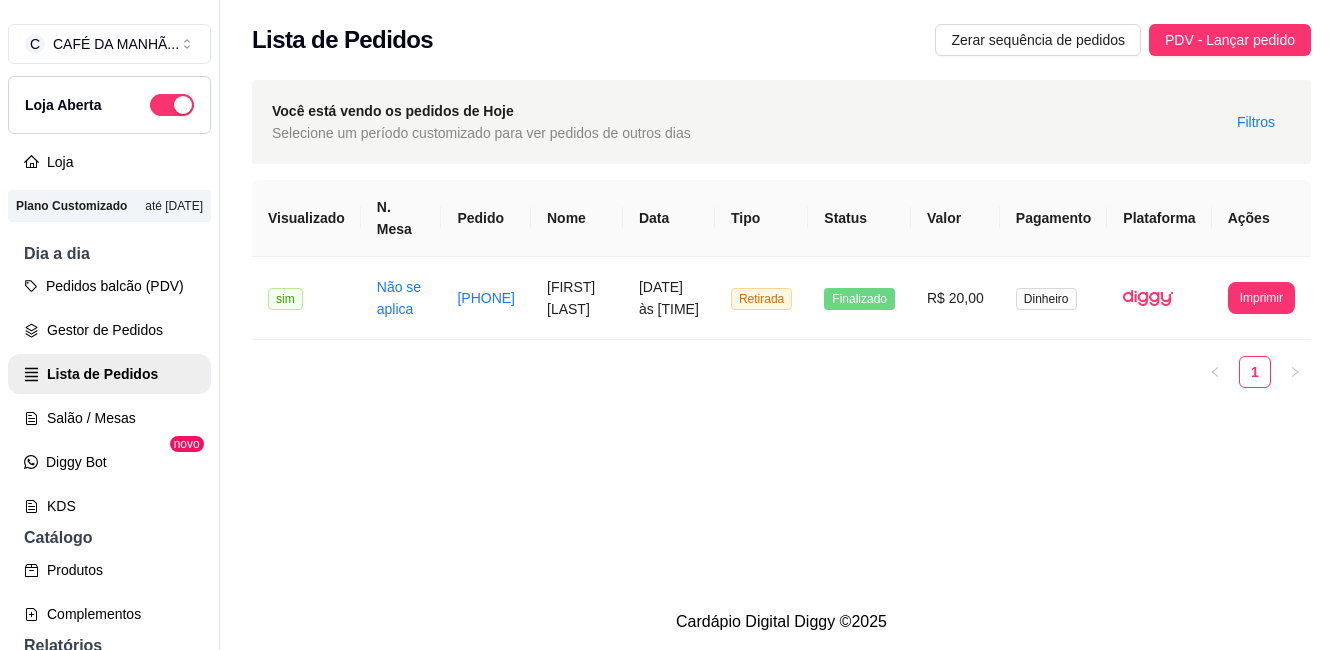 scroll, scrollTop: 0, scrollLeft: 0, axis: both 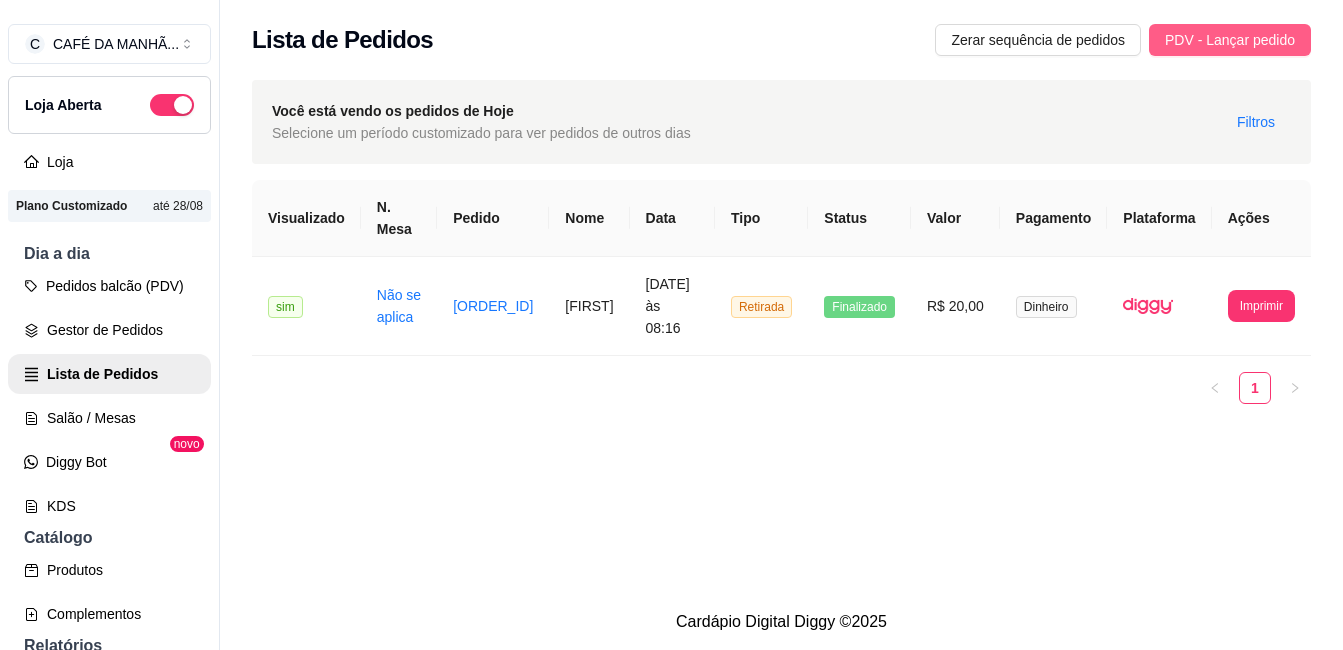 click on "PDV - Lançar pedido" at bounding box center (1230, 40) 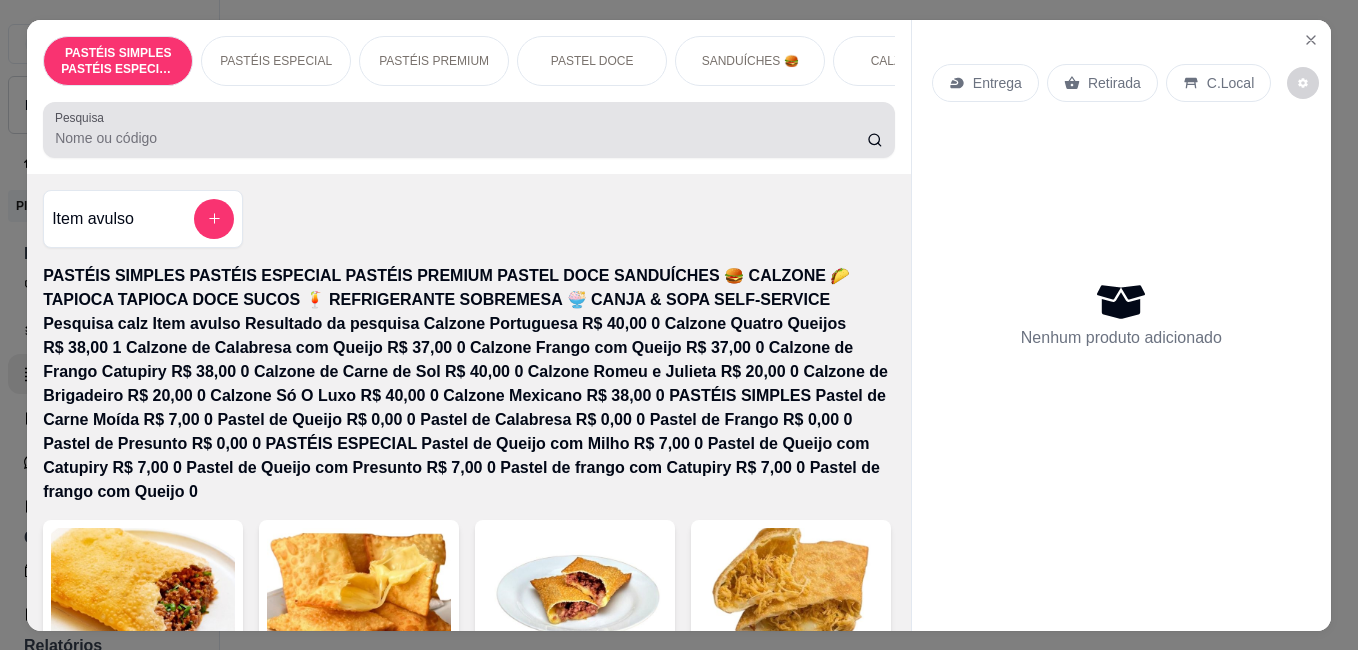click at bounding box center [469, 130] 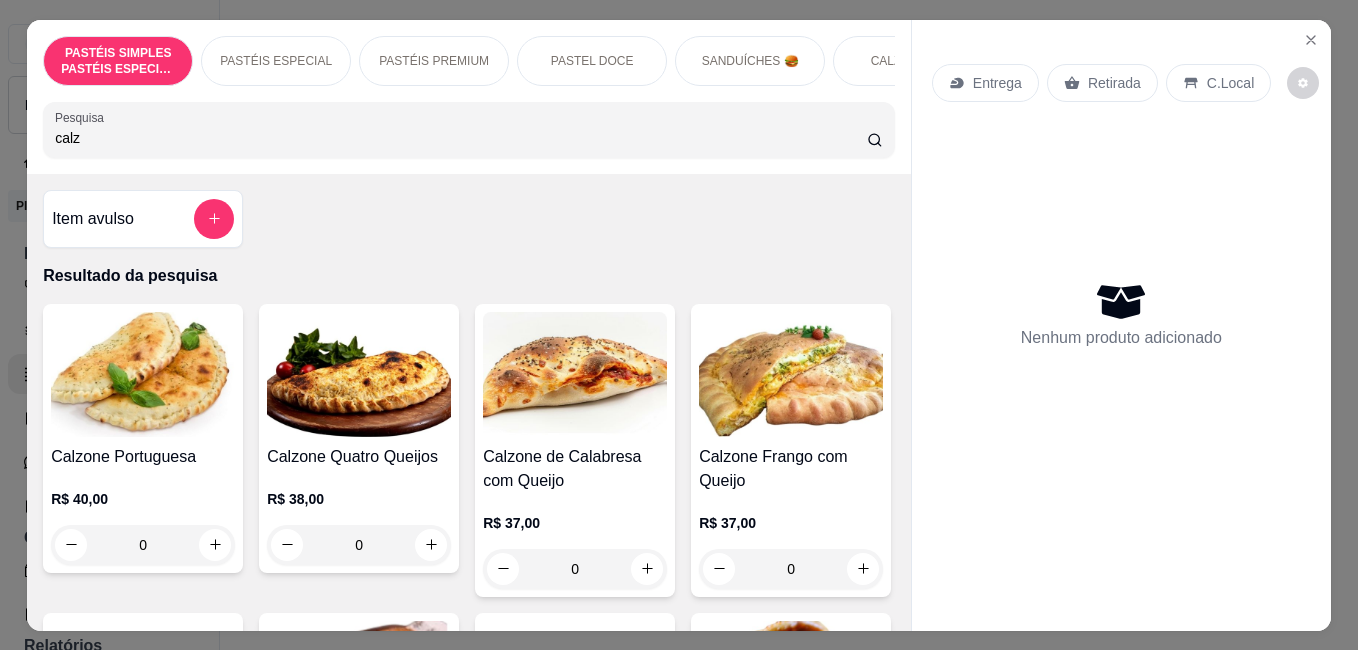 type on "calz" 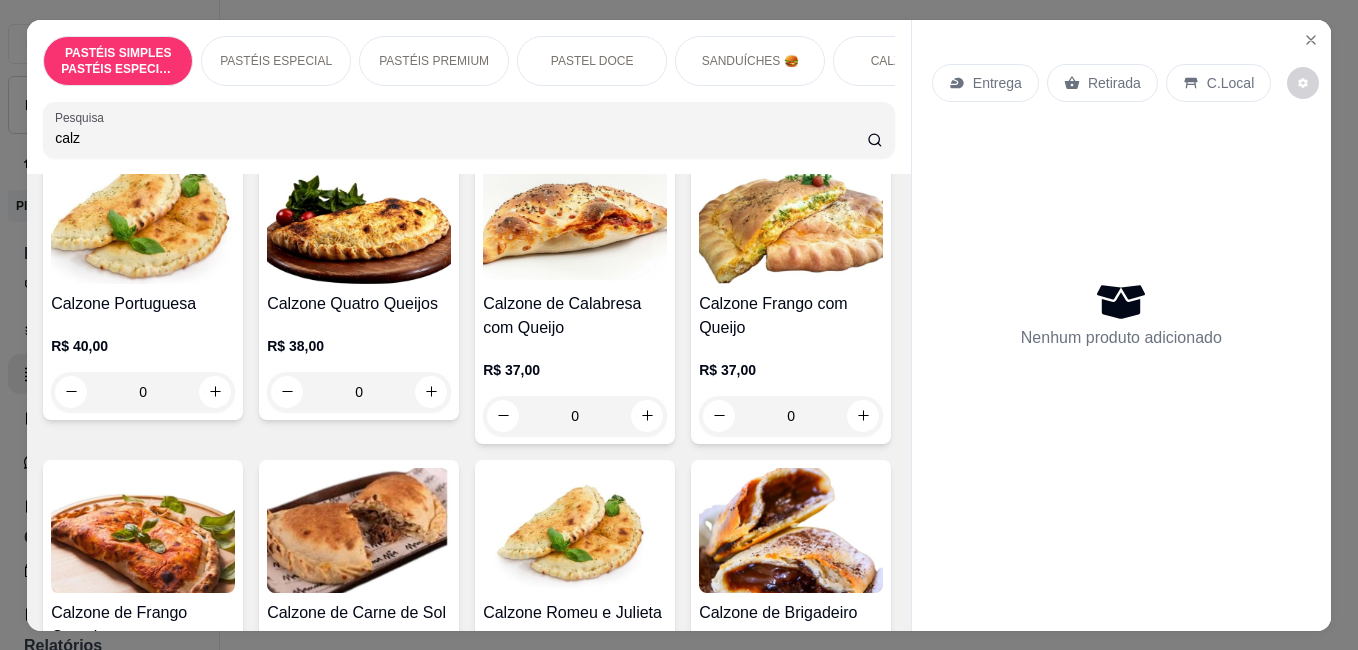 scroll, scrollTop: 0, scrollLeft: 0, axis: both 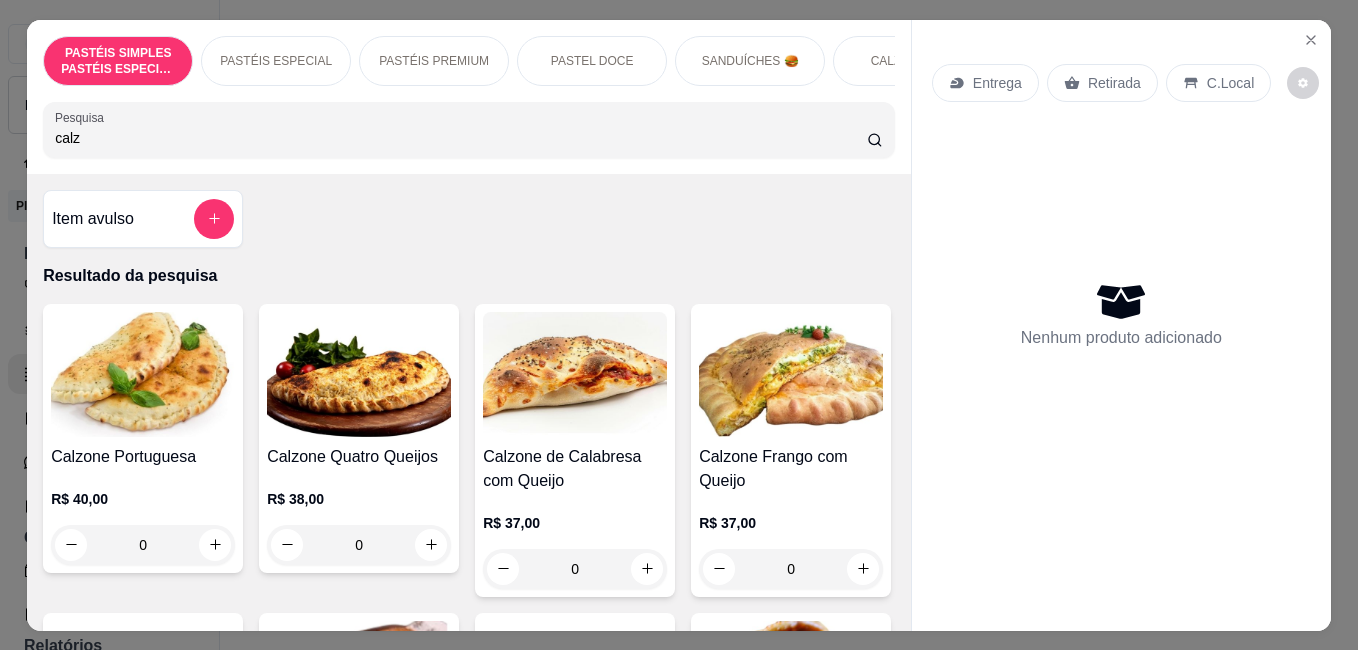 click on "Calzone Quatro Queijos" at bounding box center [359, 457] 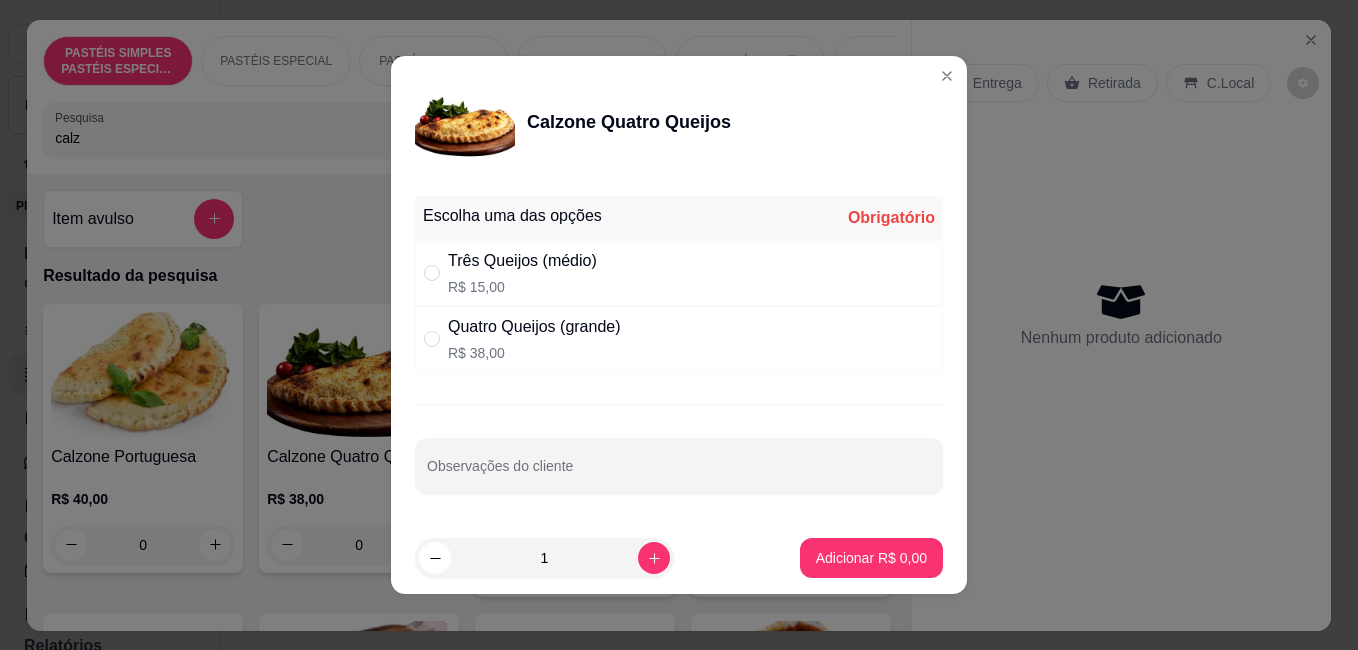 click on "Três Queijos (médio)" at bounding box center (522, 261) 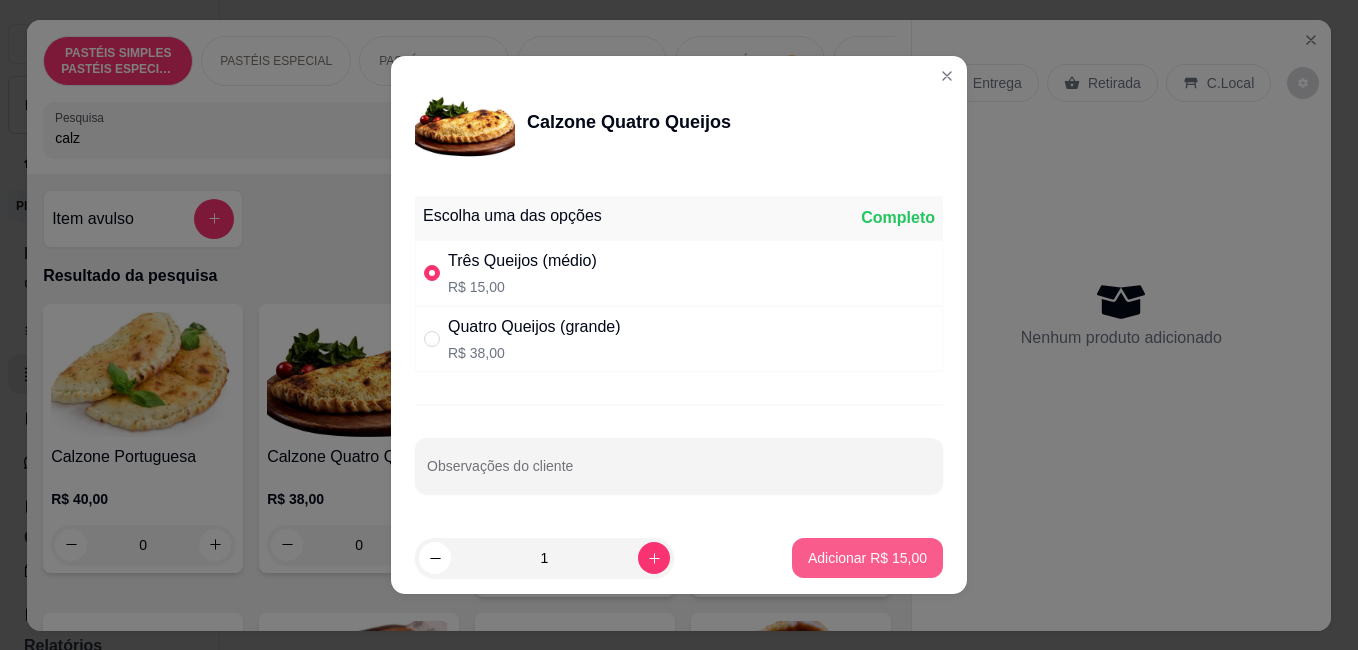 click on "Adicionar   R$ 15,00" at bounding box center [867, 558] 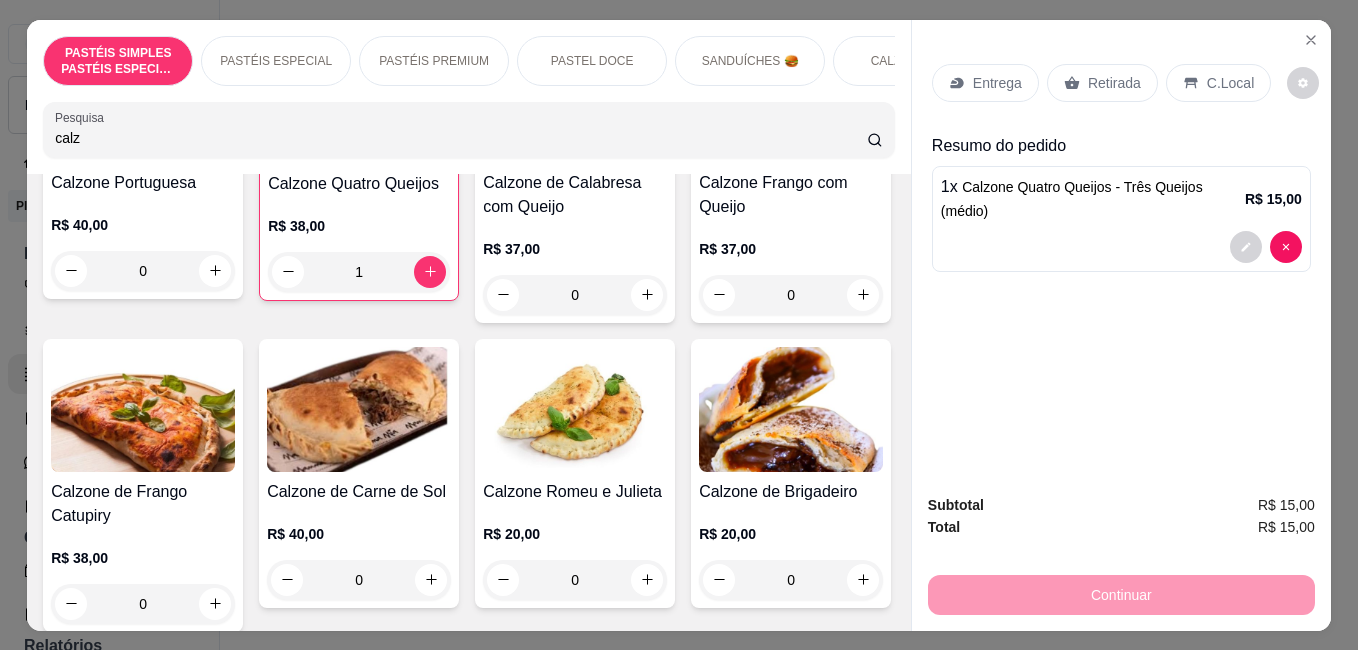 scroll, scrollTop: 305, scrollLeft: 0, axis: vertical 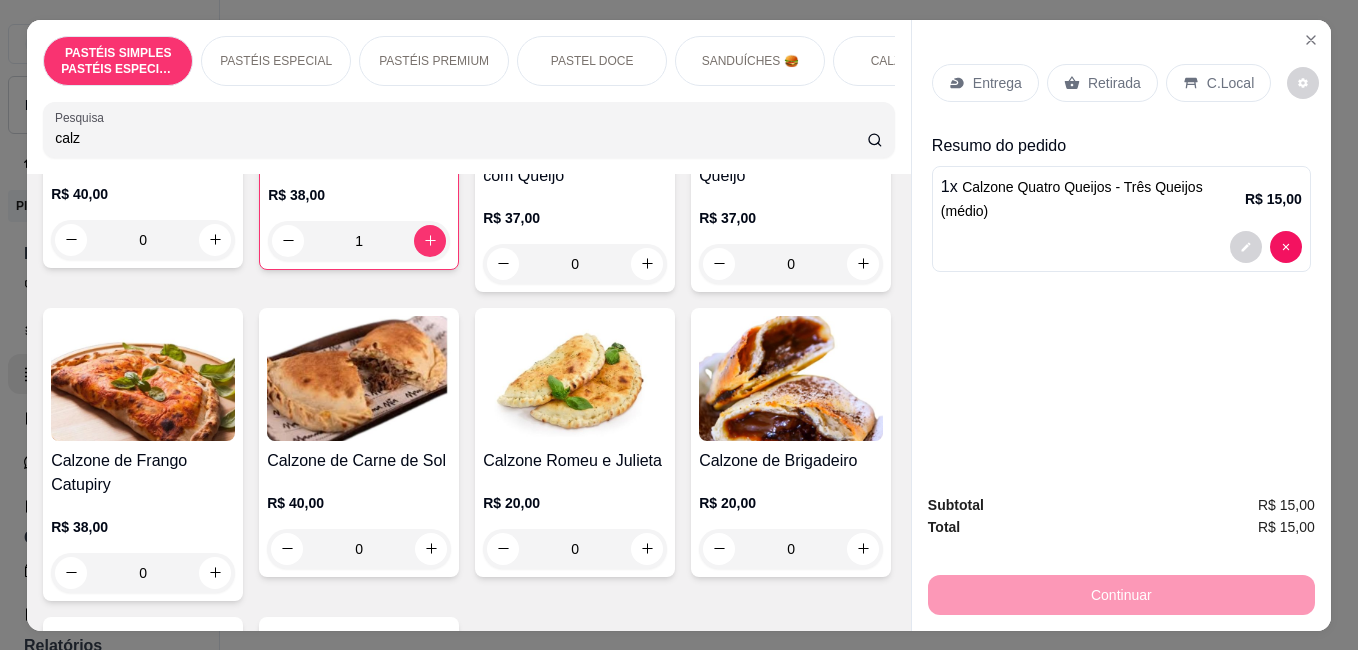 click on "Calzone Frango com Queijo" at bounding box center [791, 164] 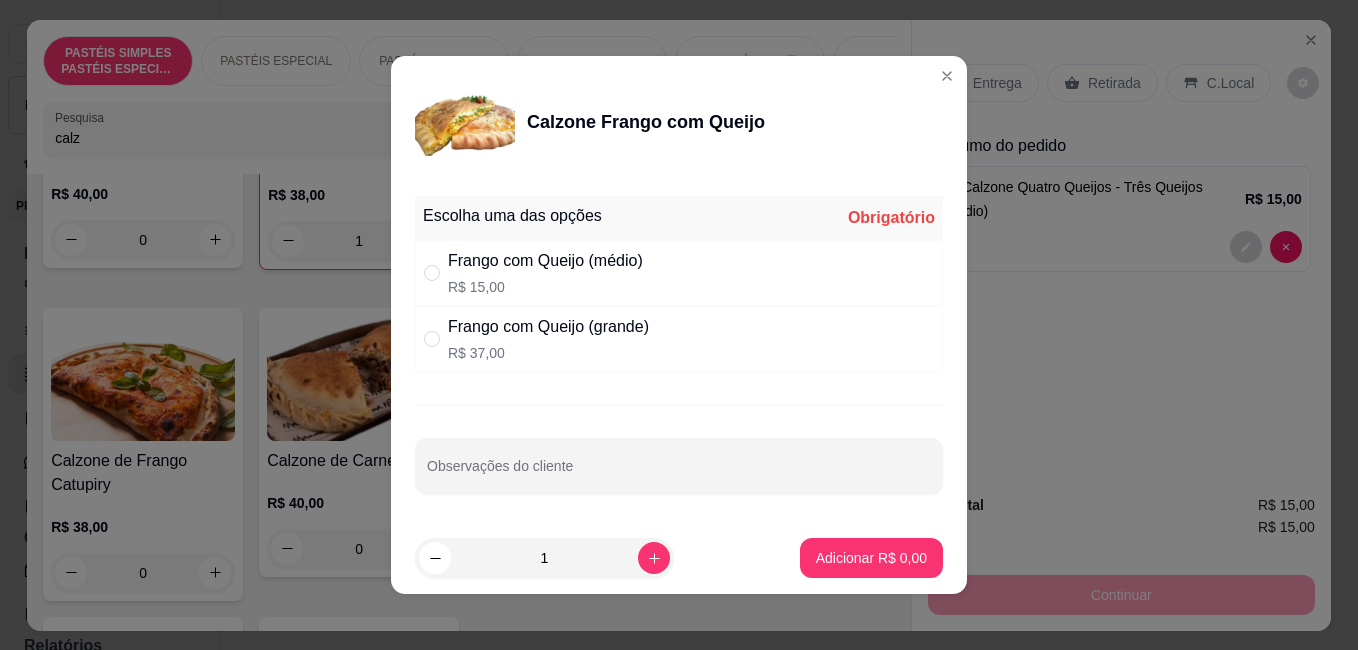 click on "Frango com Queijo (médio)" at bounding box center (545, 261) 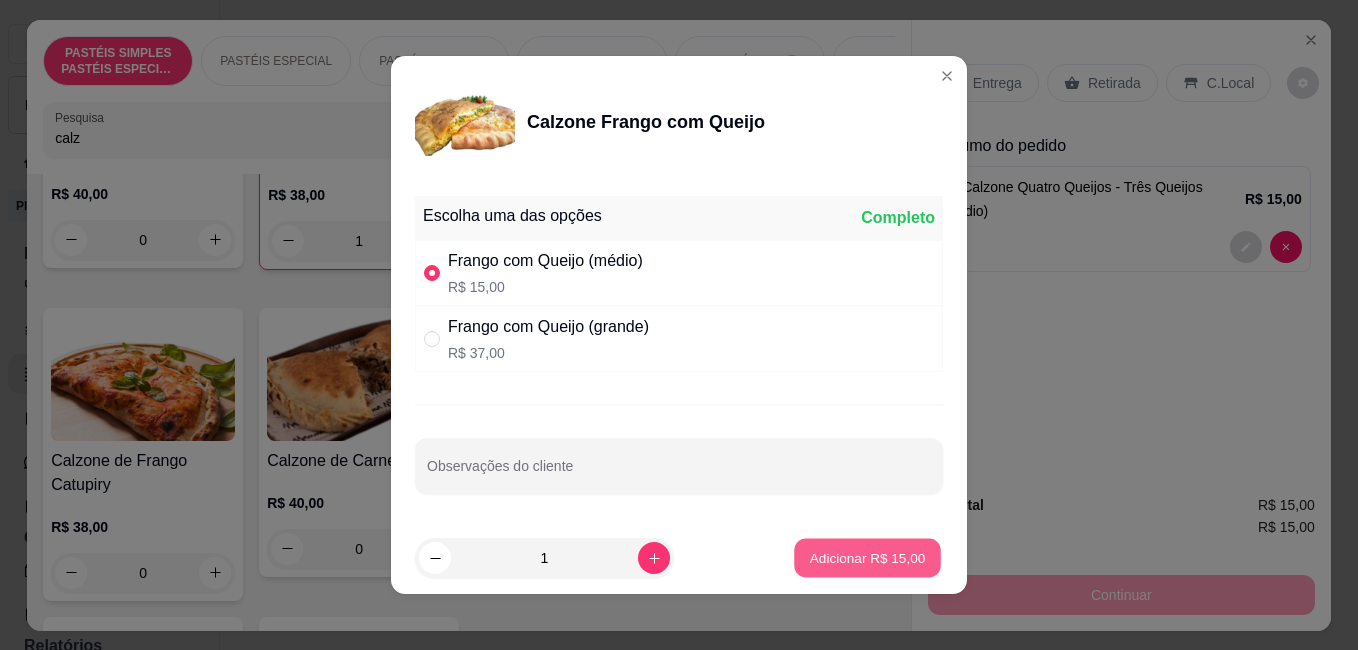 click on "Adicionar   R$ 15,00" at bounding box center [867, 558] 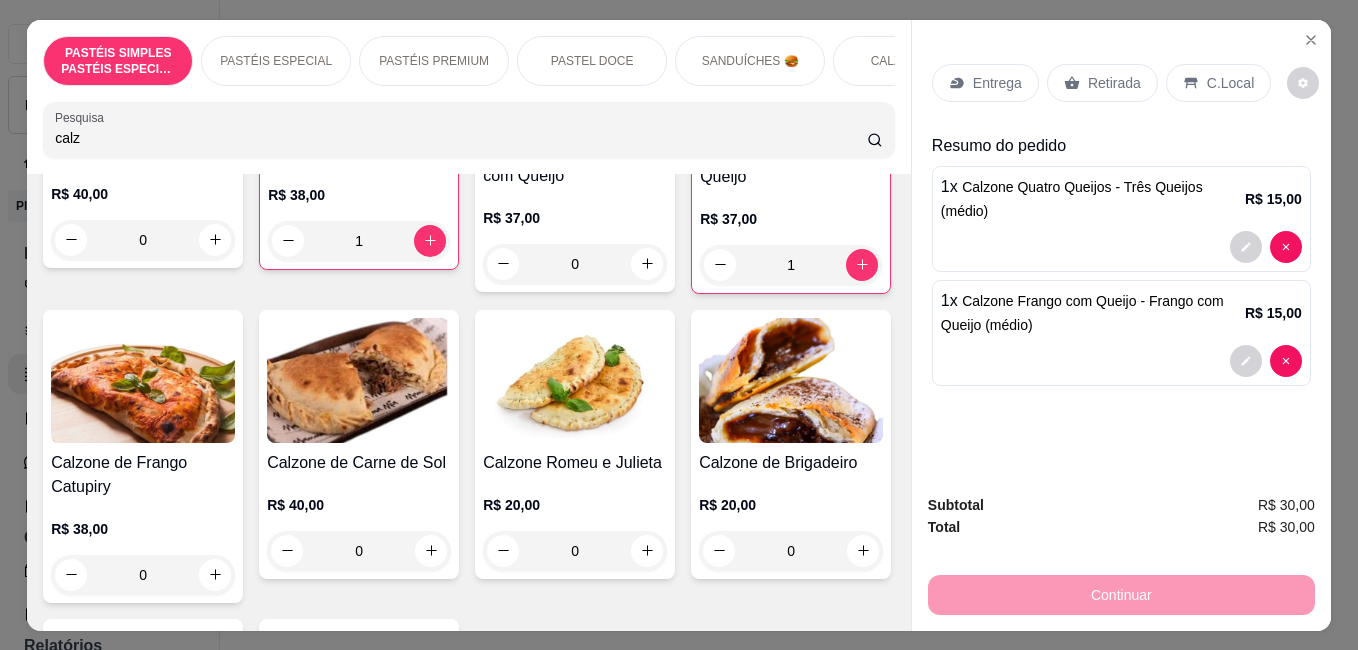 click on "Entrega Retirada C.Local Resumo do pedido 1 x   Calzone Quatro Queijos  - Três Queijos (médio) R$ 15,00 1 x   Calzone Frango com Queijo  - Frango com Queijo (médio) R$ 15,00" at bounding box center [1121, 249] 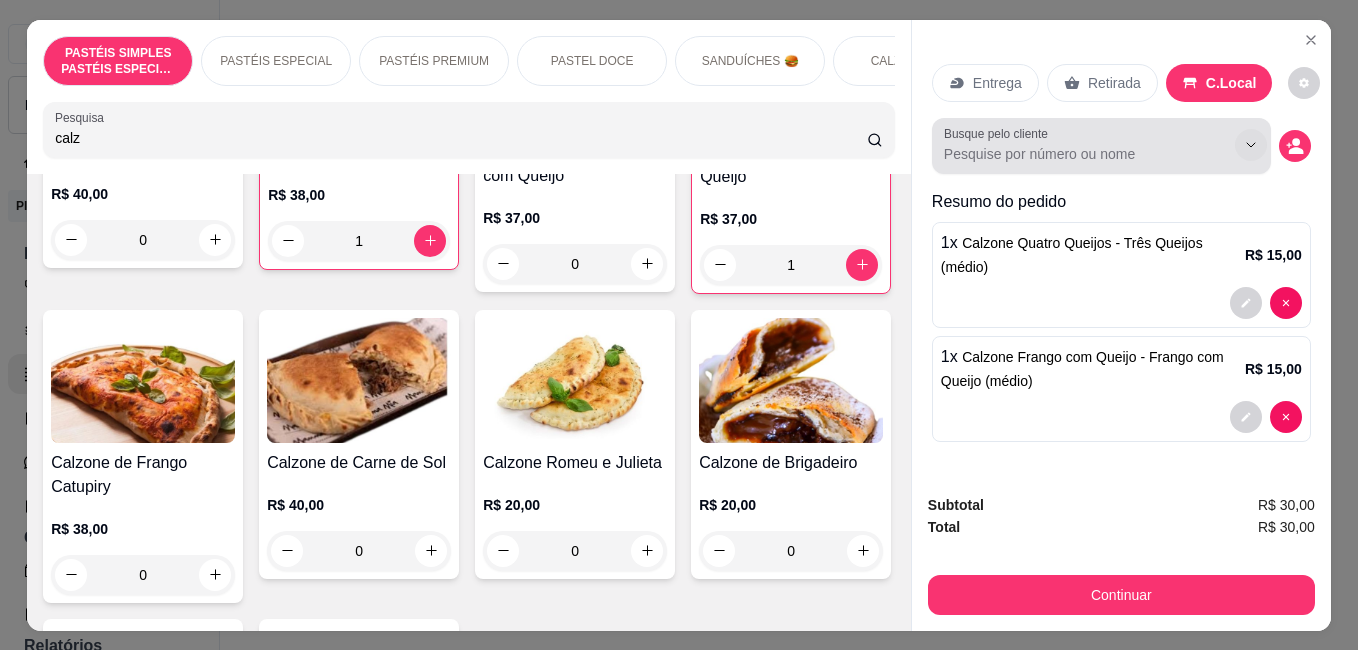 click at bounding box center (1251, 145) 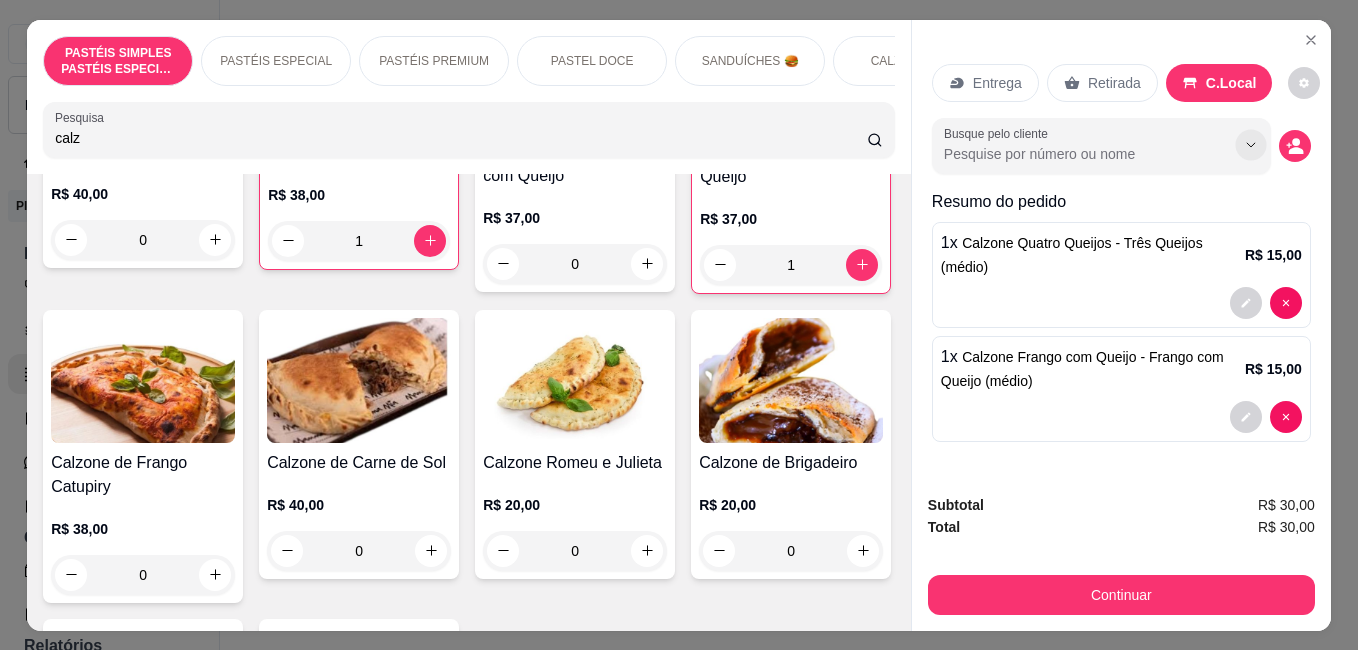 click at bounding box center [1250, 144] 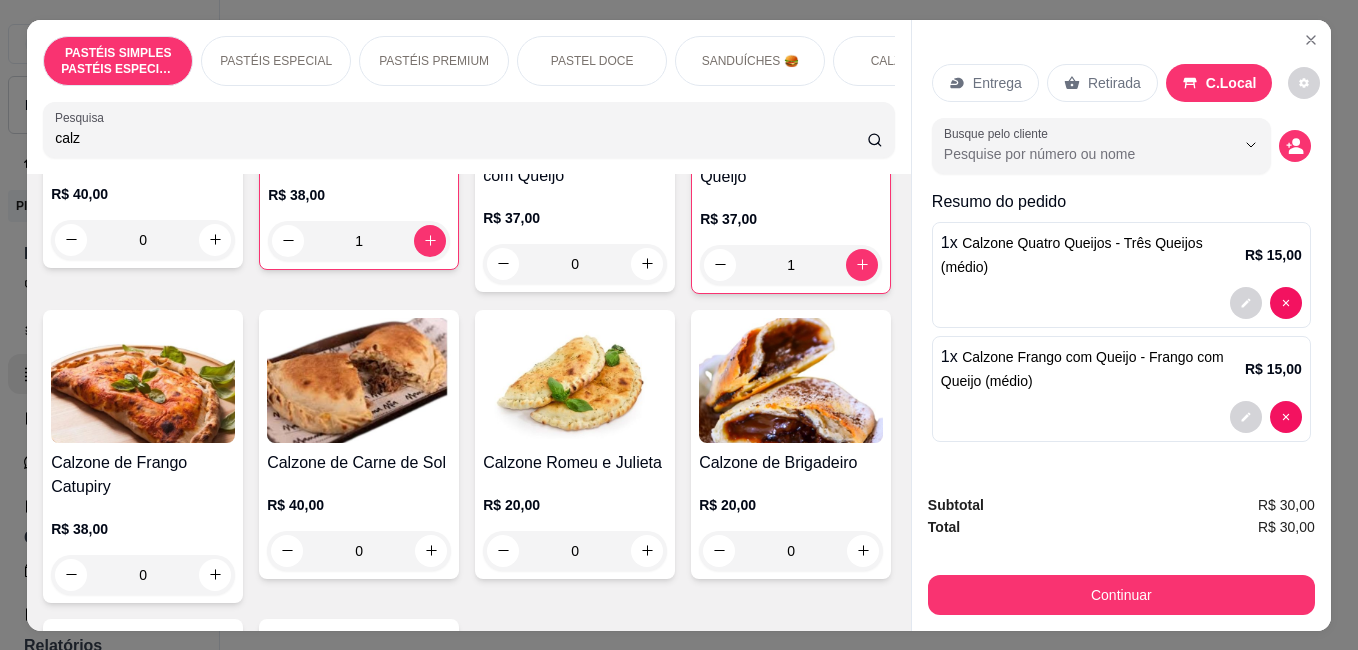 click on "Busque pelo cliente" at bounding box center [1073, 154] 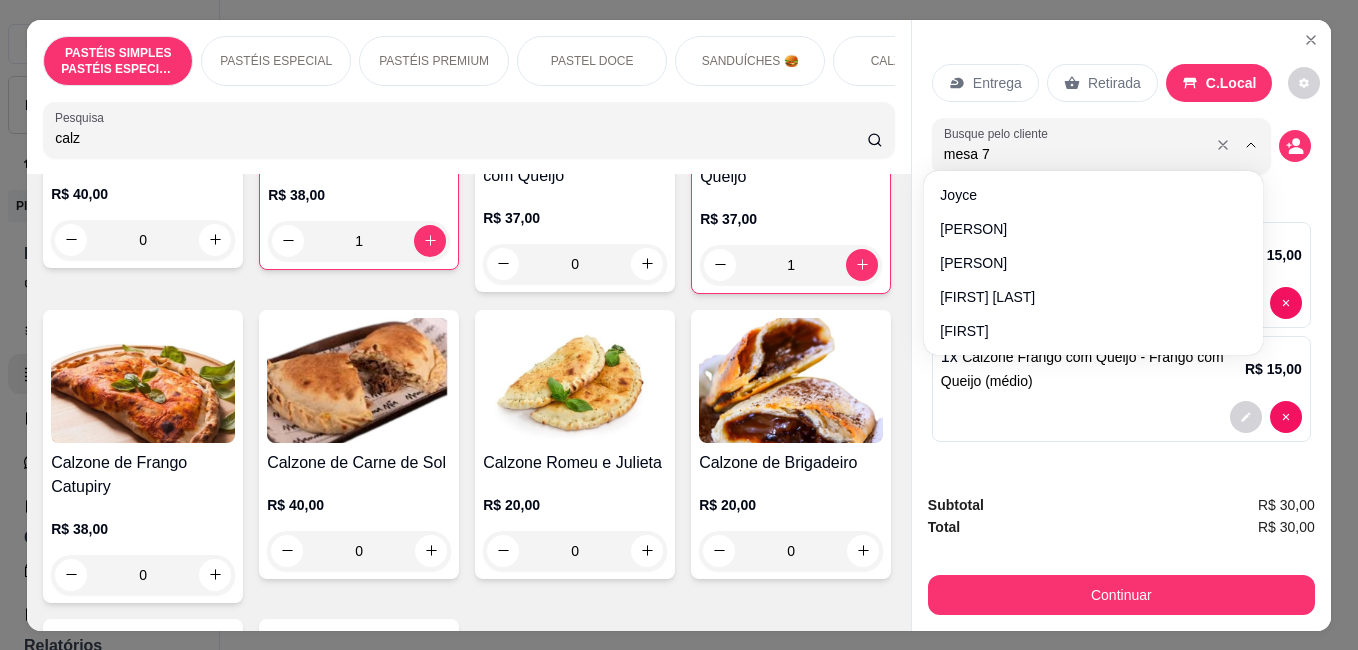type on "mesa 7" 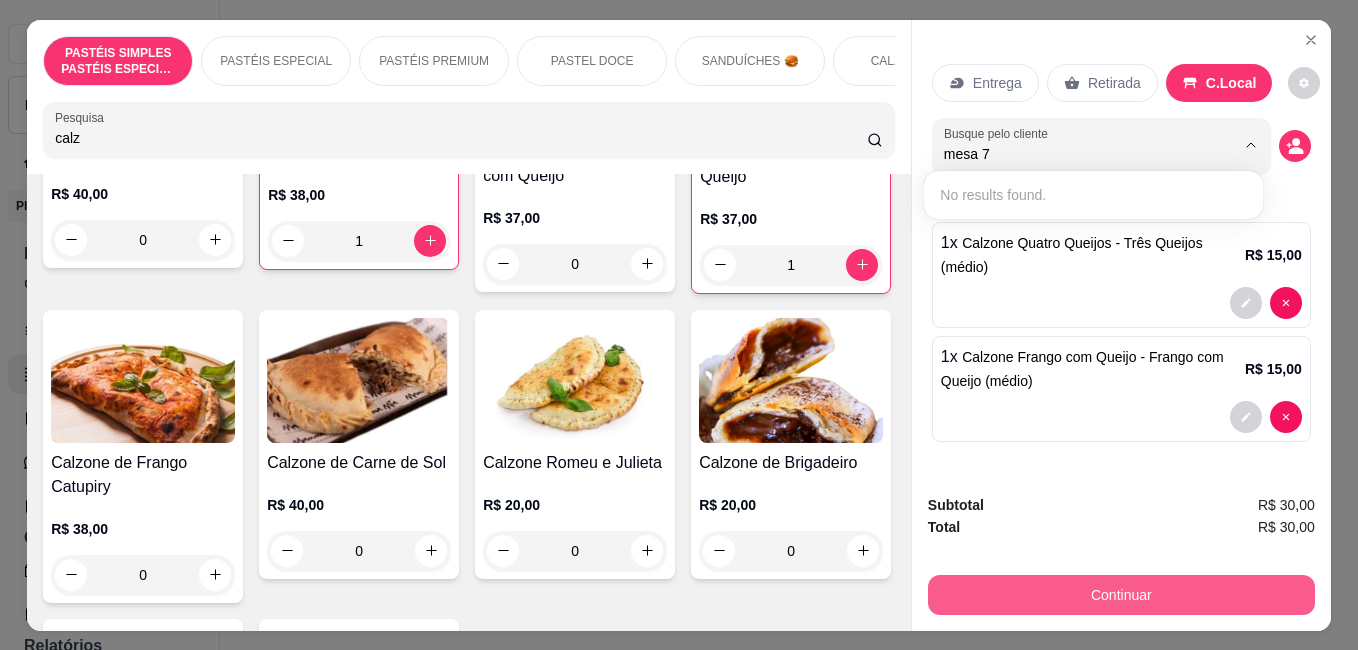 click on "Continuar" at bounding box center [1121, 595] 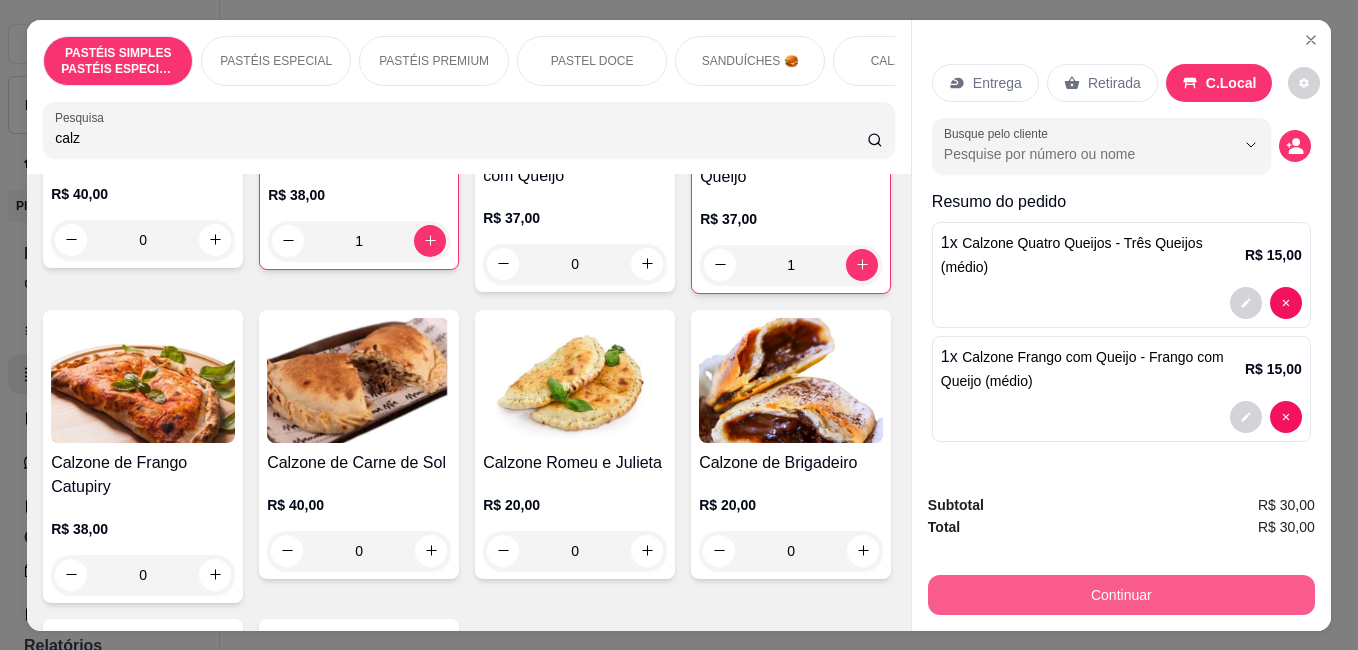 type 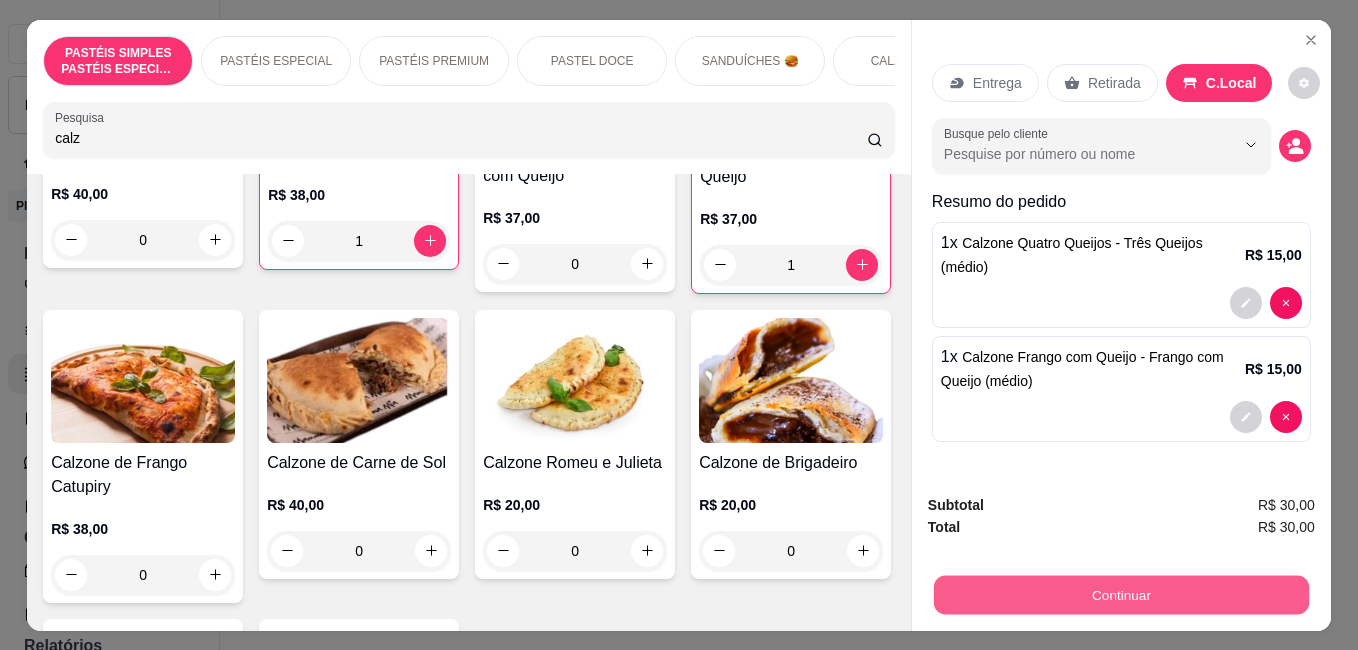 click on "Continuar" at bounding box center (1121, 594) 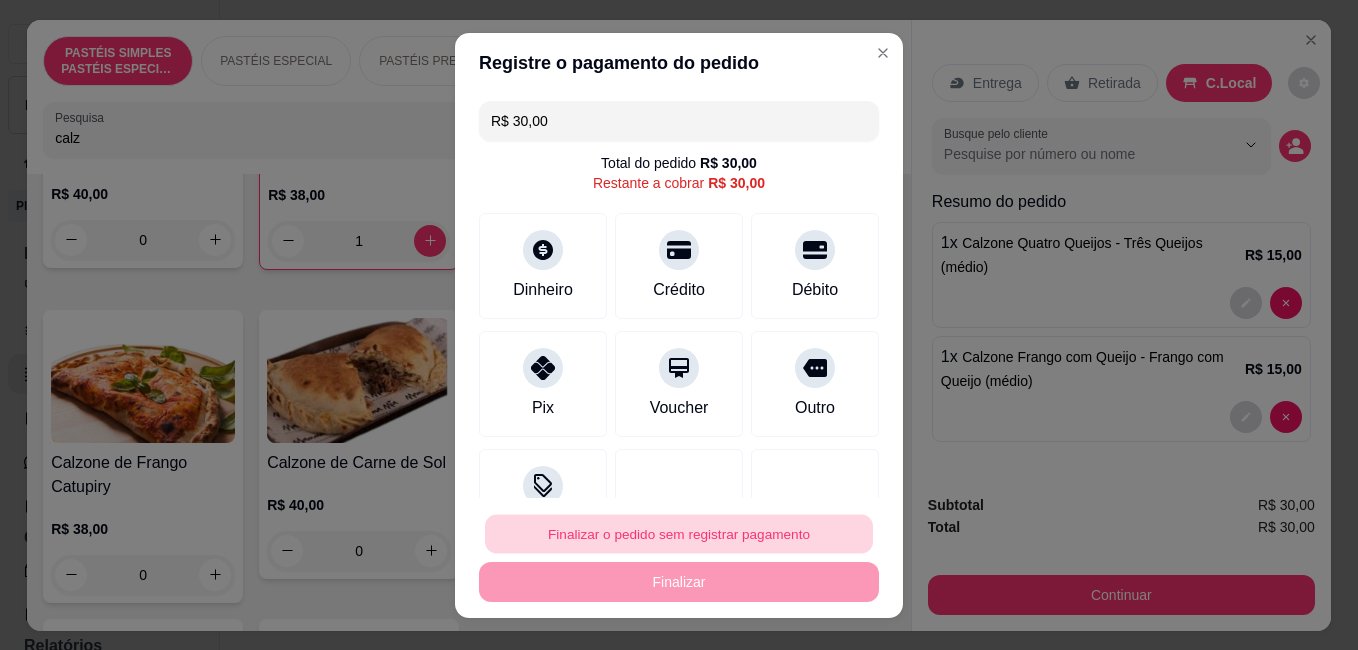 click on "Finalizar o pedido sem registrar pagamento" at bounding box center [679, 533] 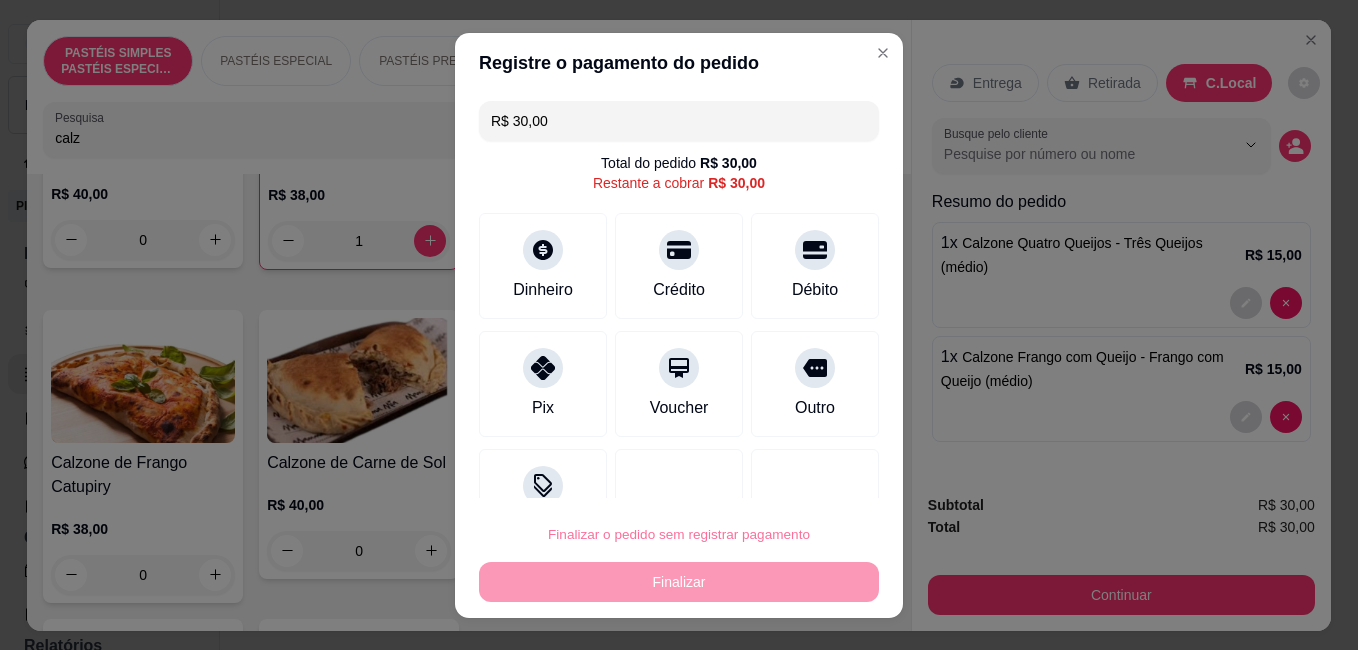 click on "Confirmar" at bounding box center (792, 477) 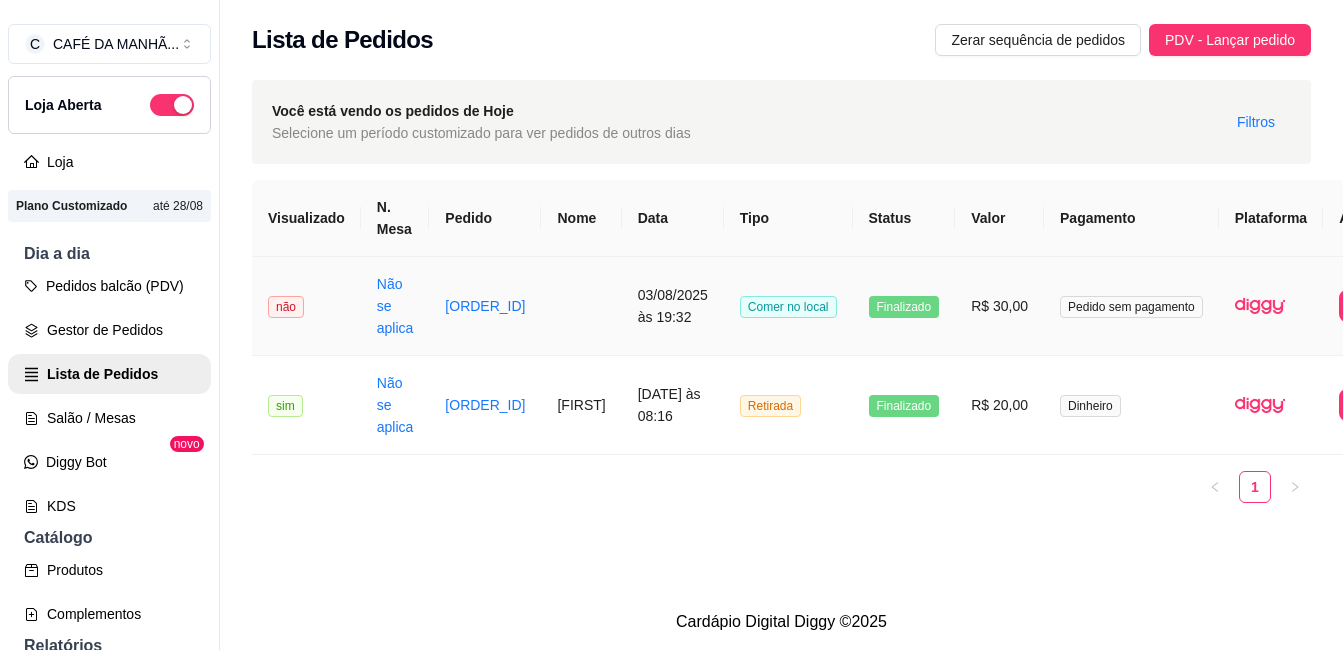 click on "Finalizado" at bounding box center [904, 307] 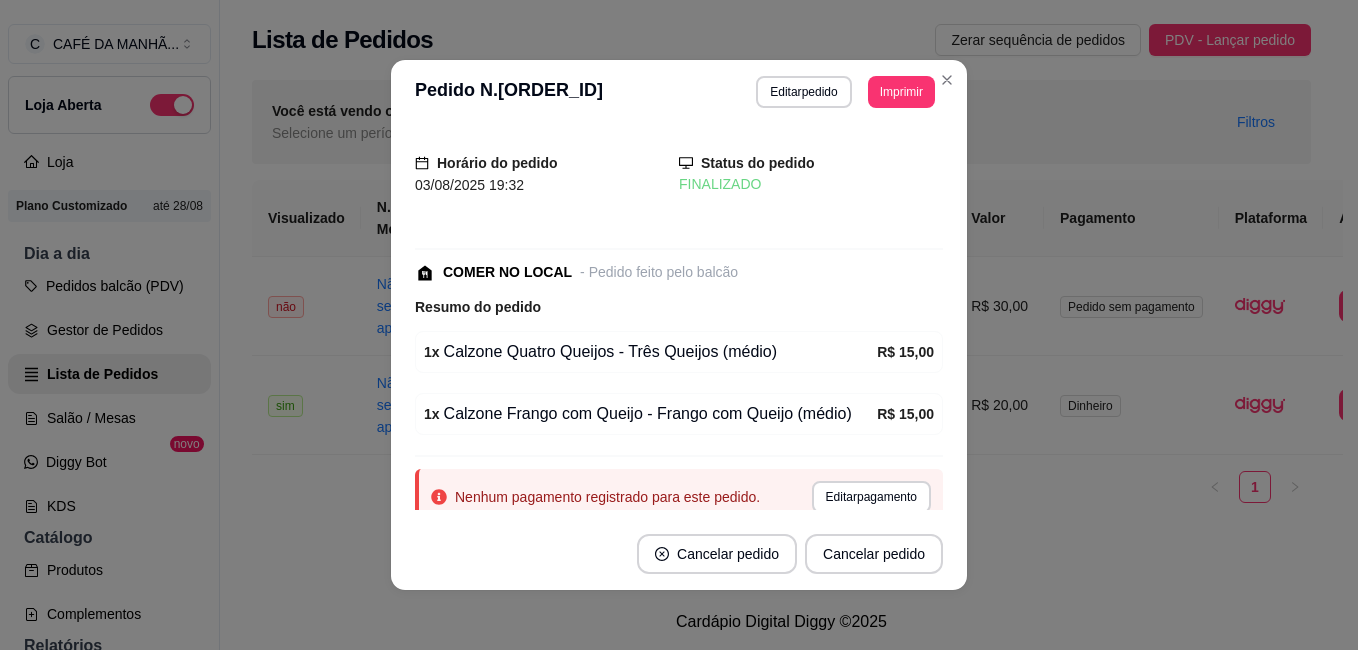 click on "FINALIZADO" at bounding box center [811, 184] 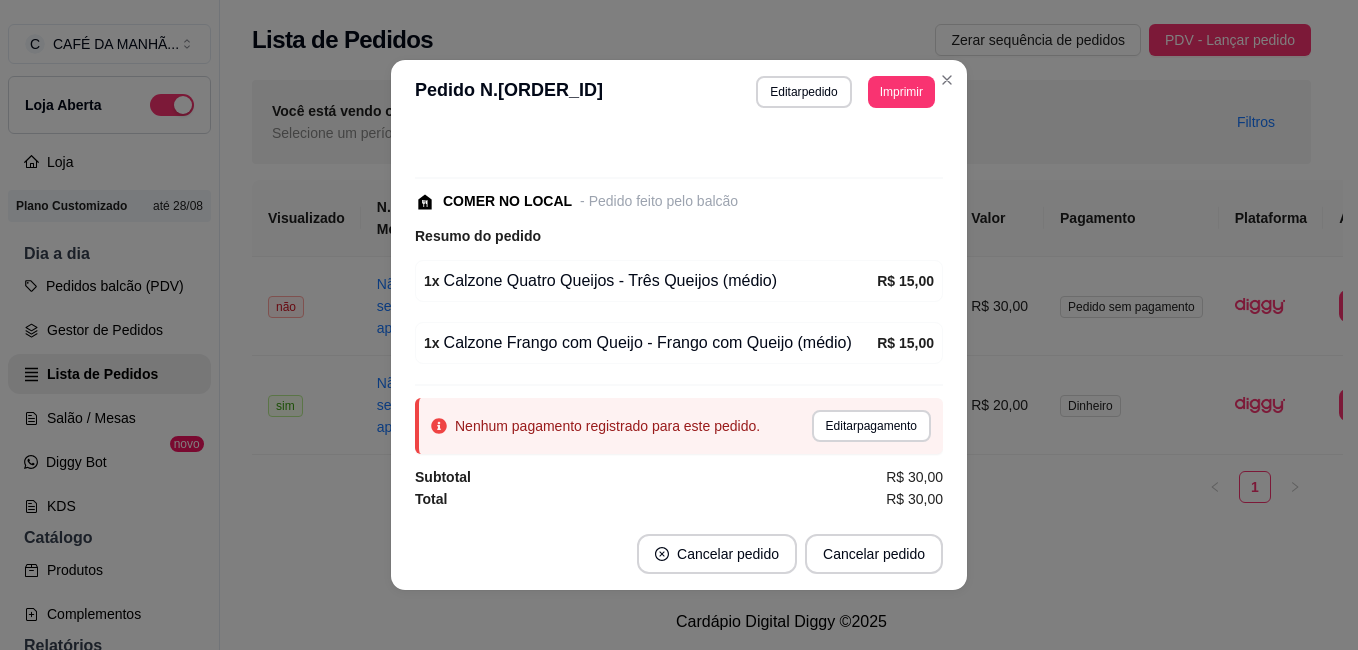 scroll, scrollTop: 0, scrollLeft: 0, axis: both 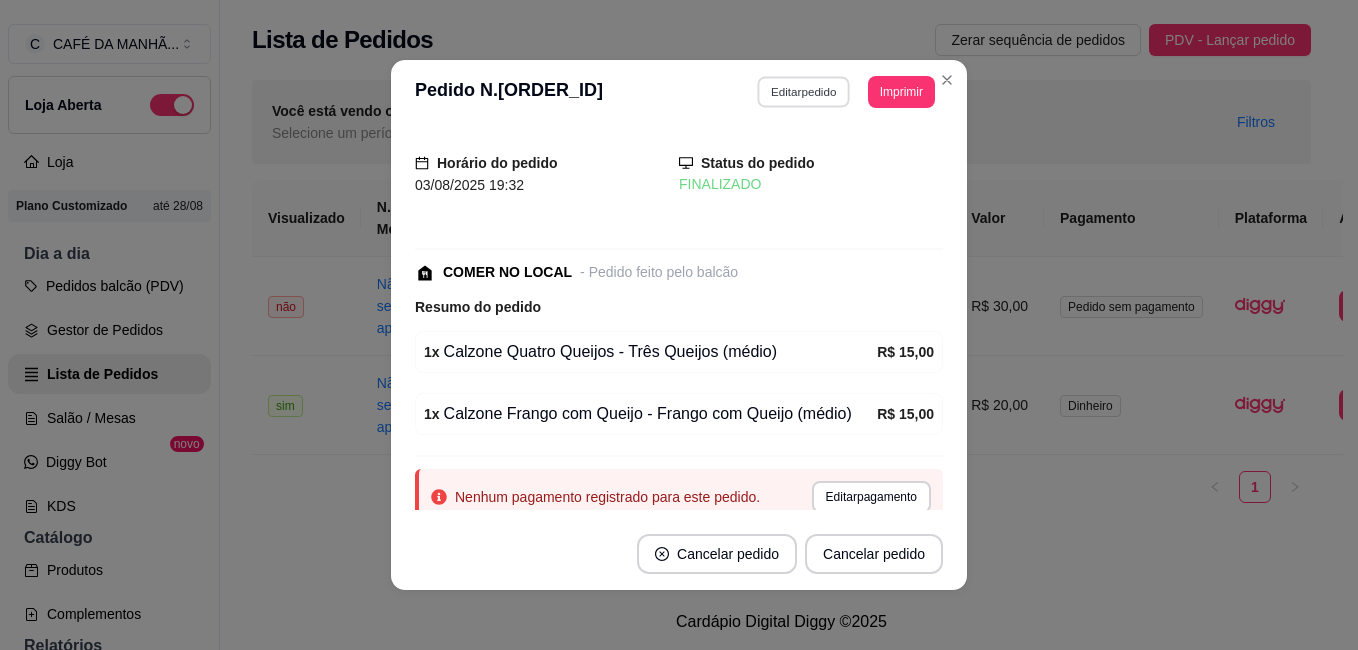 click on "Editar  pedido" at bounding box center [804, 91] 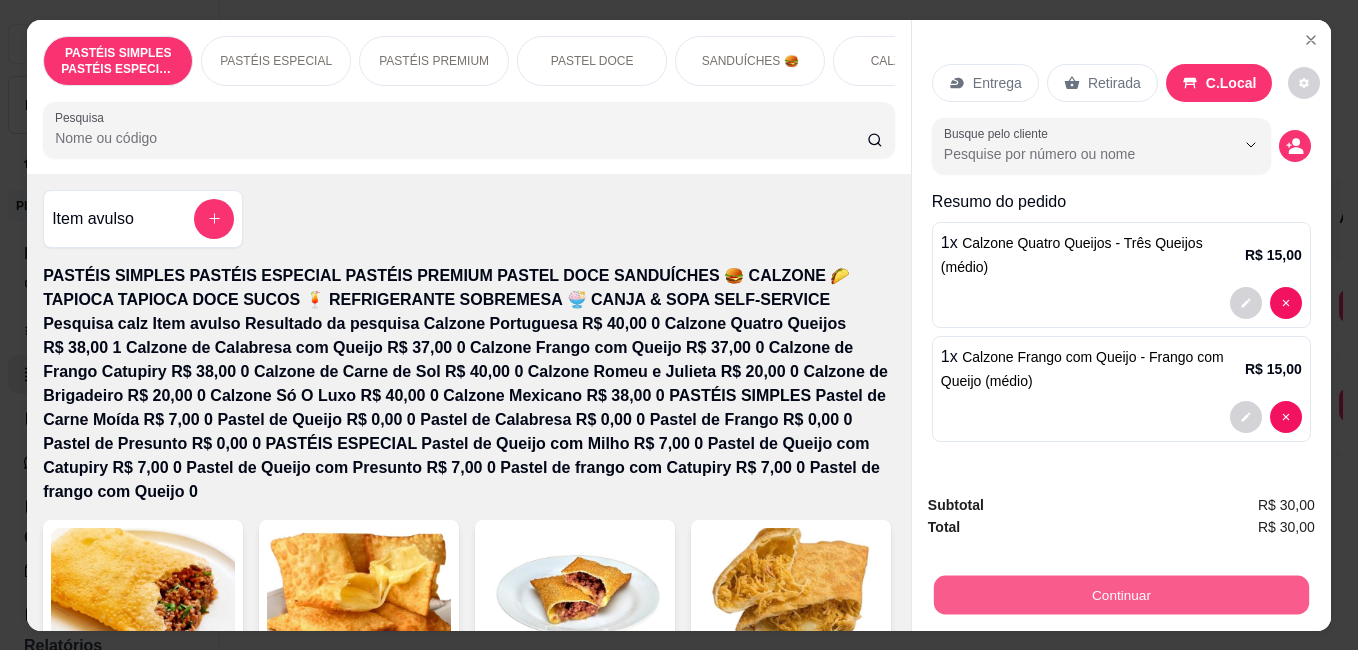 click on "Continuar" at bounding box center [1121, 594] 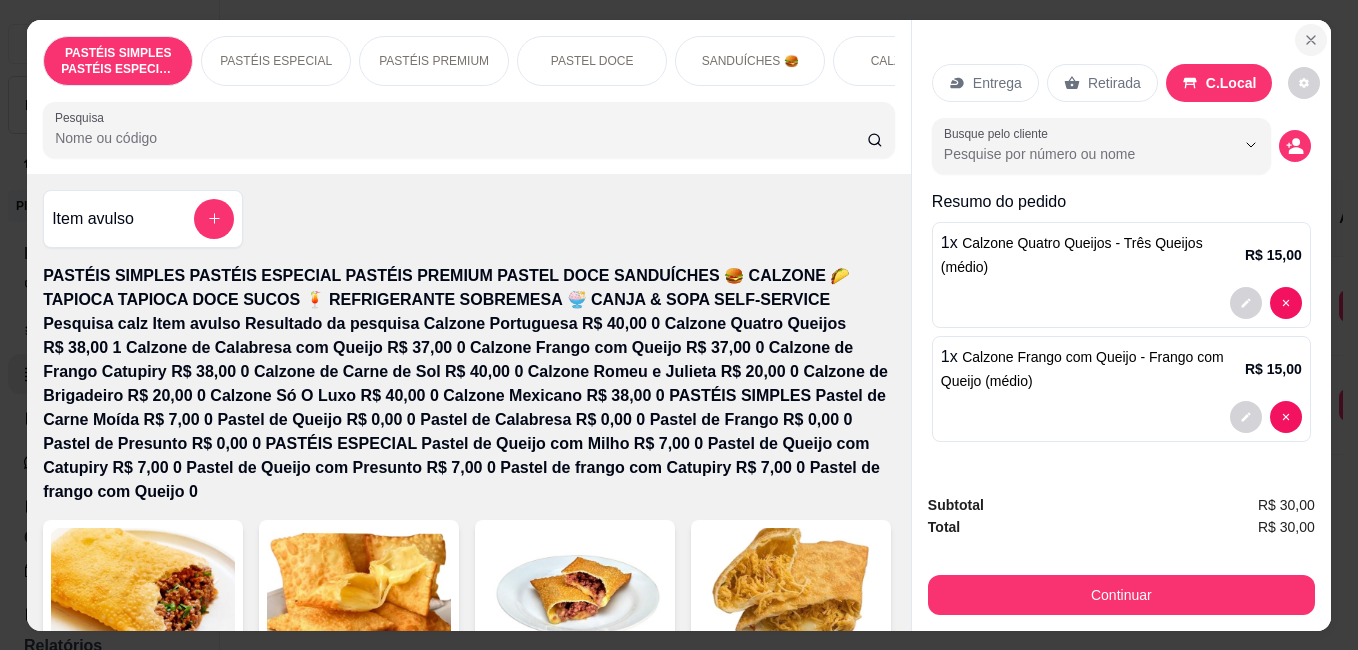 click at bounding box center (1311, 40) 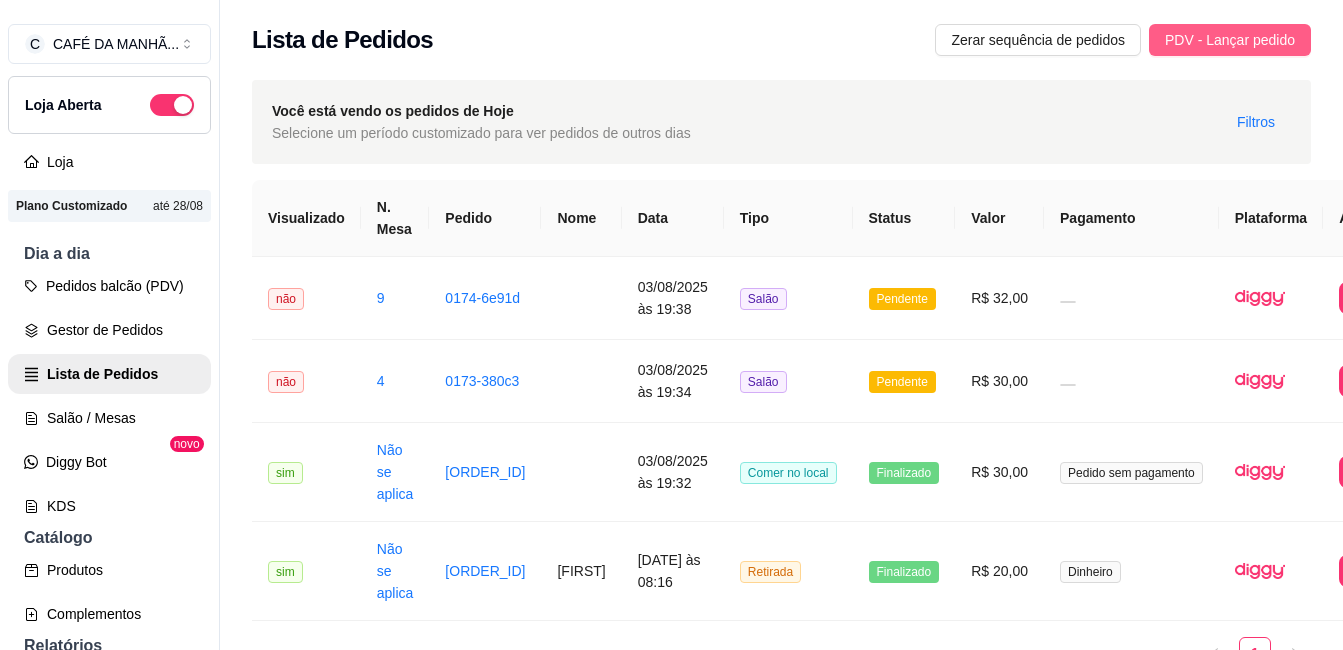 click on "PDV - Lançar pedido" at bounding box center [1230, 40] 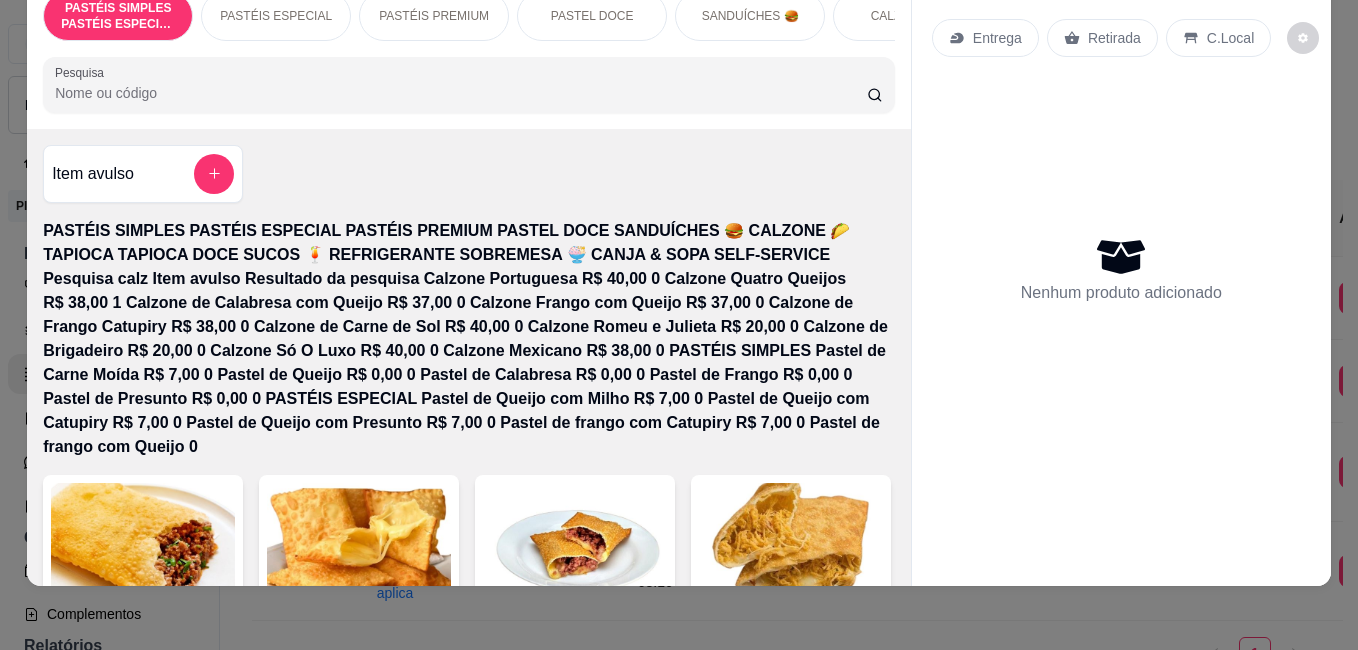 scroll, scrollTop: 12, scrollLeft: 0, axis: vertical 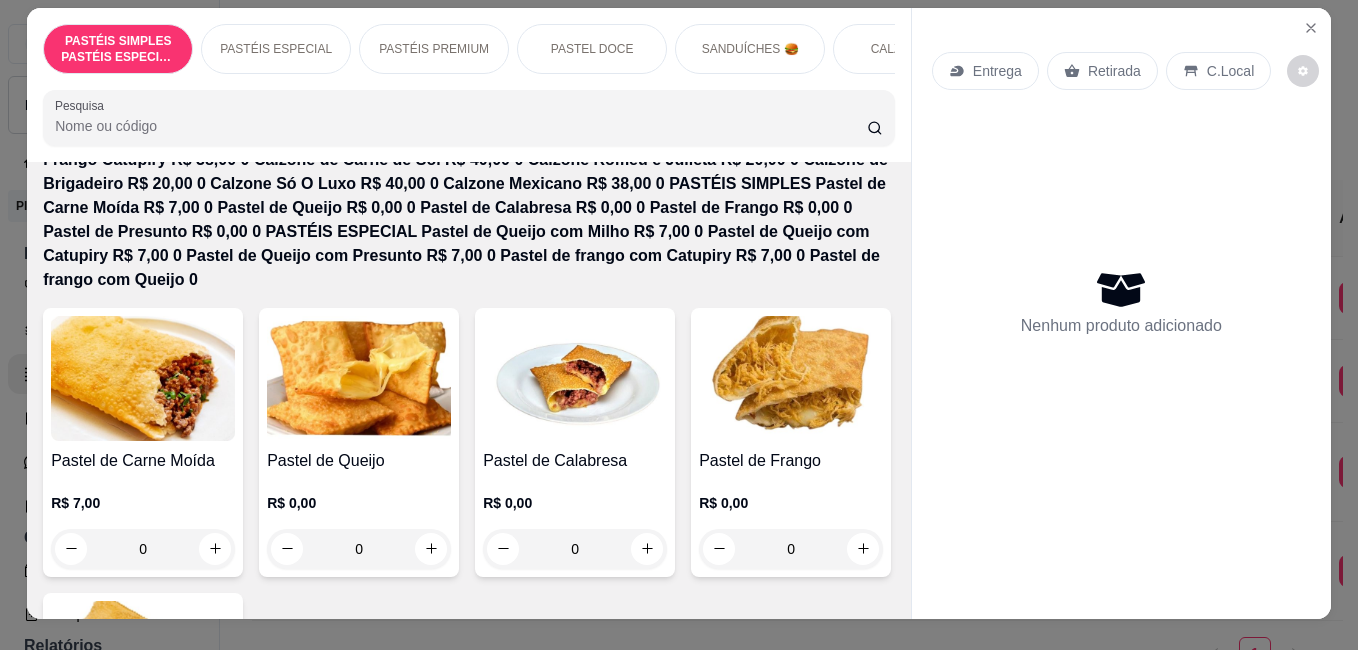 click on "Pastel de Frango" at bounding box center (791, 461) 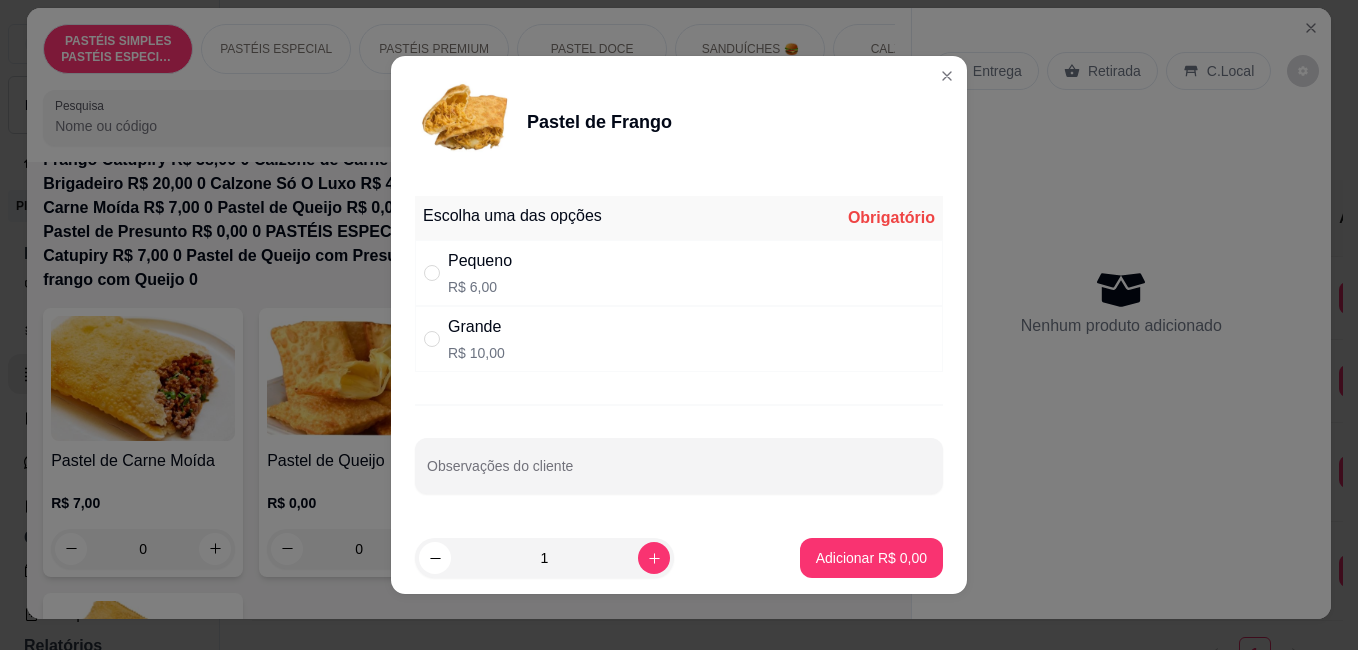 click on "R$ 6,00" at bounding box center (480, 287) 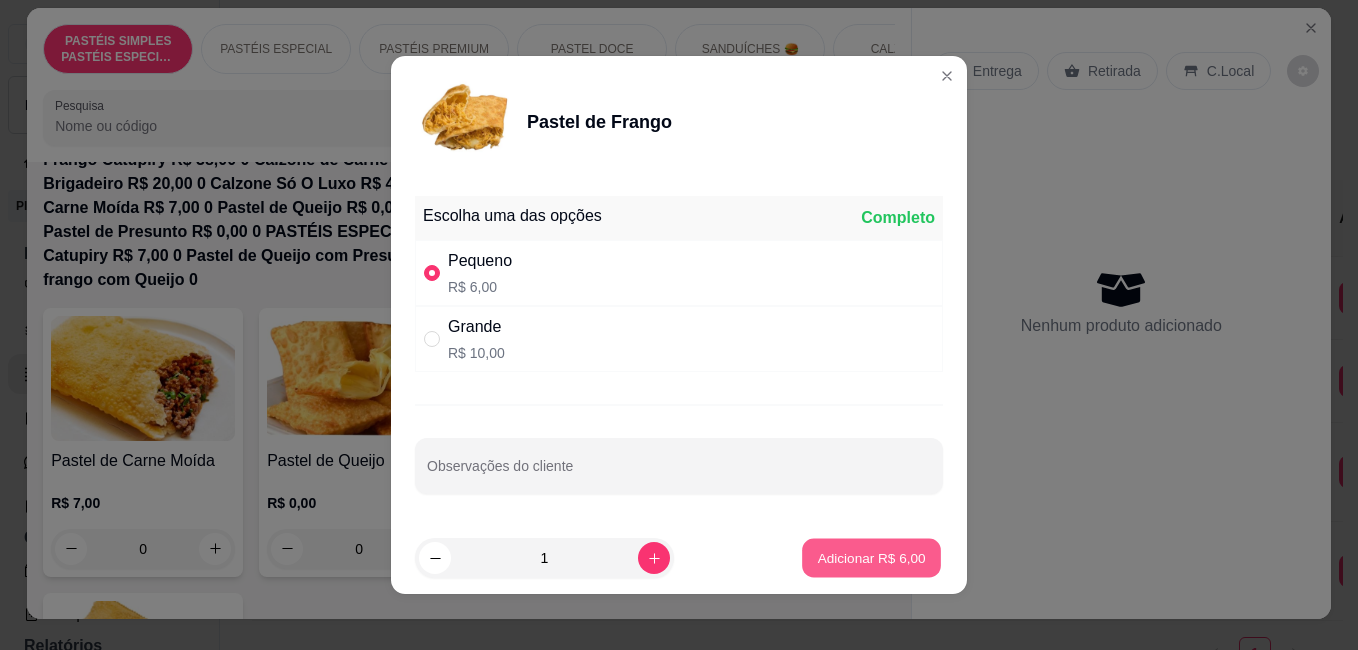 click on "Adicionar   R$ 6,00" at bounding box center (871, 558) 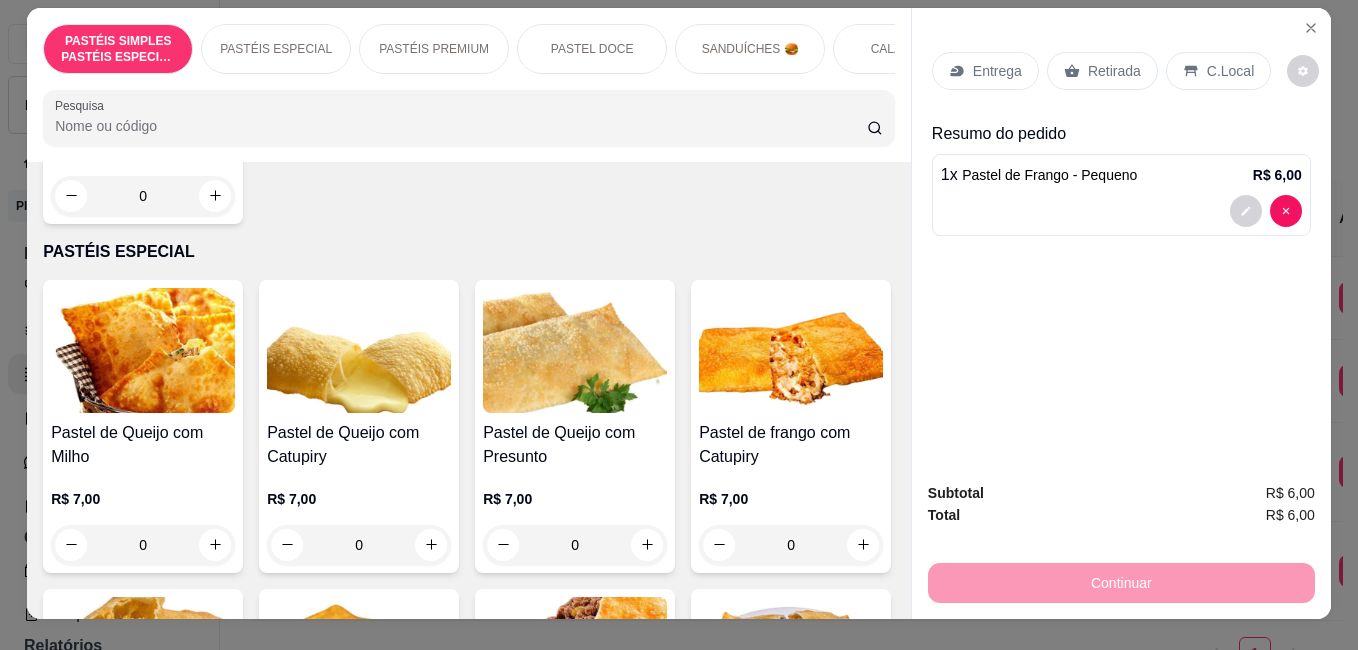 scroll, scrollTop: 880, scrollLeft: 0, axis: vertical 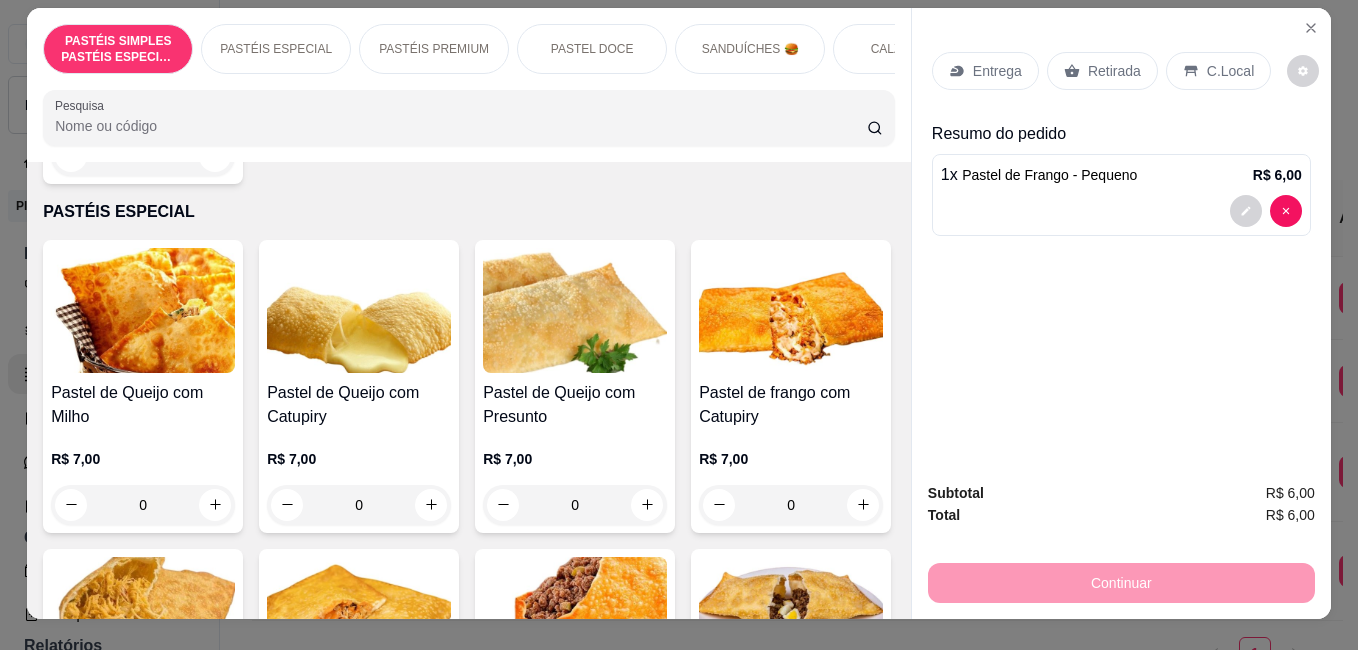 click on "Pastel de frango com Catupiry" at bounding box center (791, 405) 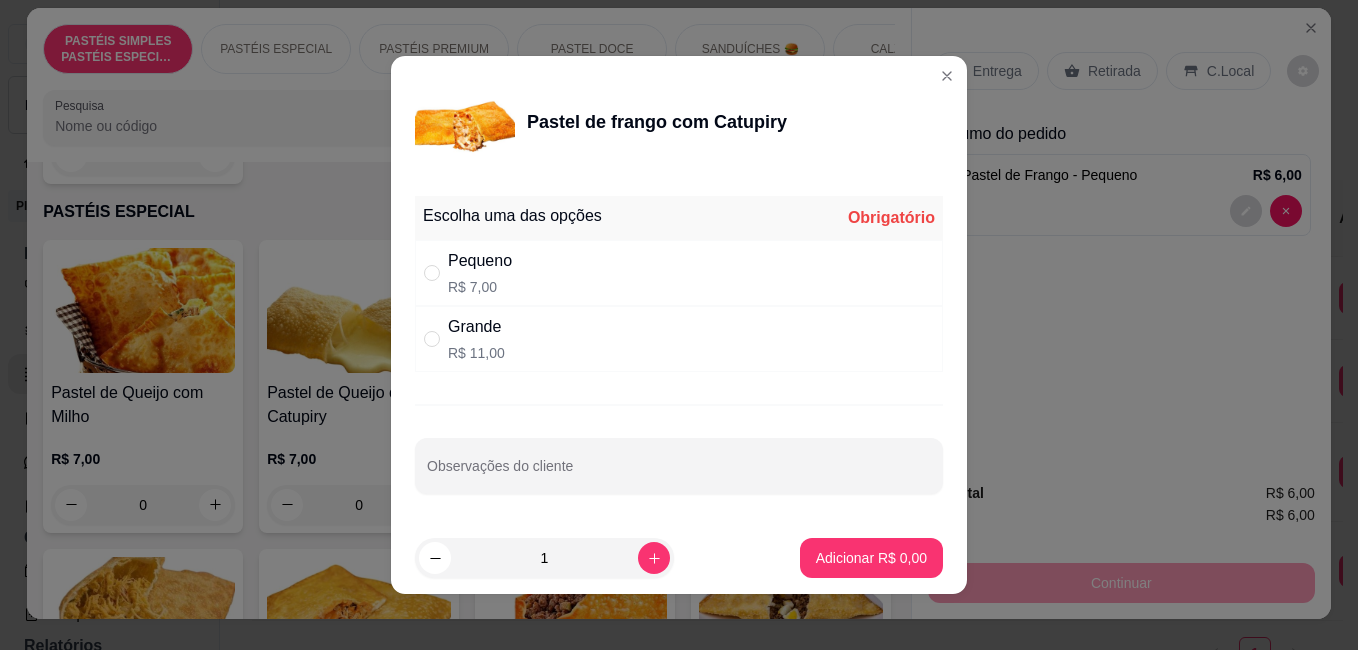 click on "Pequeno" at bounding box center (480, 261) 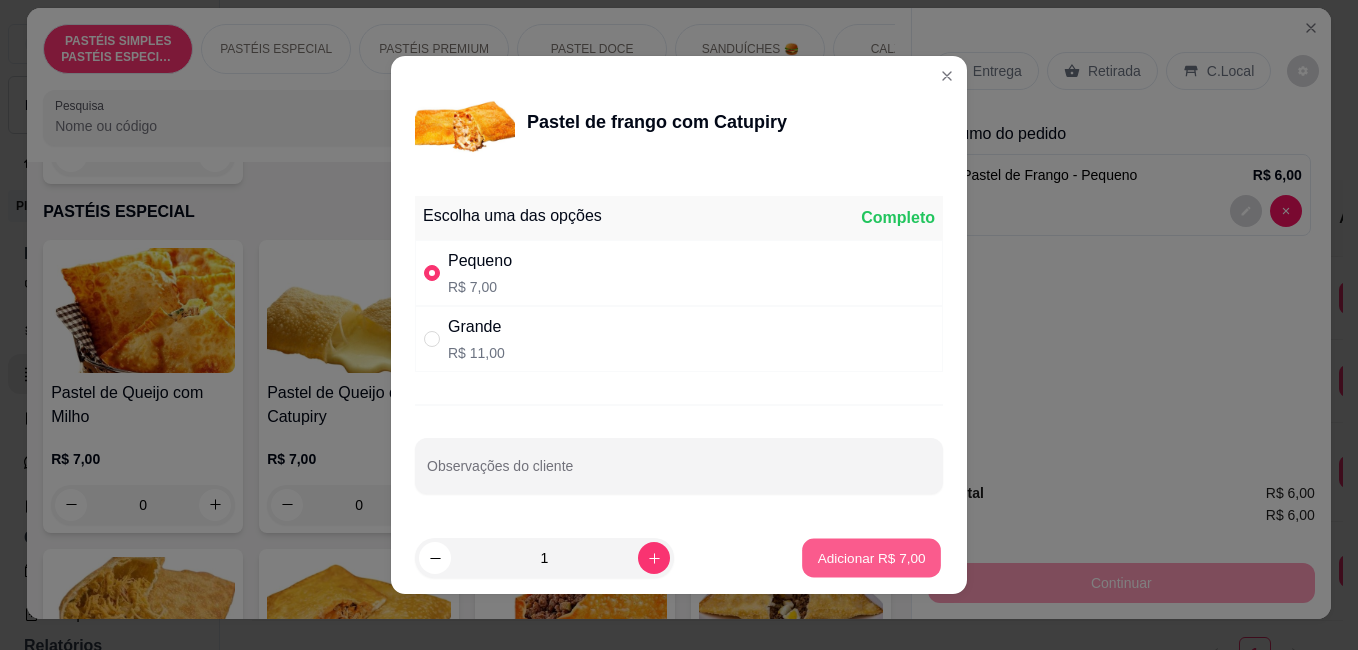 click on "Adicionar   R$ 7,00" at bounding box center [871, 557] 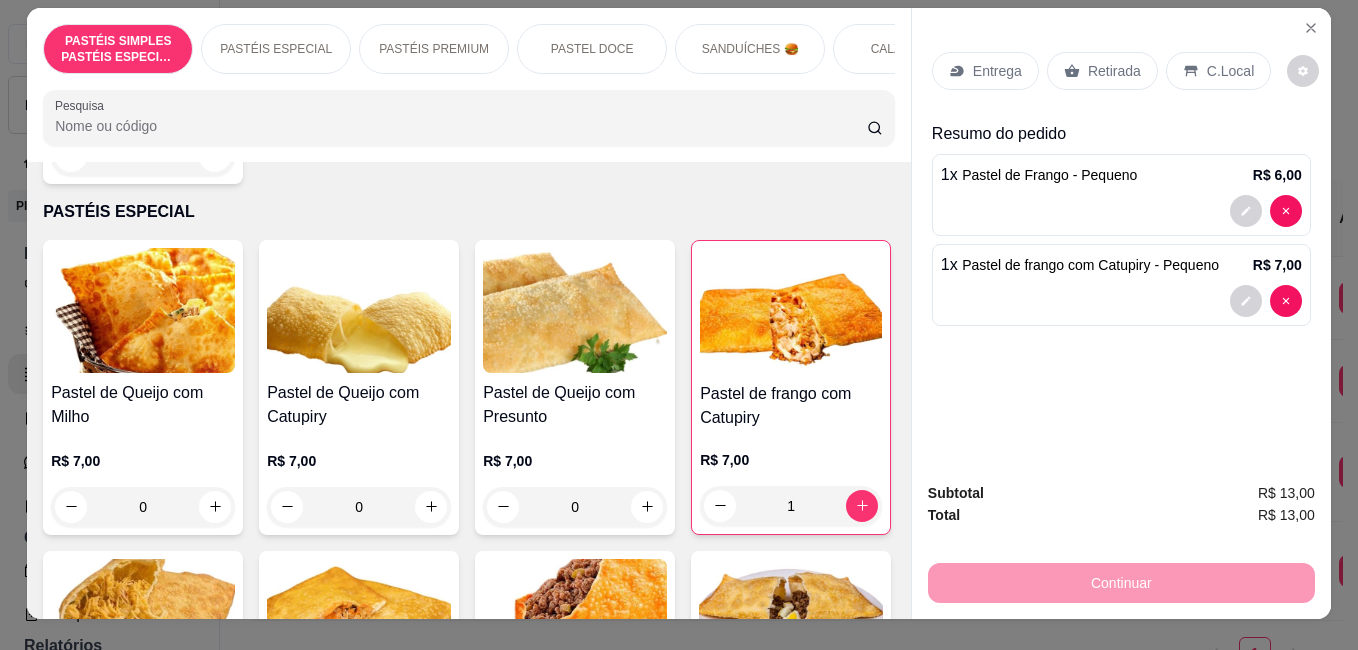click on "Retirada" at bounding box center [1102, 71] 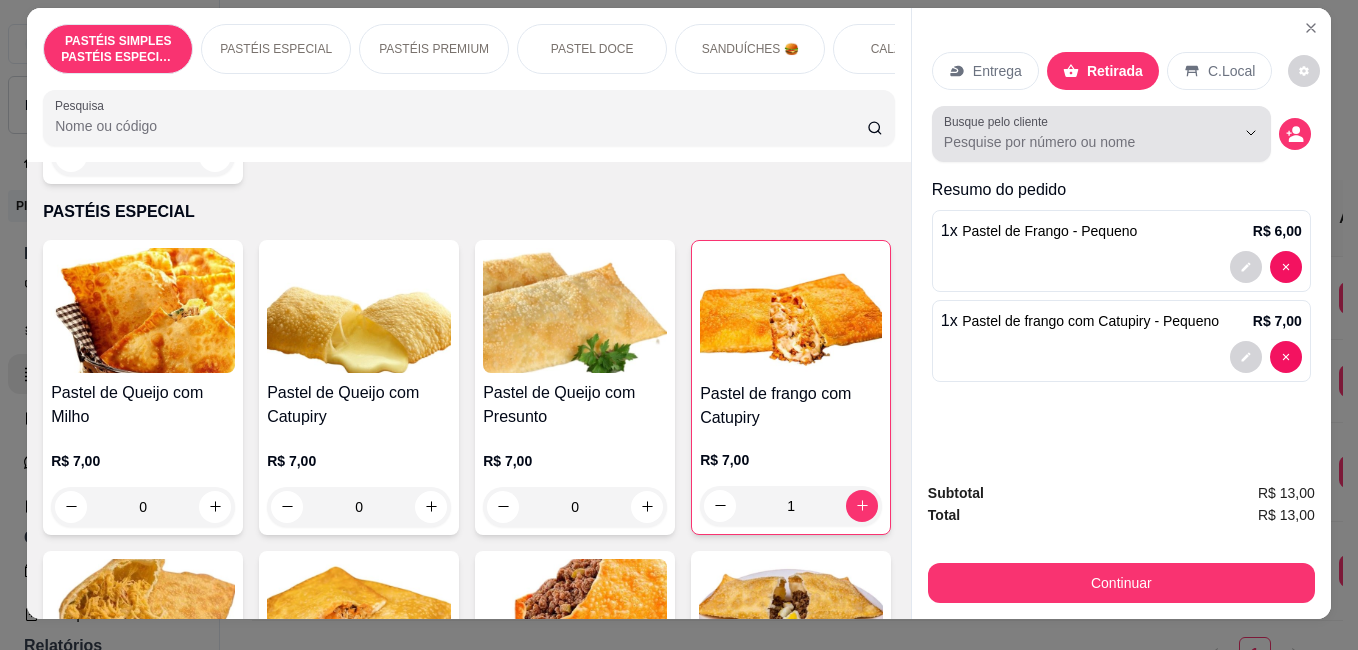 click on "Busque pelo cliente" at bounding box center (1073, 142) 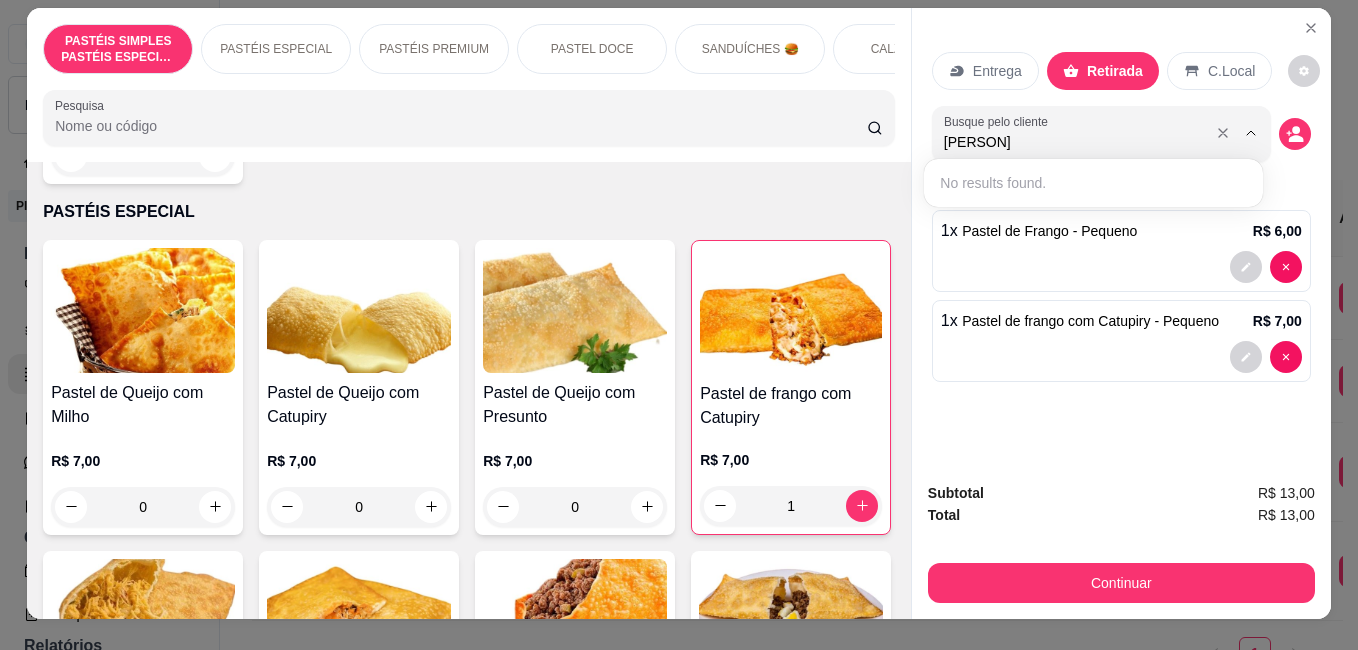 type on "[PERSON]" 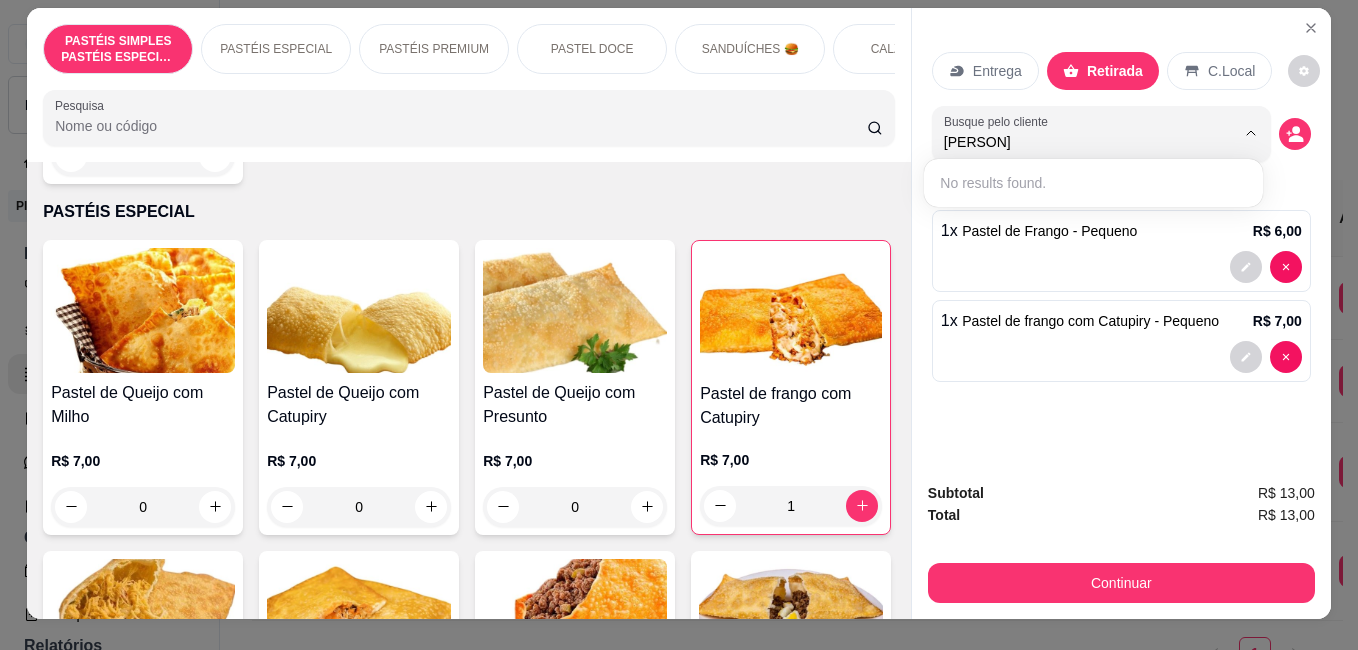 click on "Total R$ 13,00" at bounding box center (1121, 515) 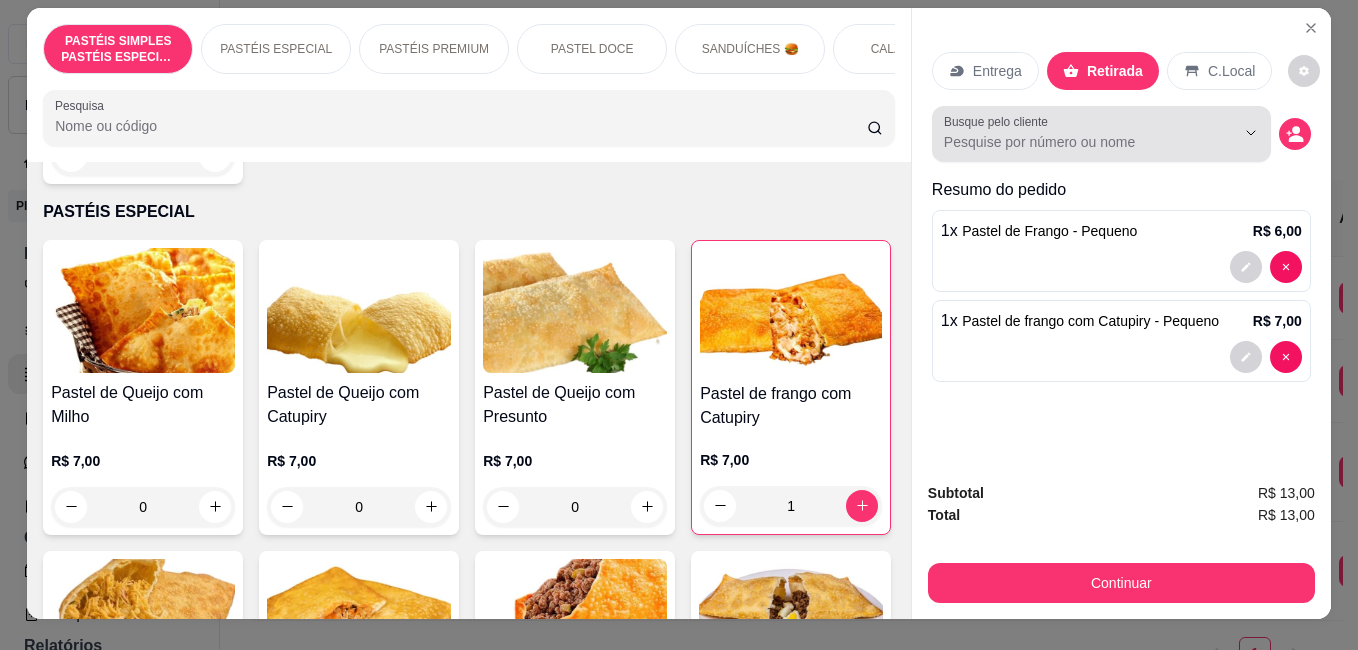 click at bounding box center [1101, 134] 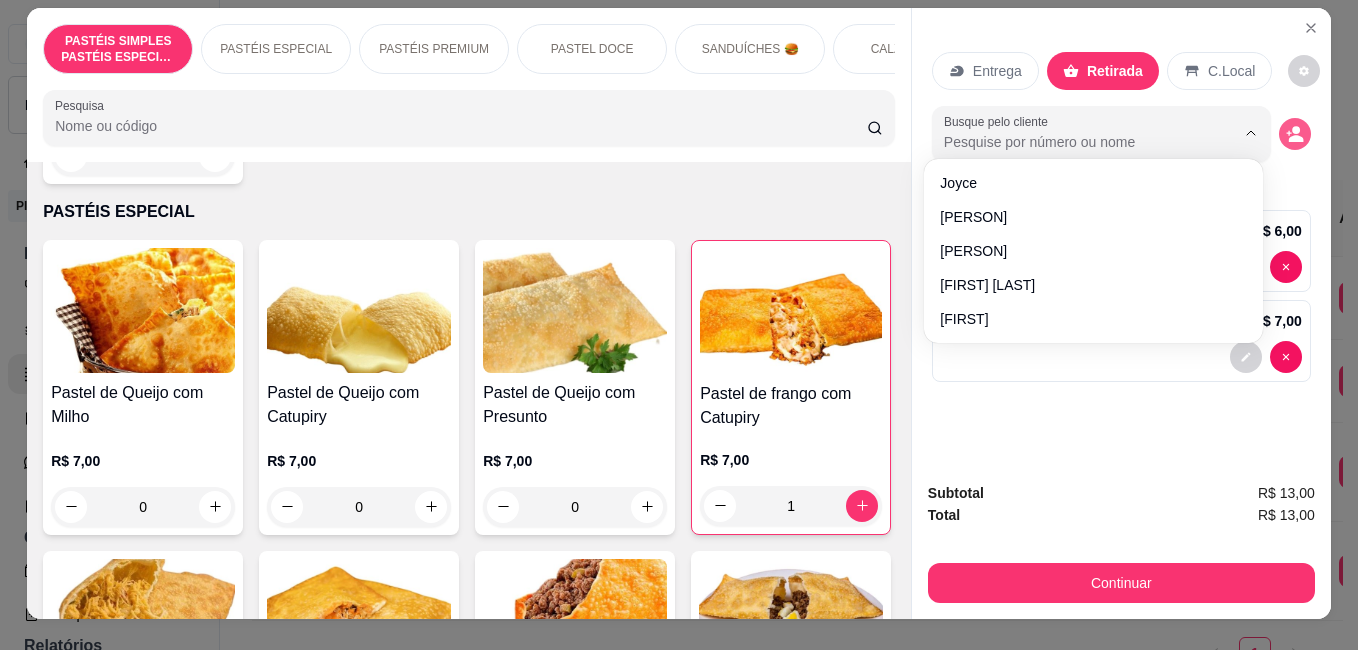 click 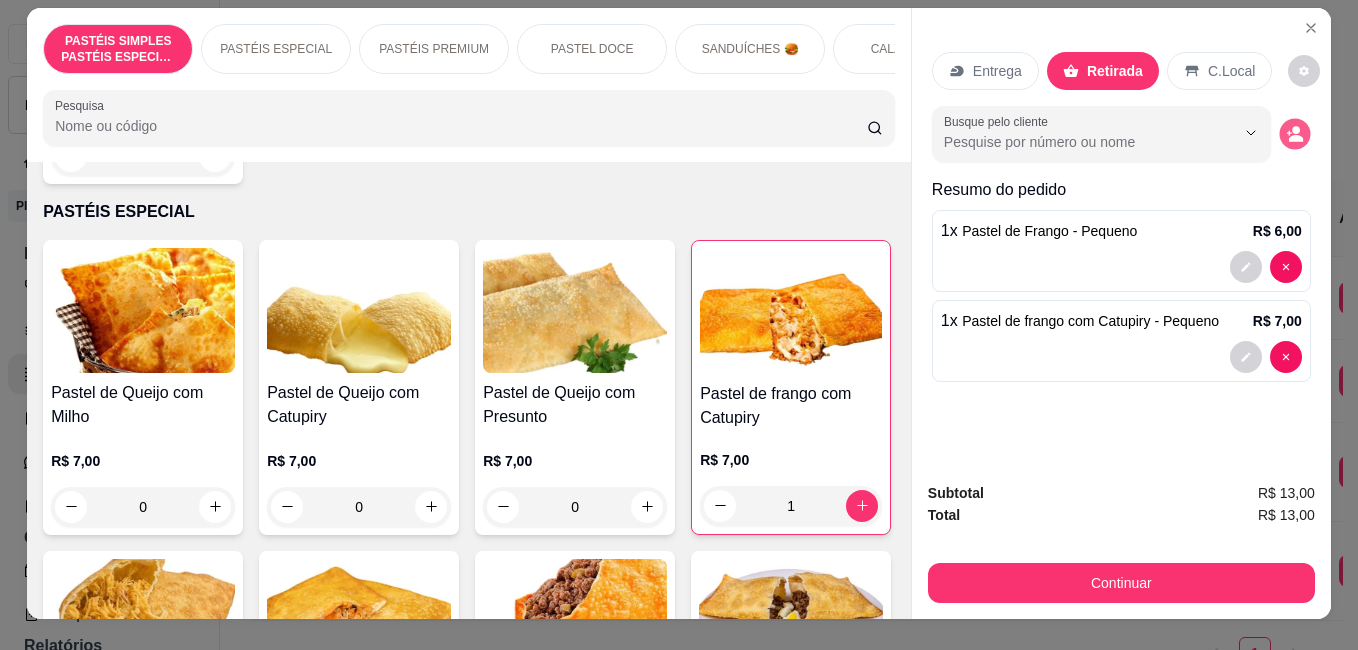click 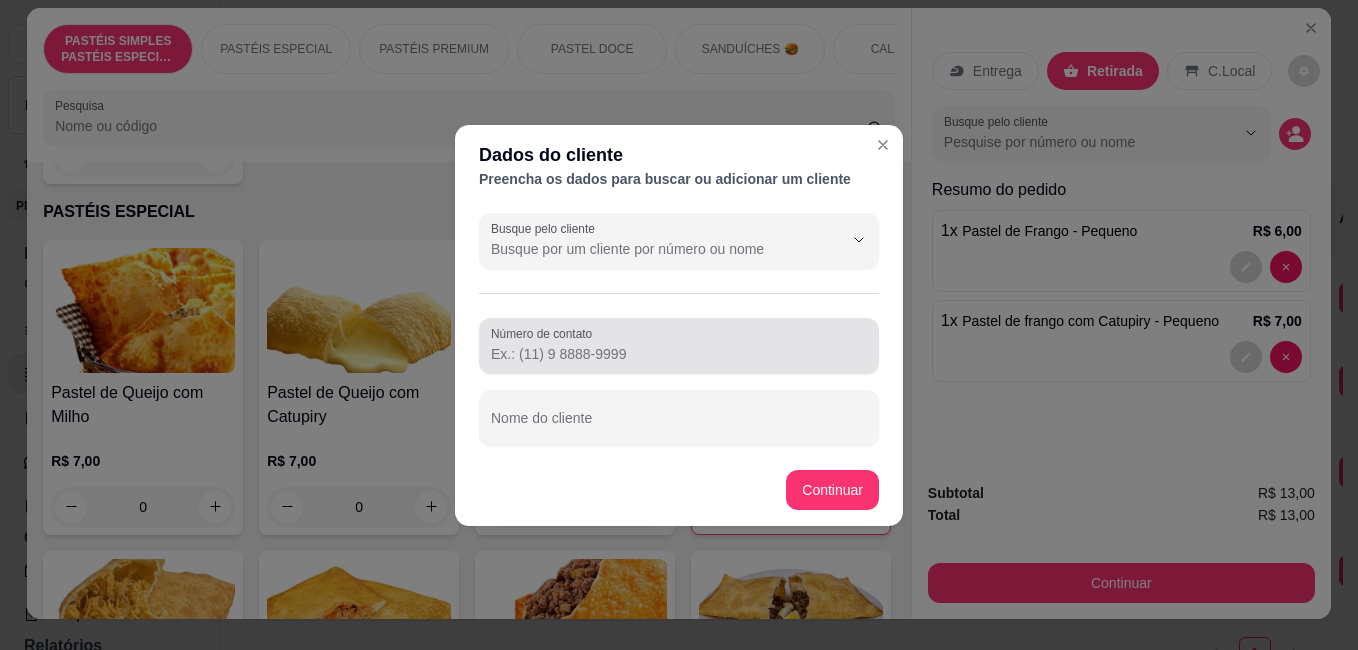 click on "Número de contato" at bounding box center (679, 346) 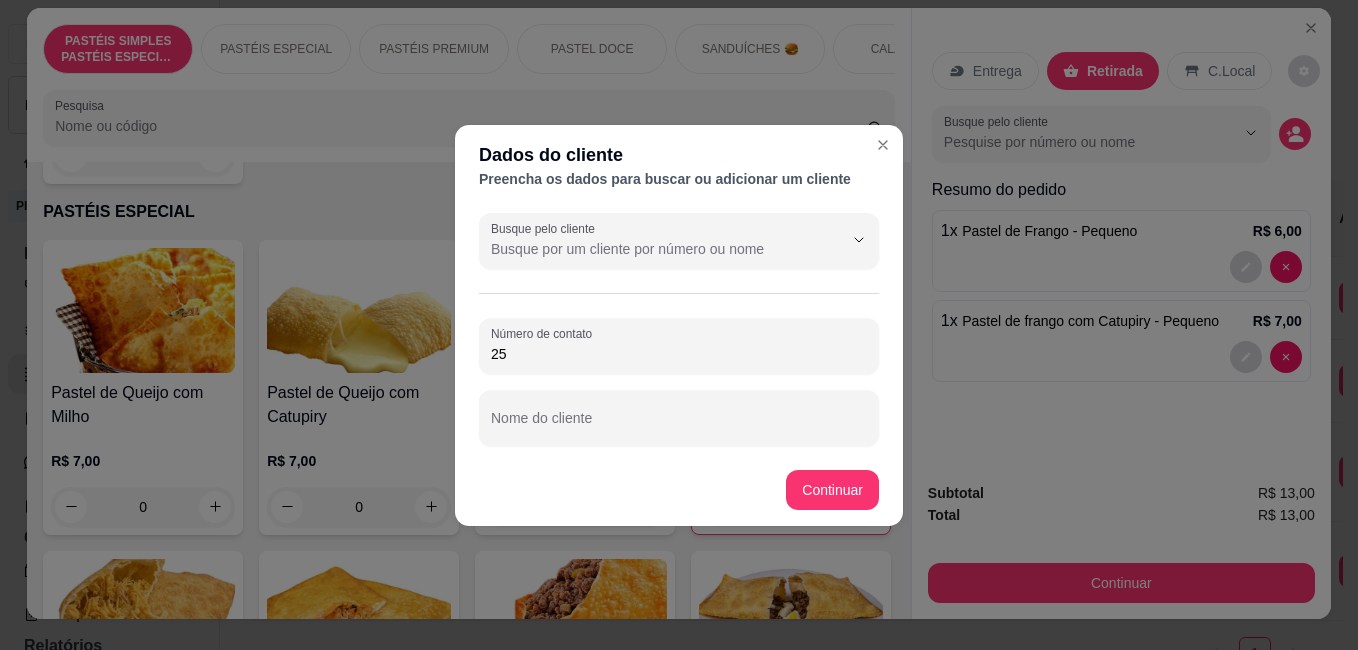 type on "2" 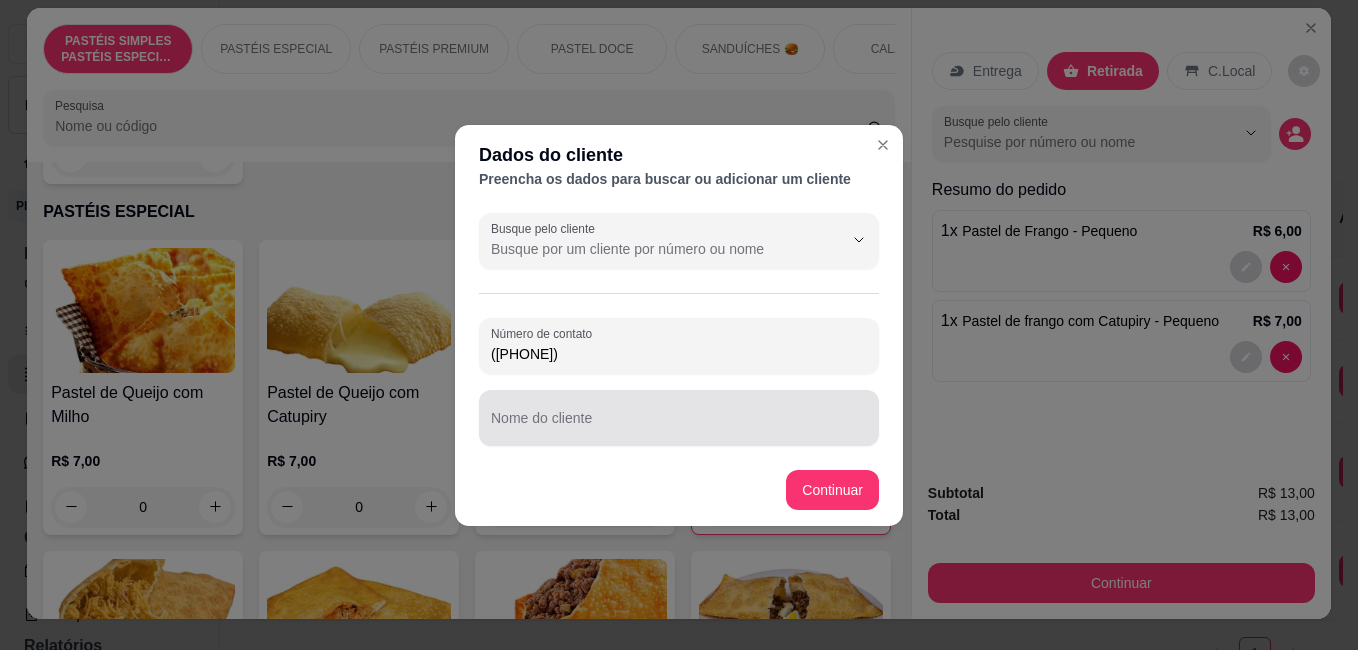 type on "([PHONE])" 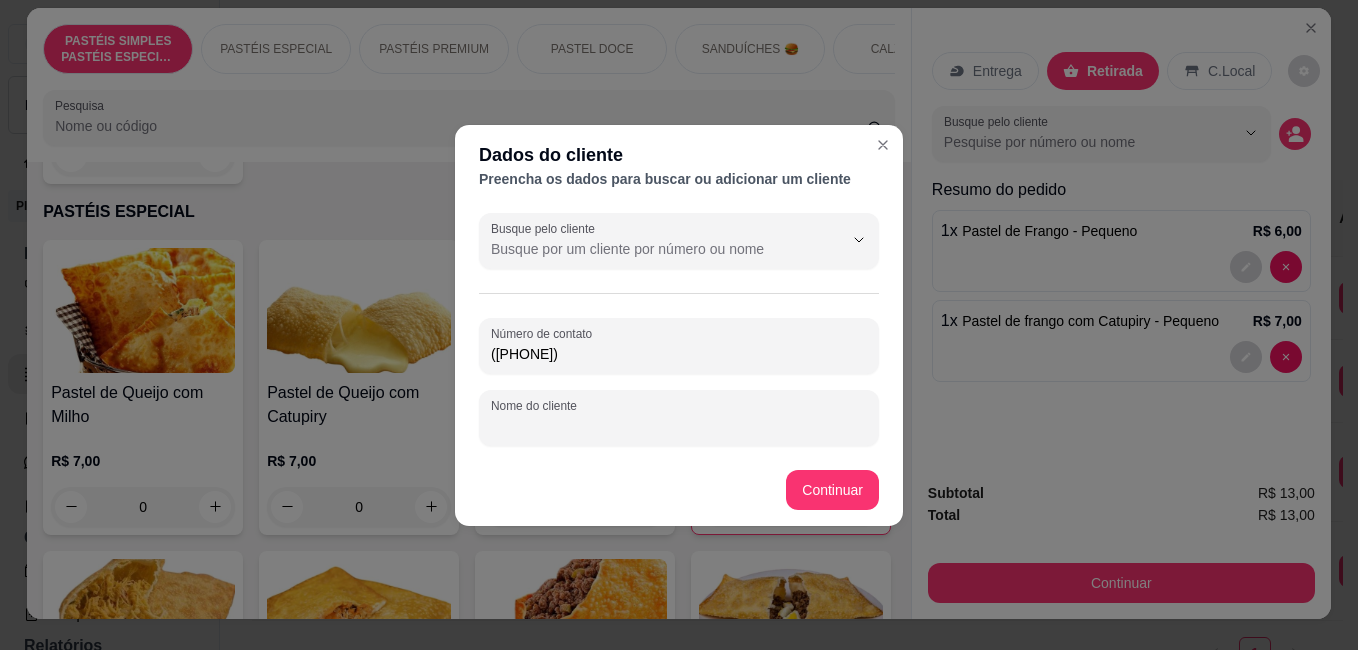 click on "Nome do cliente" at bounding box center [679, 426] 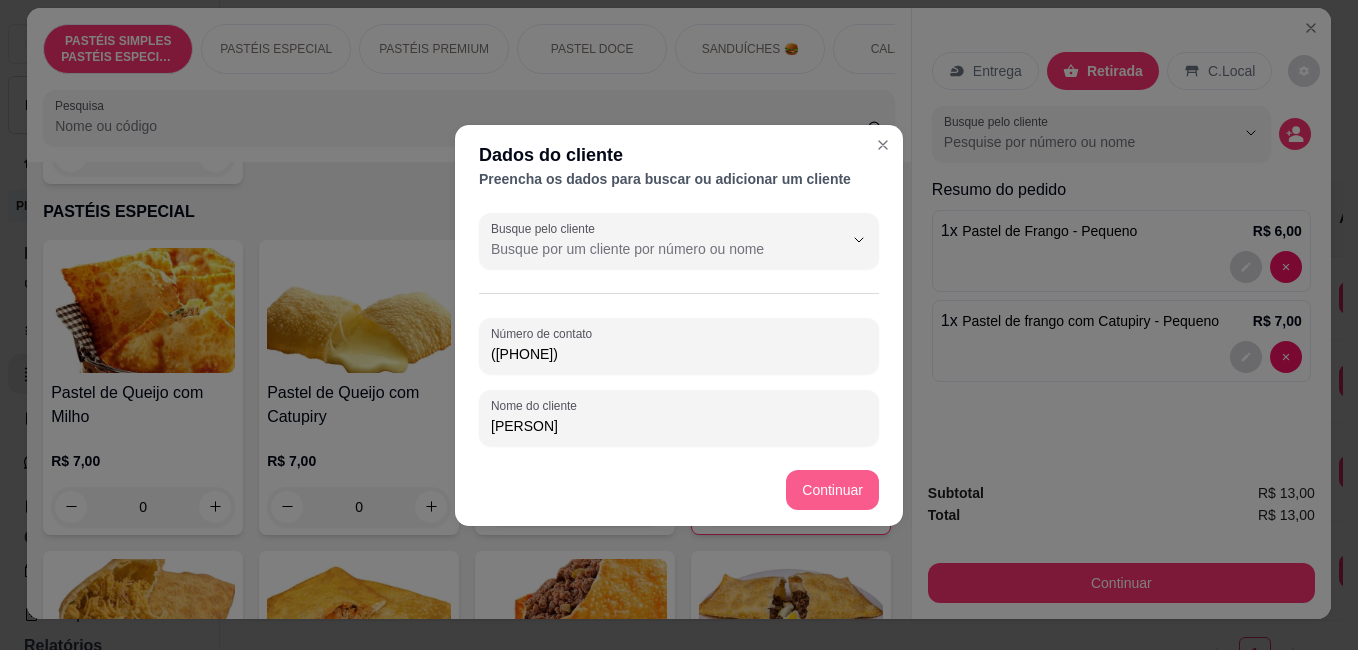 type on "[PERSON]" 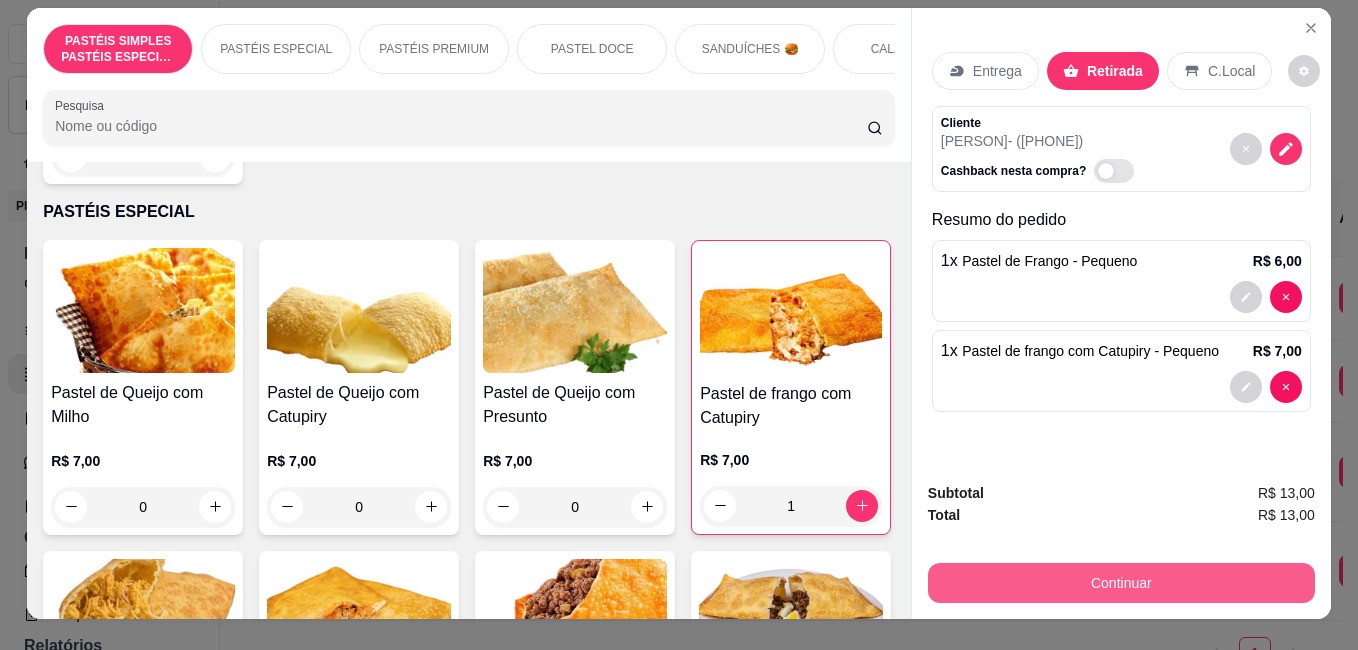 click on "Continuar" at bounding box center (1121, 583) 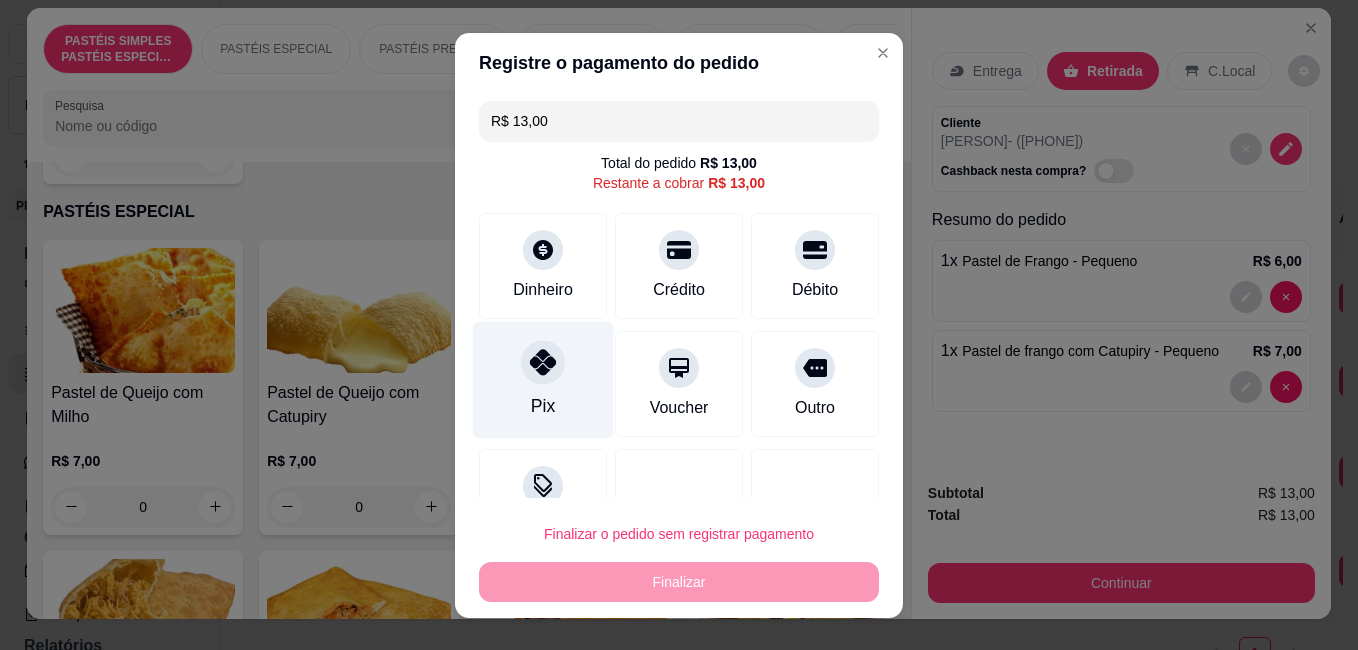 click on "Pix" at bounding box center [543, 379] 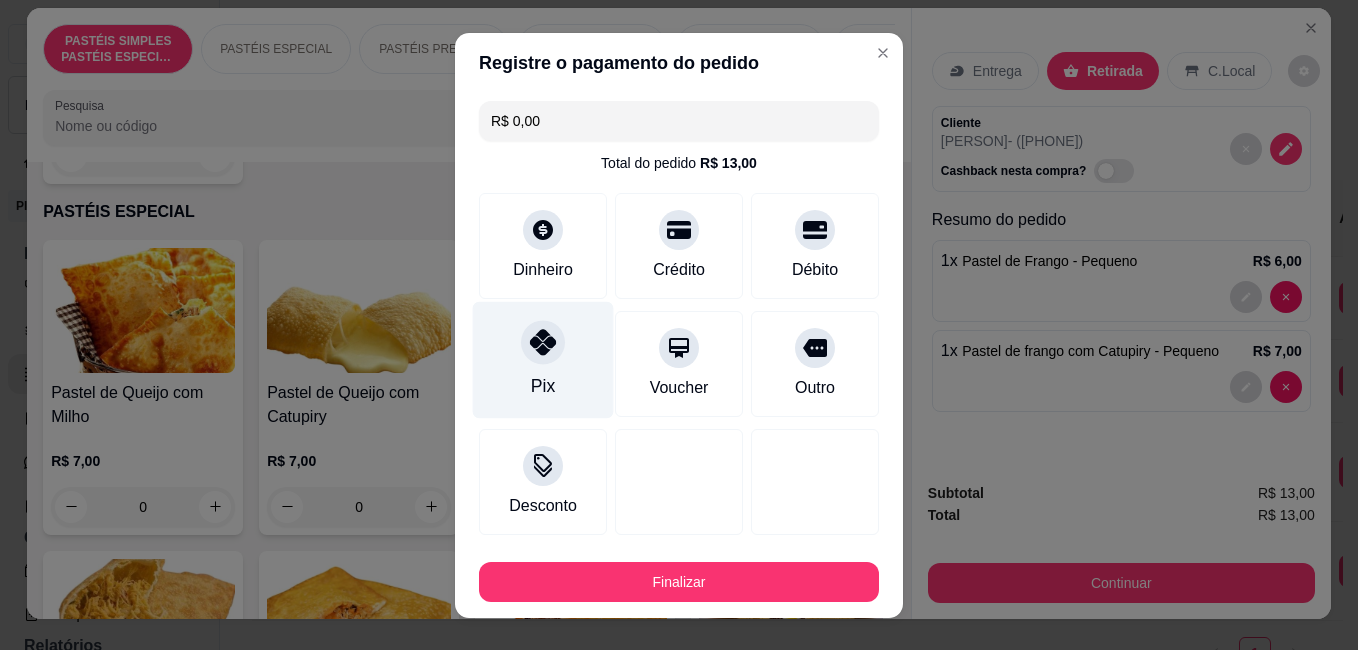 type on "R$ 0,00" 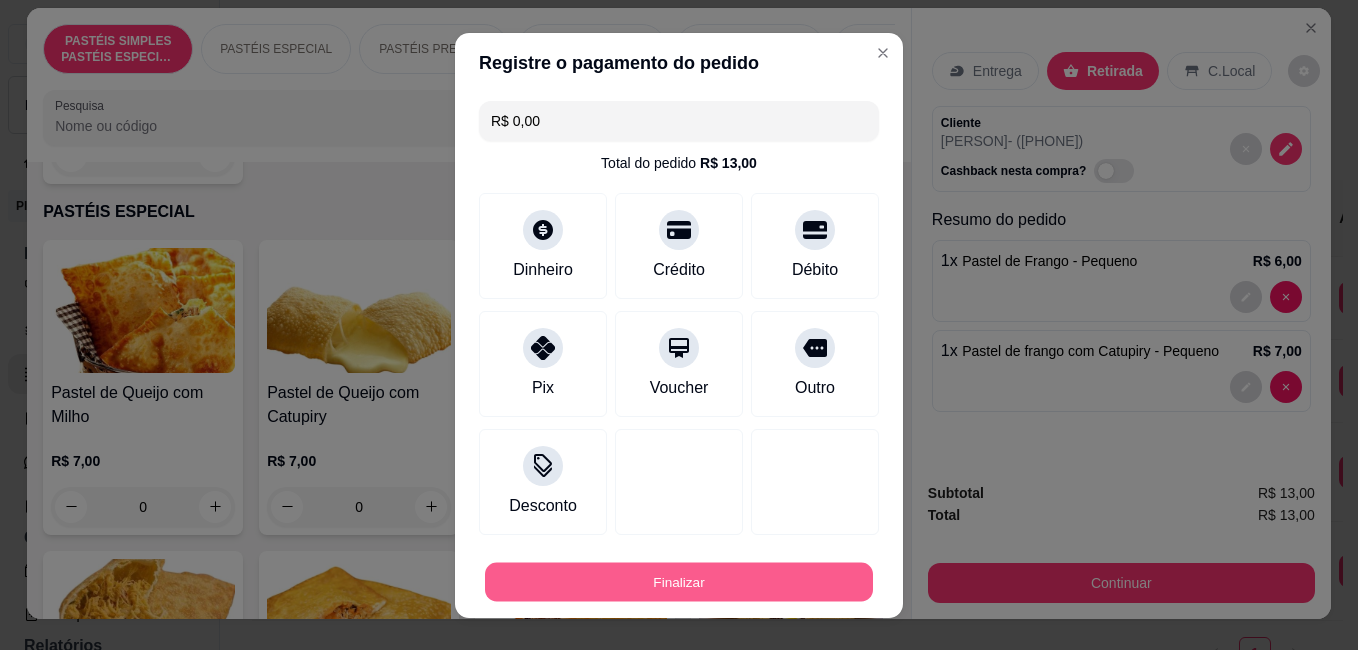 click on "Finalizar" at bounding box center [679, 581] 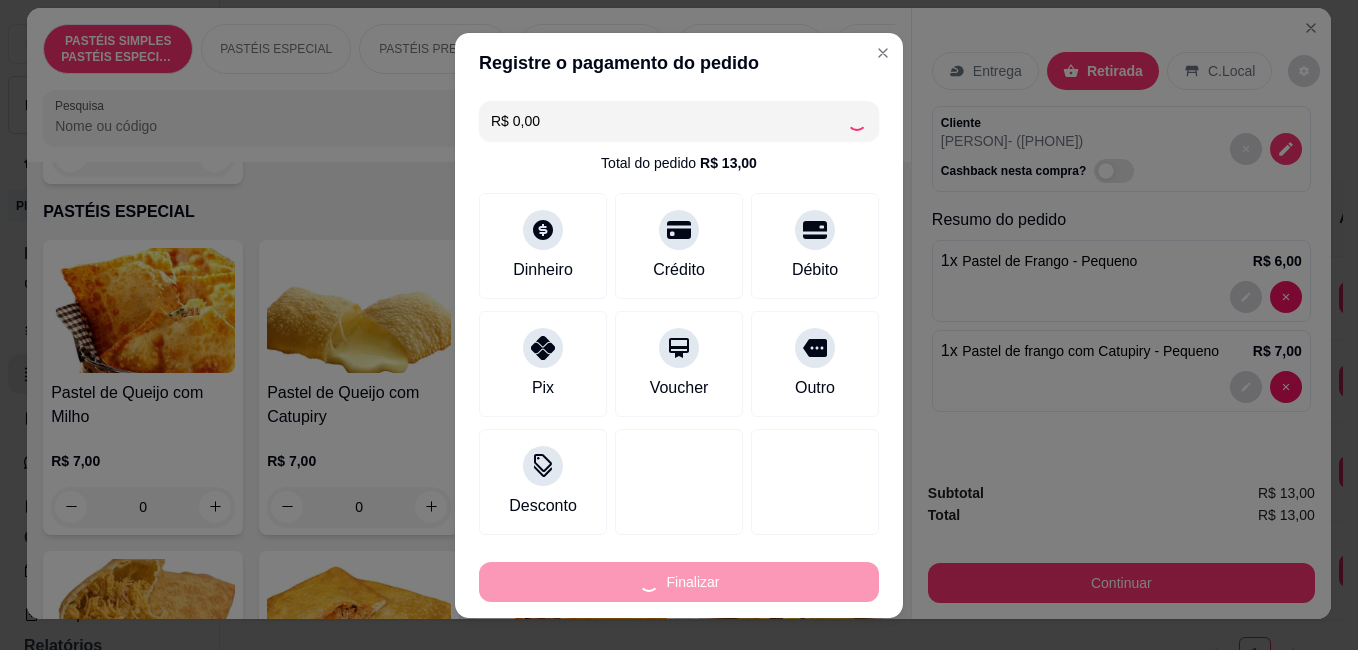 type on "0" 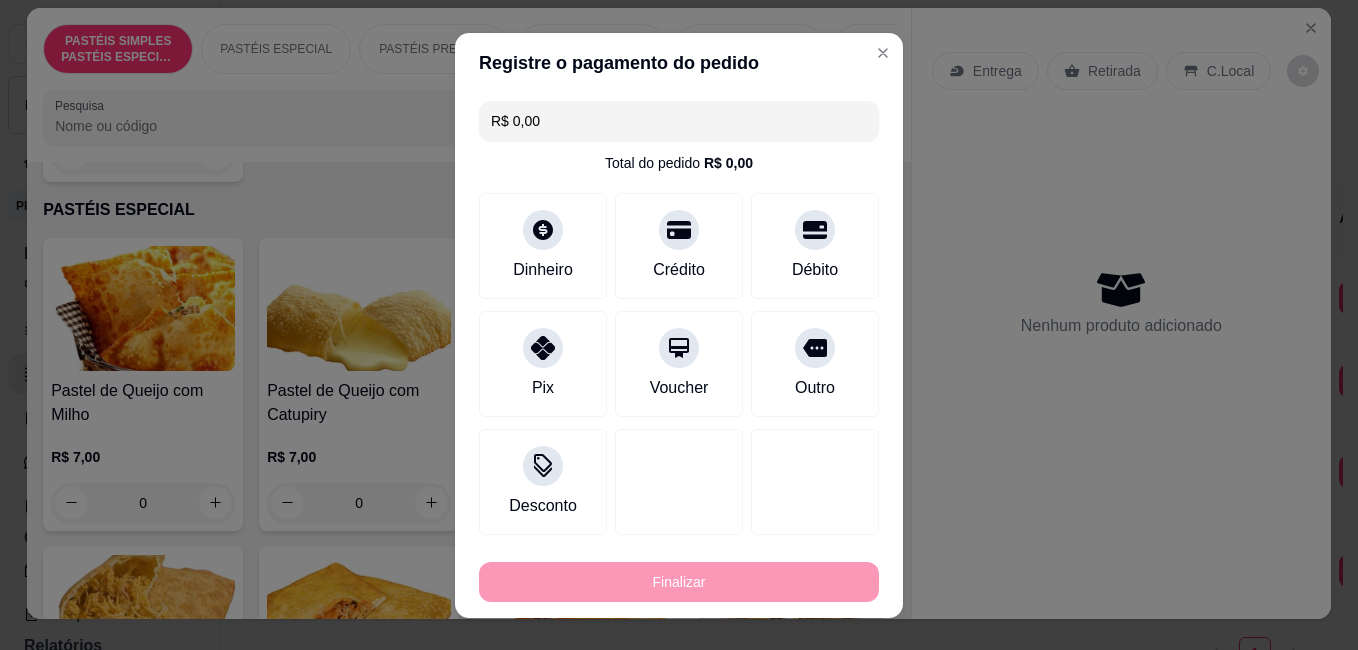 type on "-R$ 13,00" 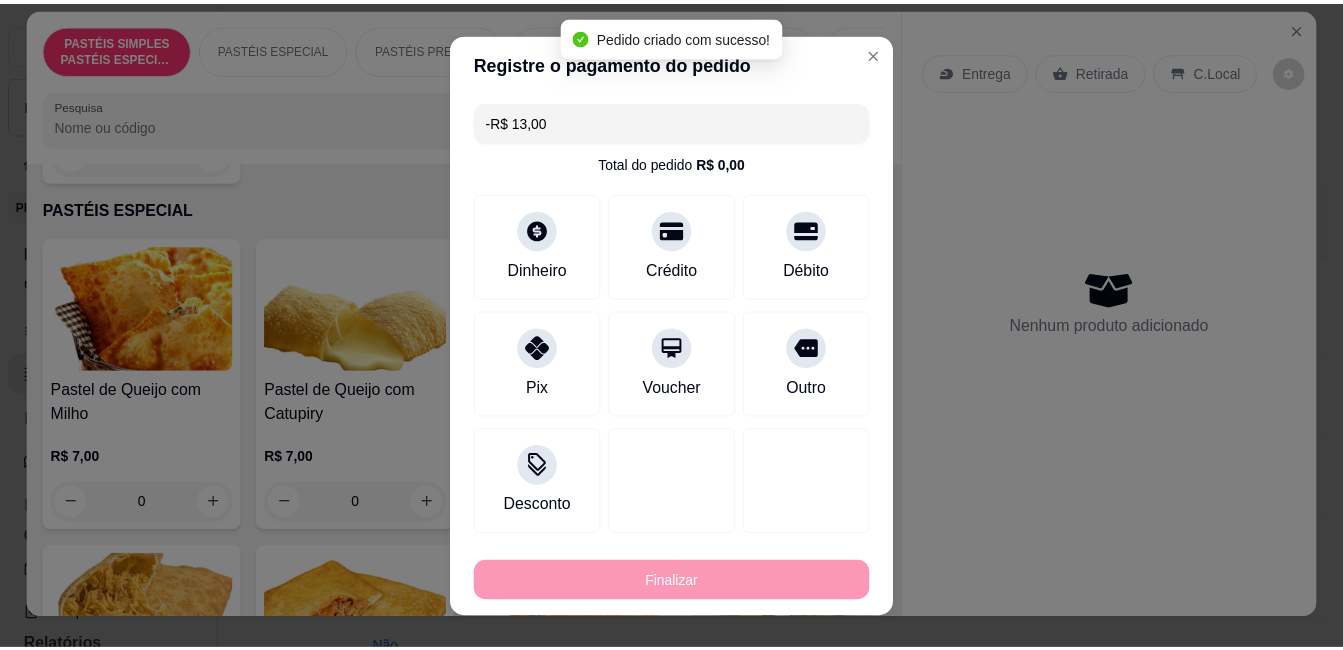 scroll, scrollTop: 878, scrollLeft: 0, axis: vertical 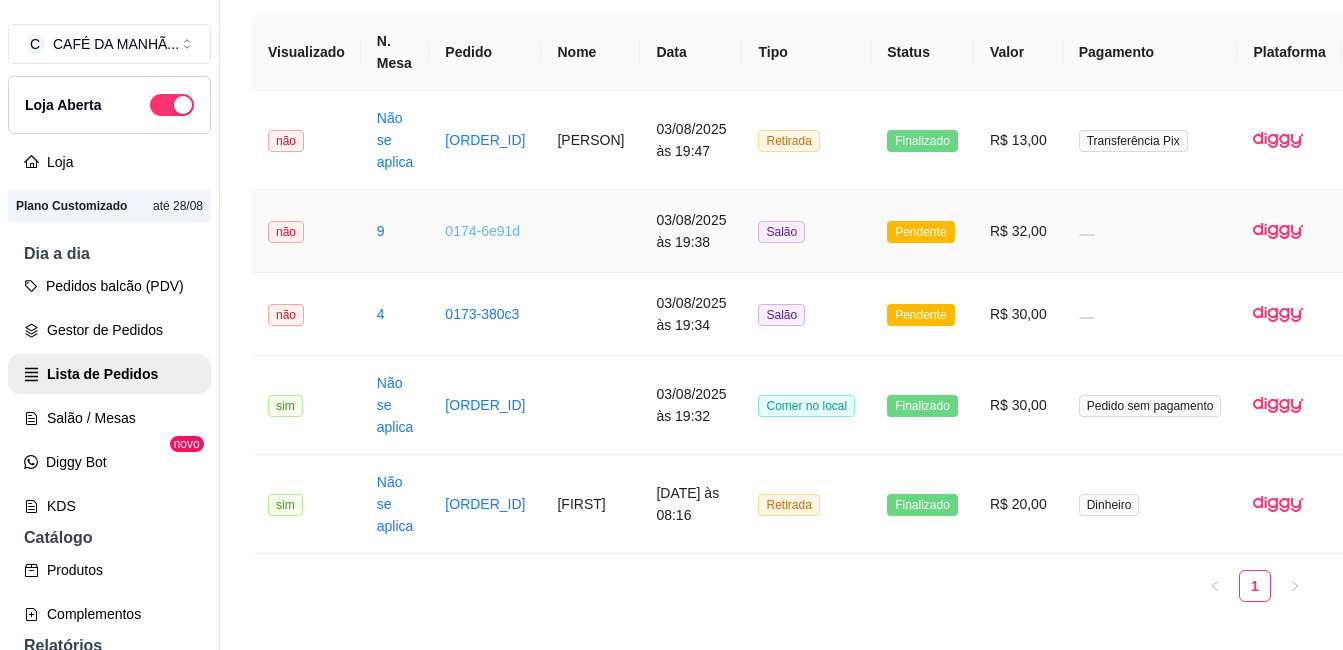 click on "0174-6e91d" at bounding box center [482, 231] 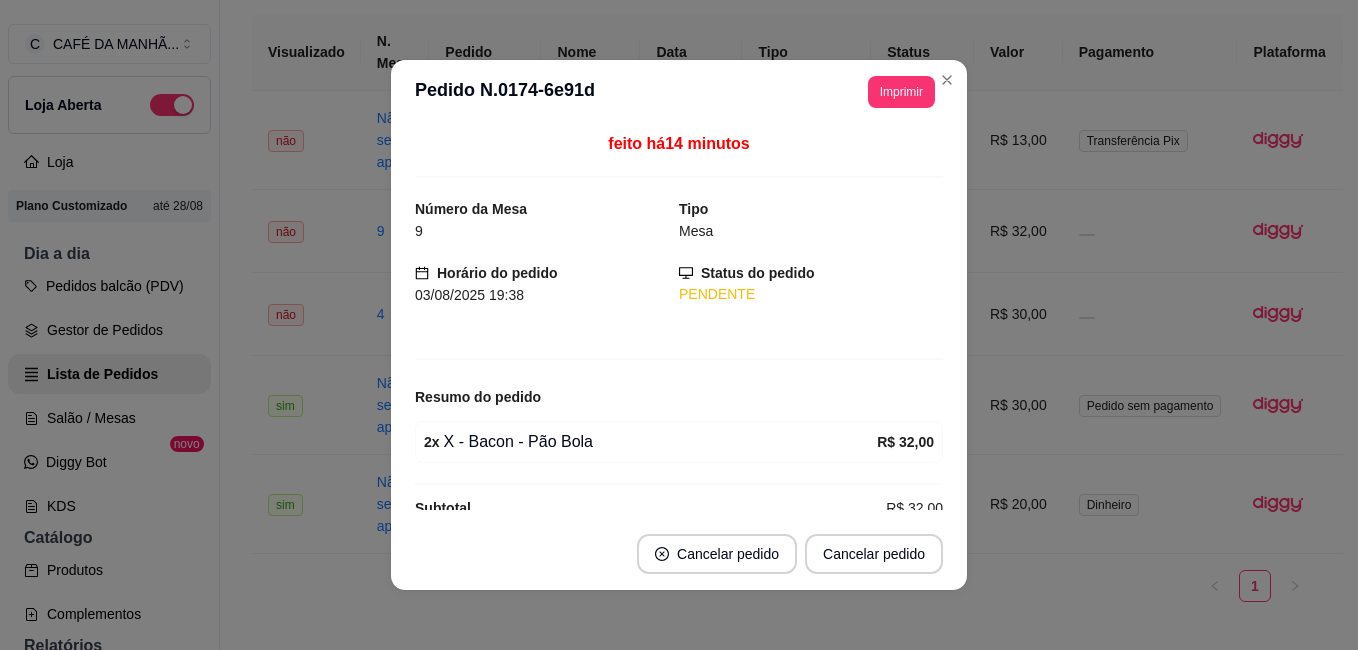 scroll, scrollTop: 31, scrollLeft: 0, axis: vertical 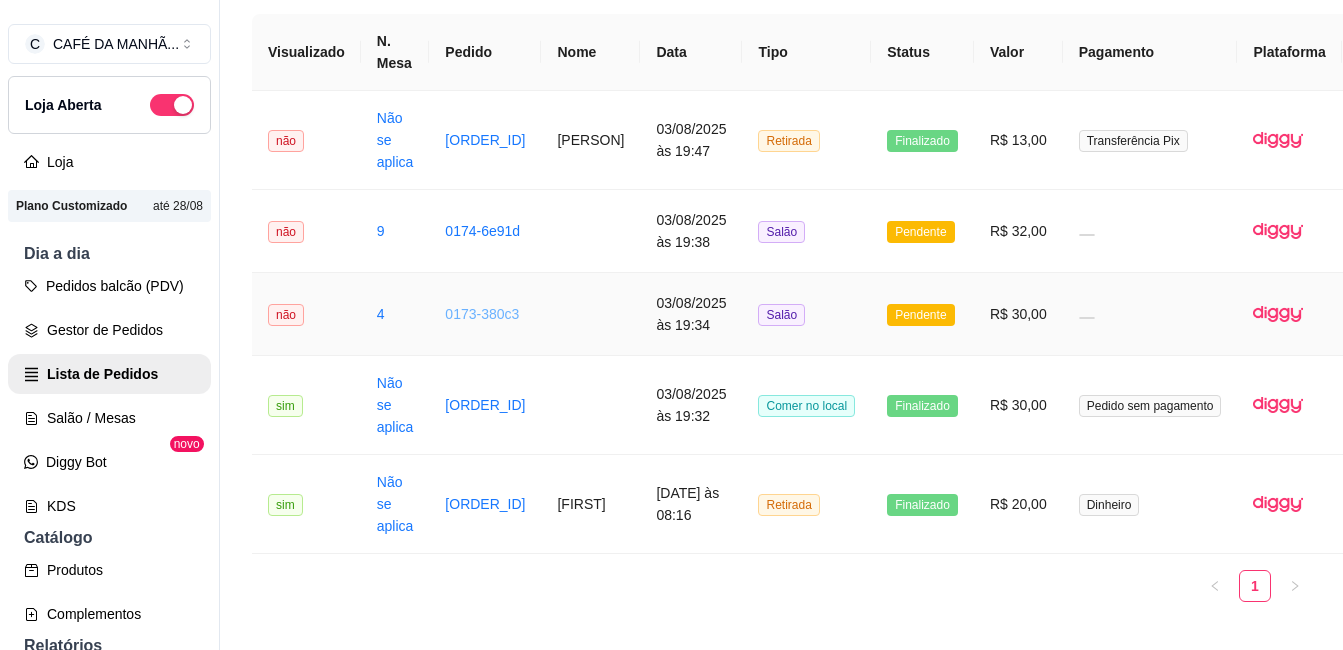 click on "0173-380c3" at bounding box center (482, 314) 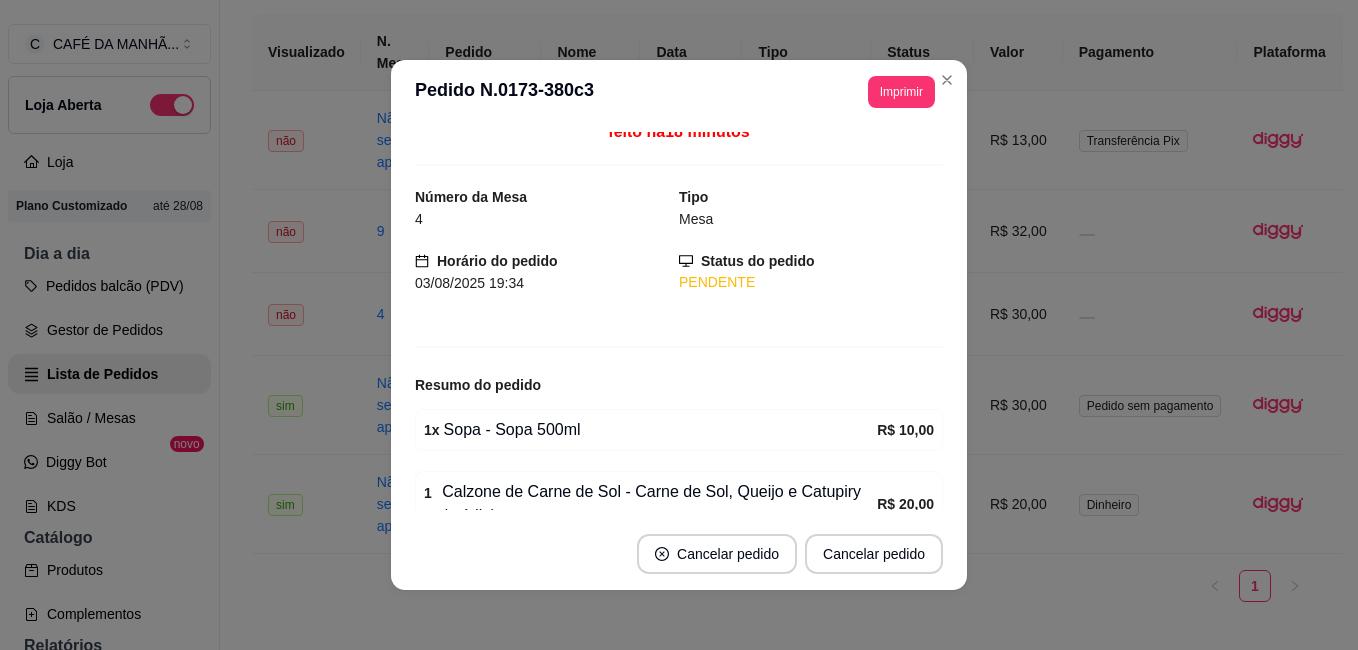 scroll, scrollTop: 0, scrollLeft: 0, axis: both 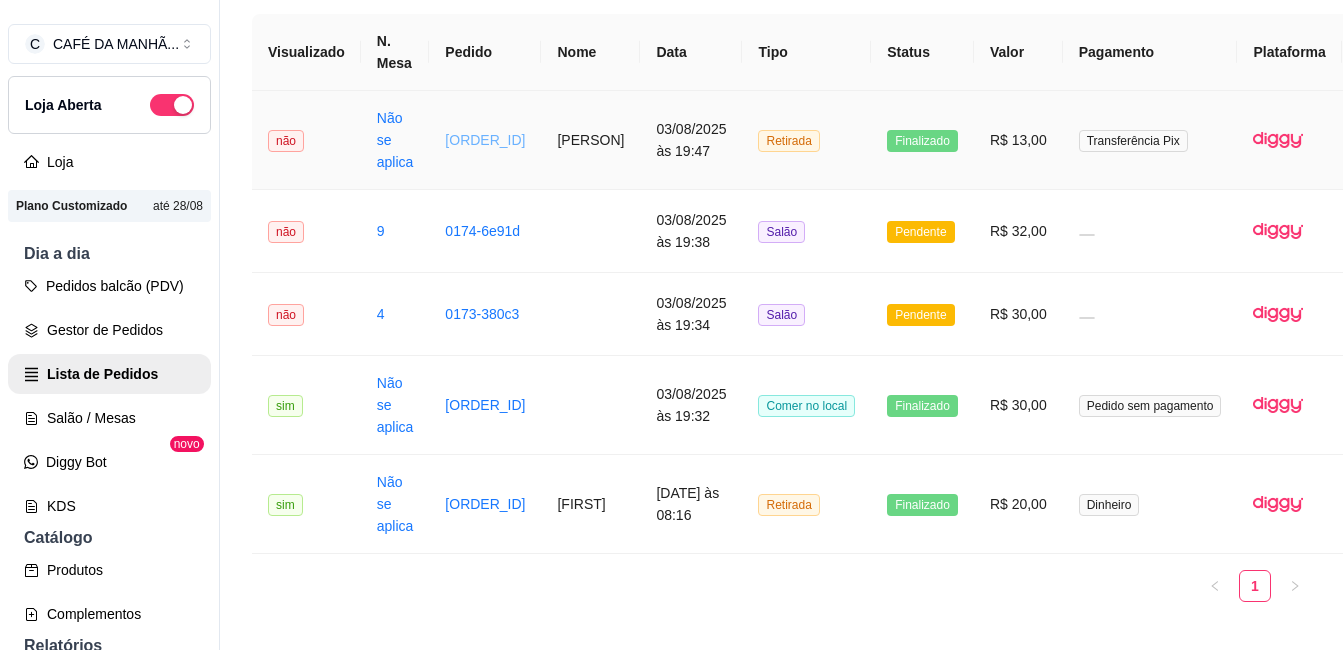 click on "[ORDER_ID]" at bounding box center (485, 140) 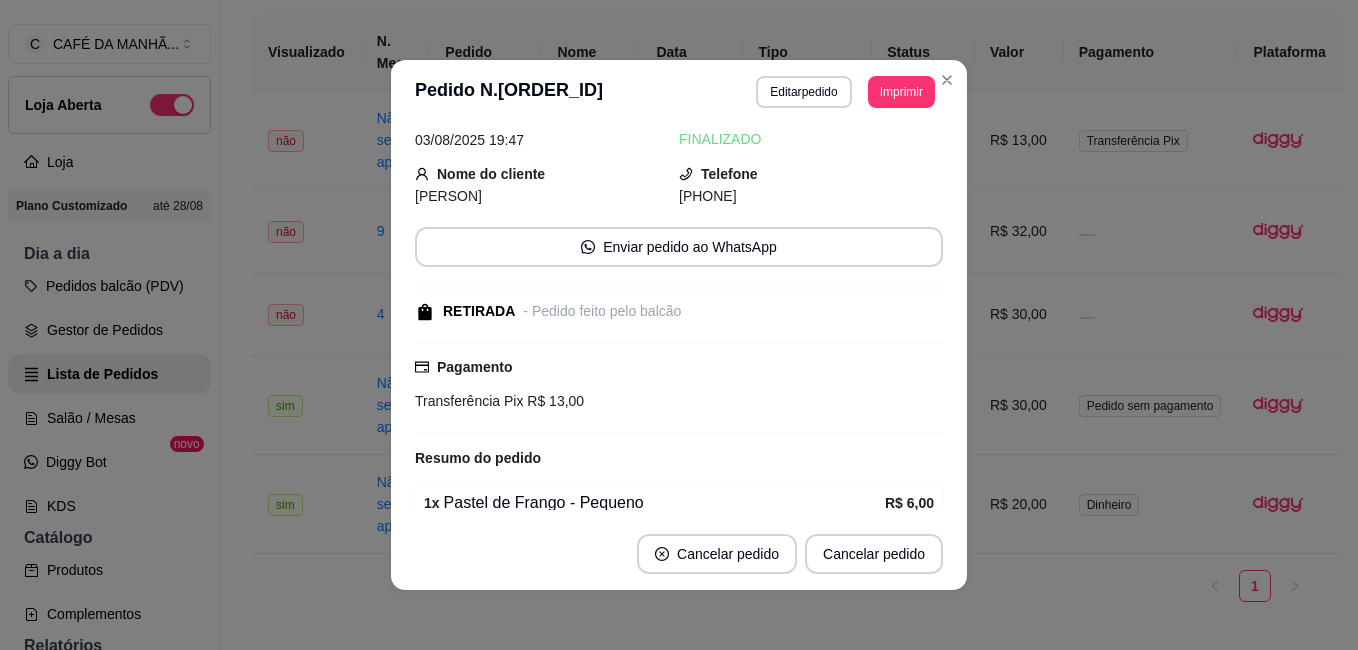 scroll, scrollTop: 0, scrollLeft: 0, axis: both 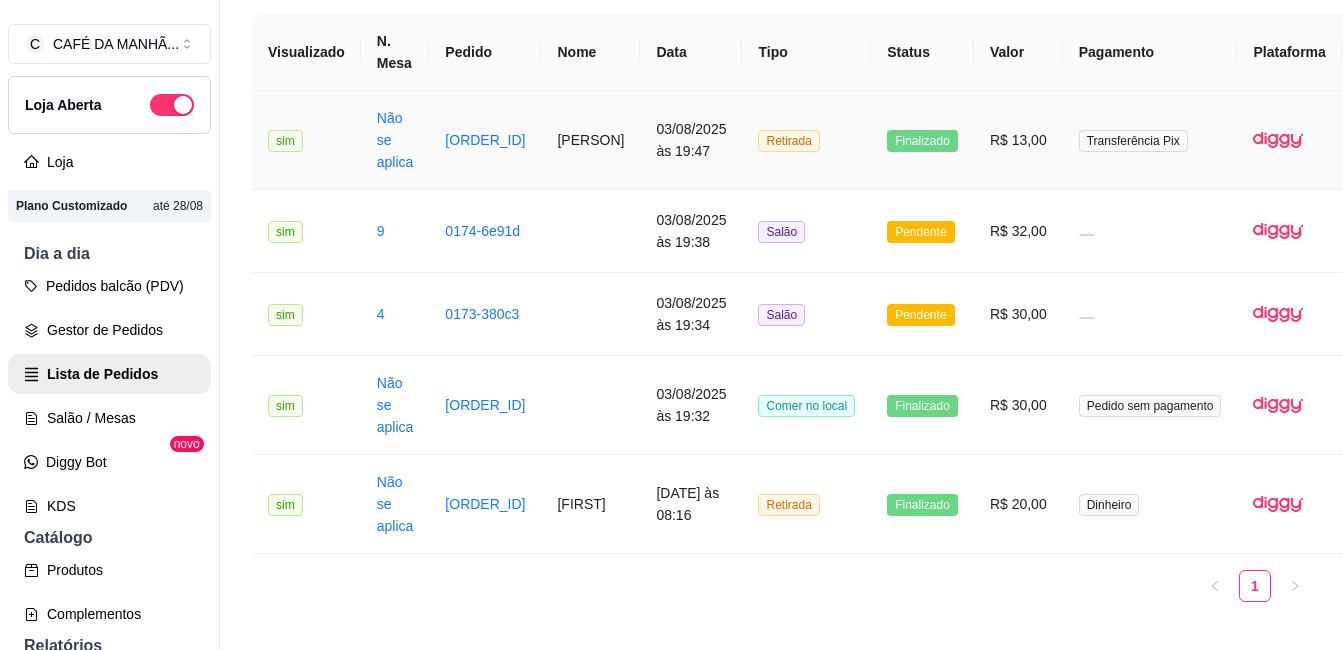 click on "Finalizado" at bounding box center [922, 140] 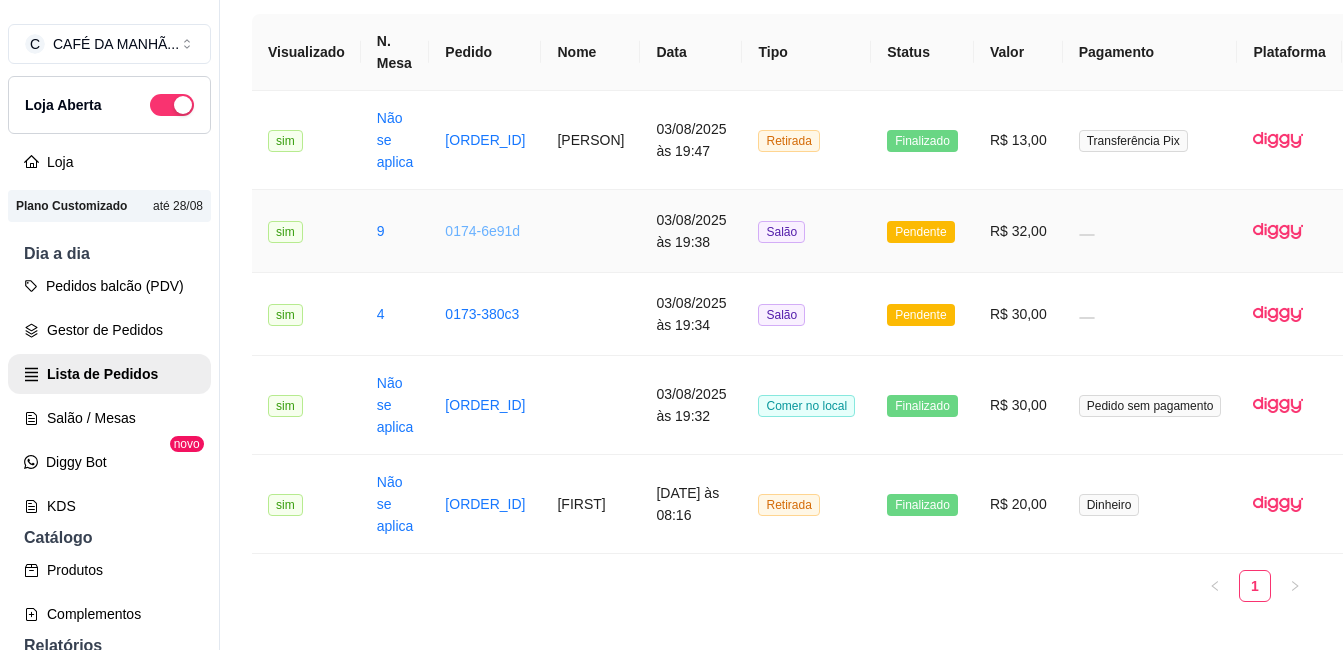 click on "0174-6e91d" at bounding box center (482, 231) 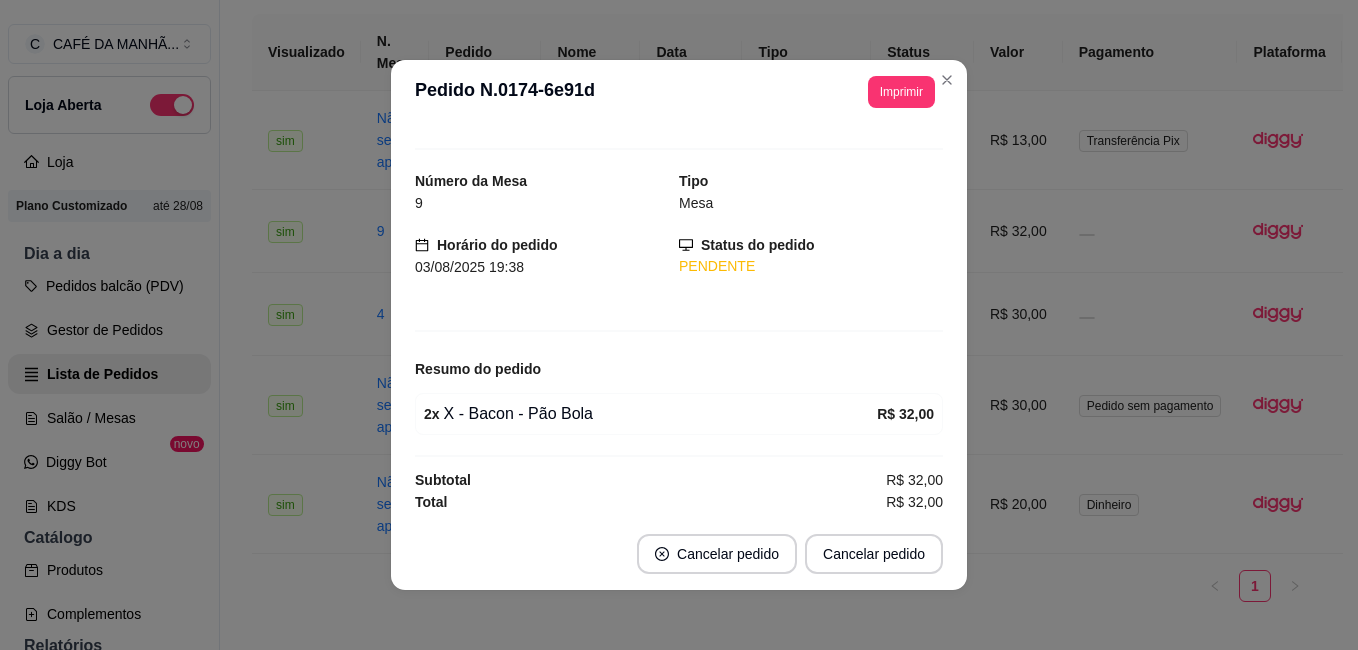 scroll, scrollTop: 31, scrollLeft: 0, axis: vertical 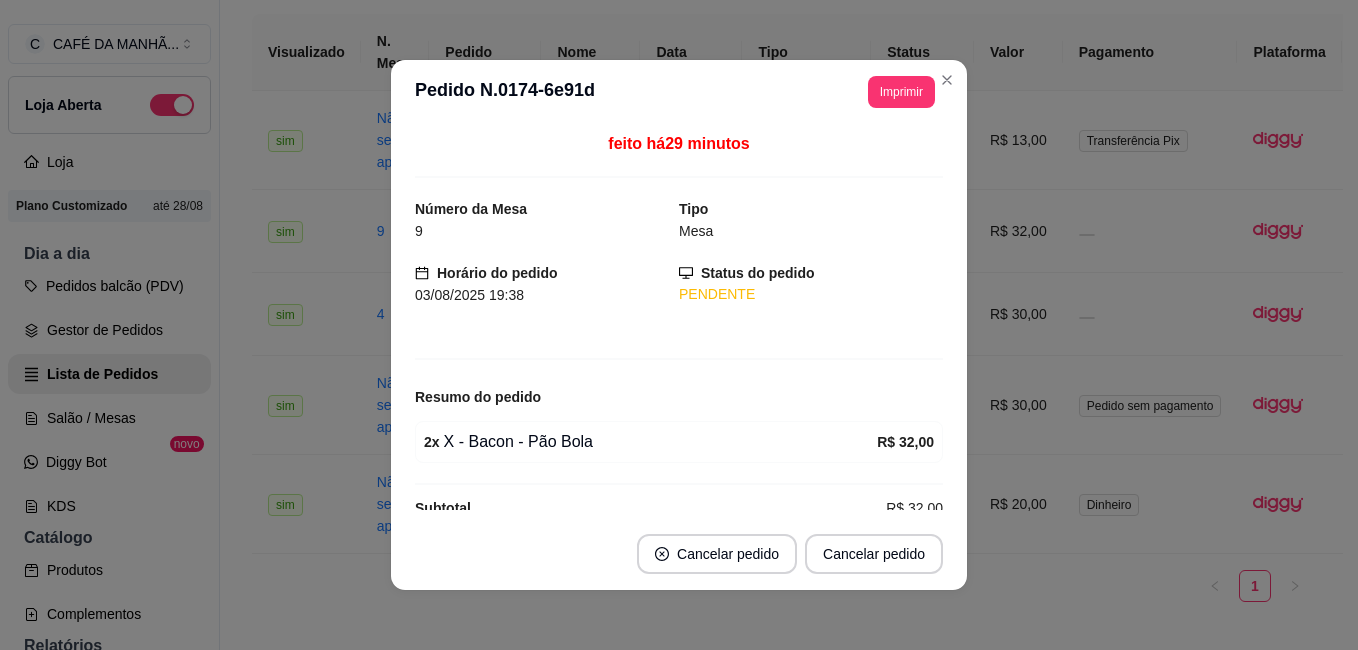 click on "PENDENTE" at bounding box center [811, 294] 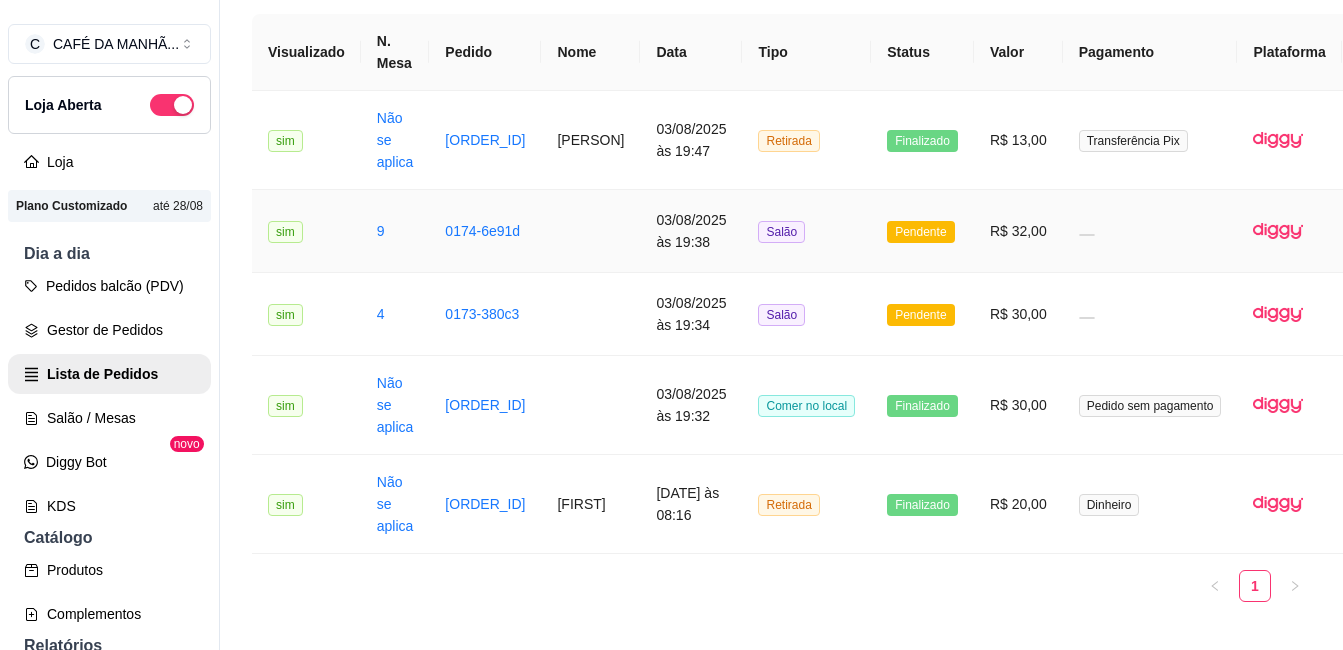 click on "sim" at bounding box center [285, 232] 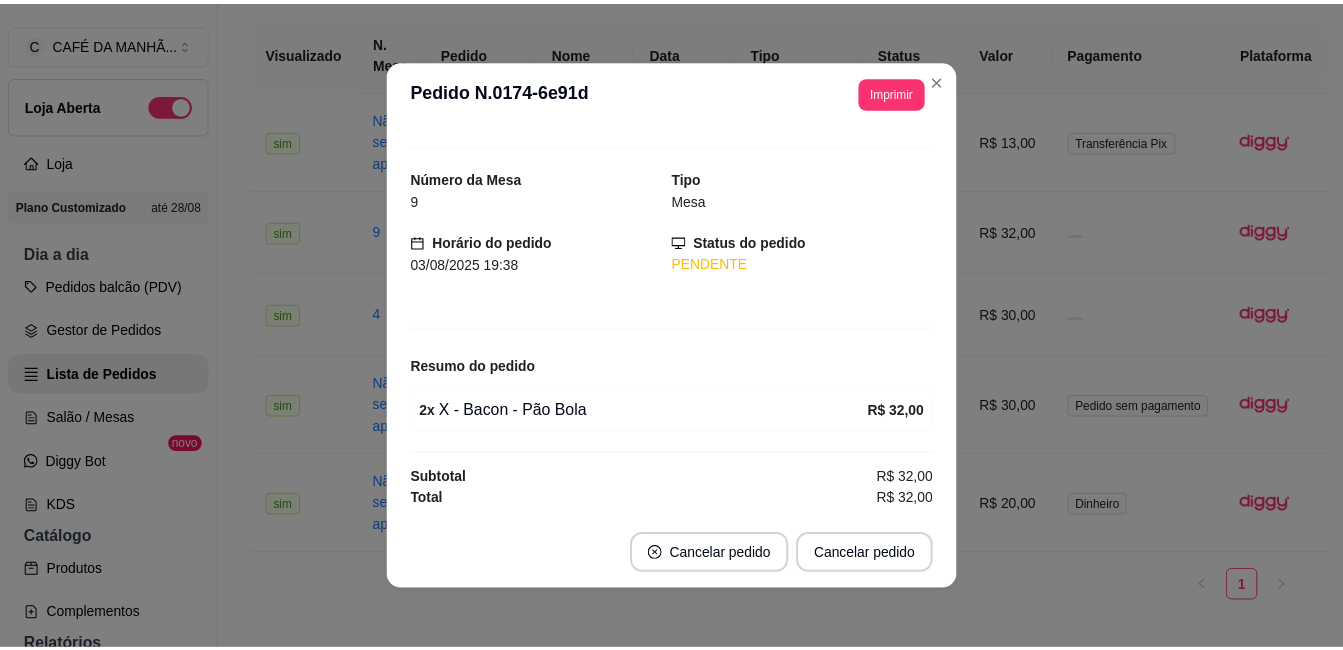 scroll, scrollTop: 0, scrollLeft: 0, axis: both 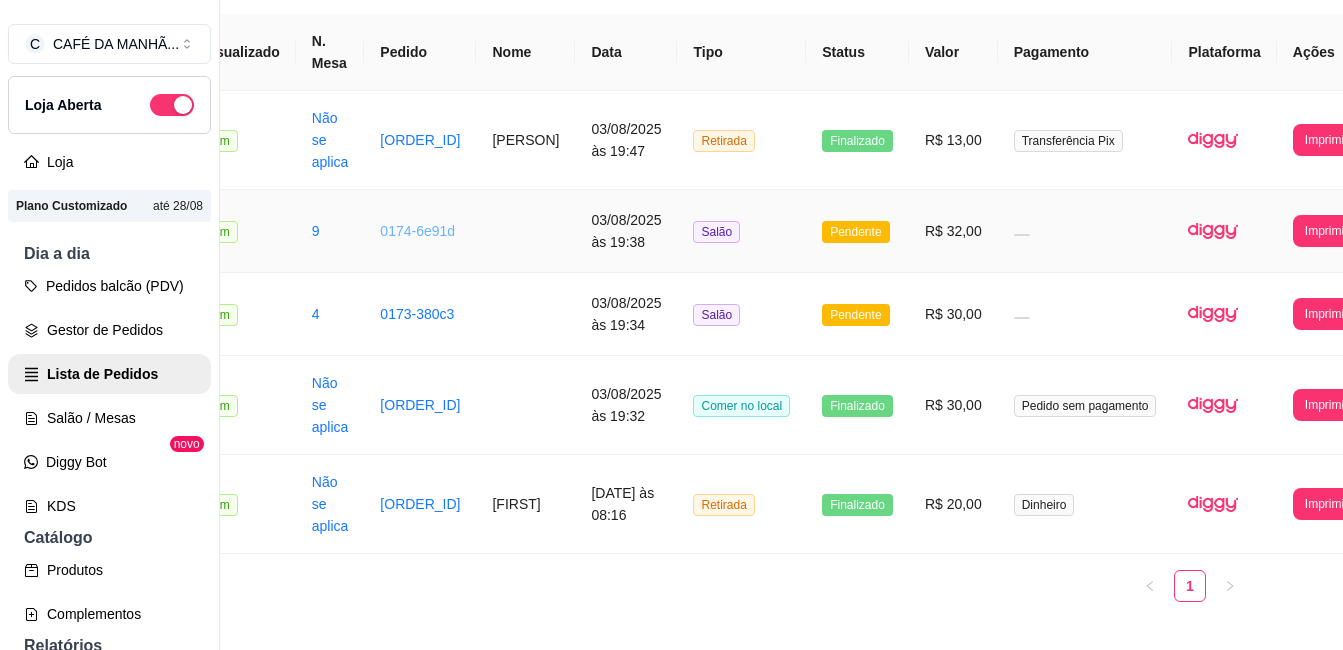 click on "0174-6e91d" at bounding box center (417, 231) 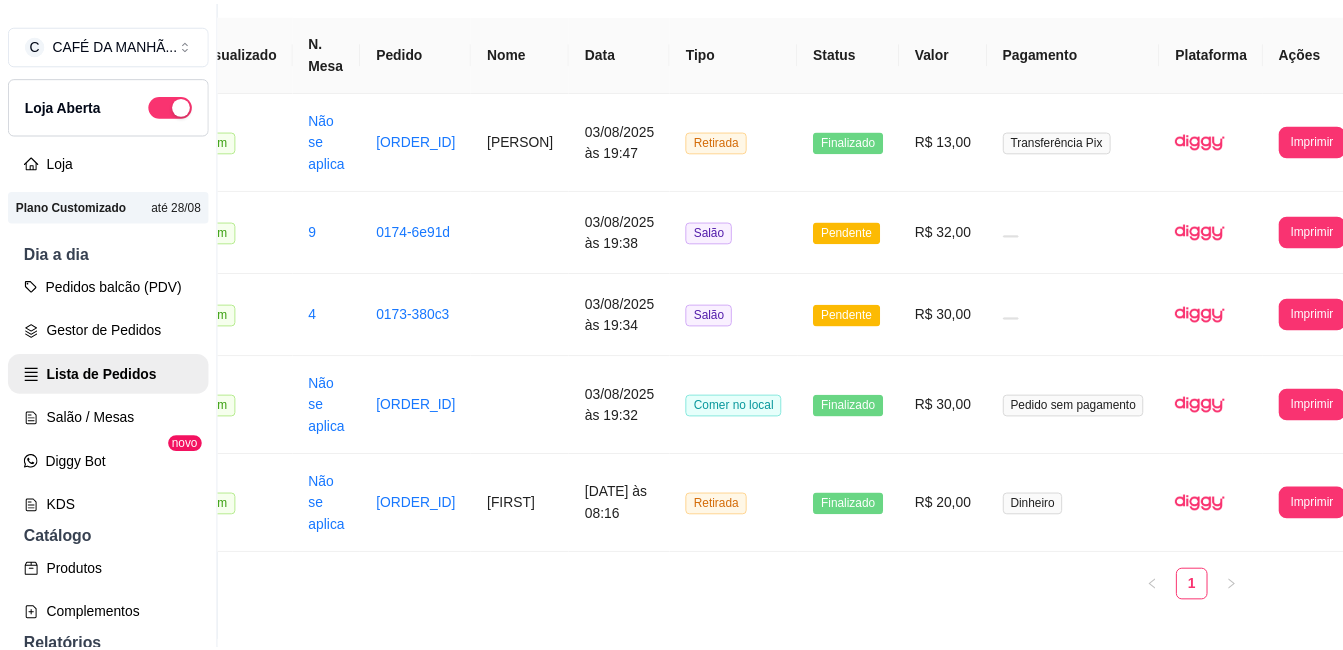 scroll, scrollTop: 166, scrollLeft: 50, axis: both 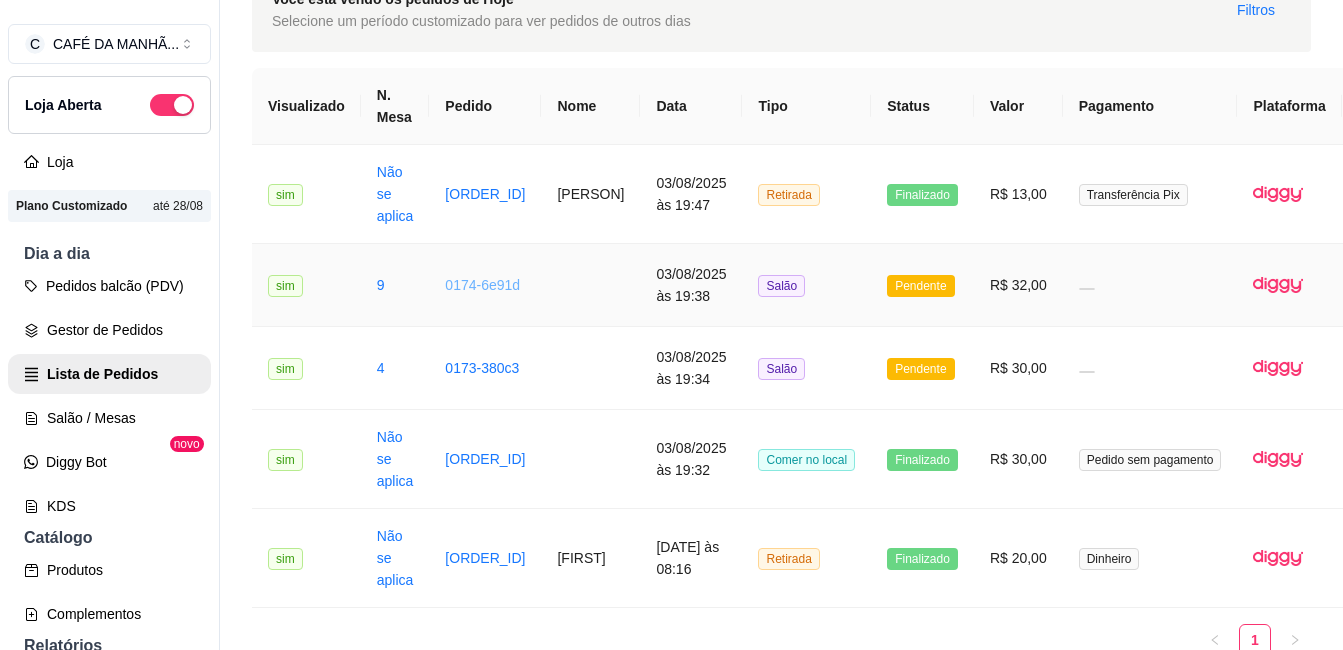 click on "0174-6e91d" at bounding box center [482, 285] 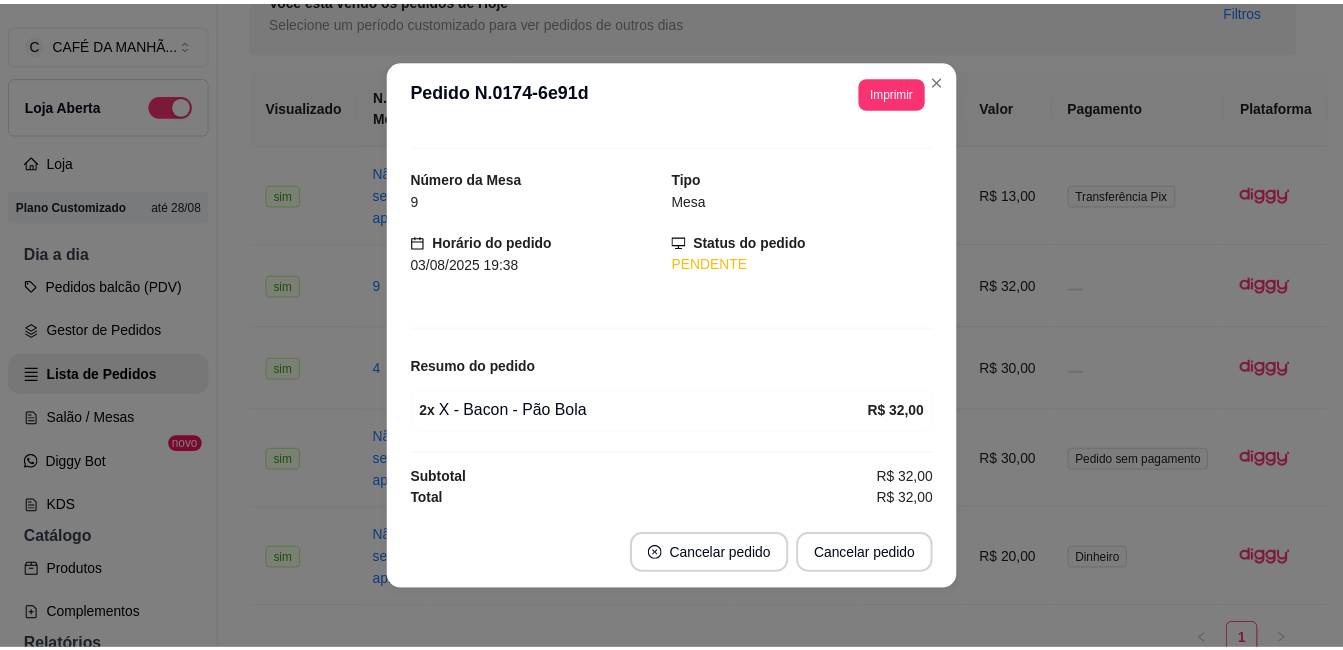 scroll, scrollTop: 0, scrollLeft: 0, axis: both 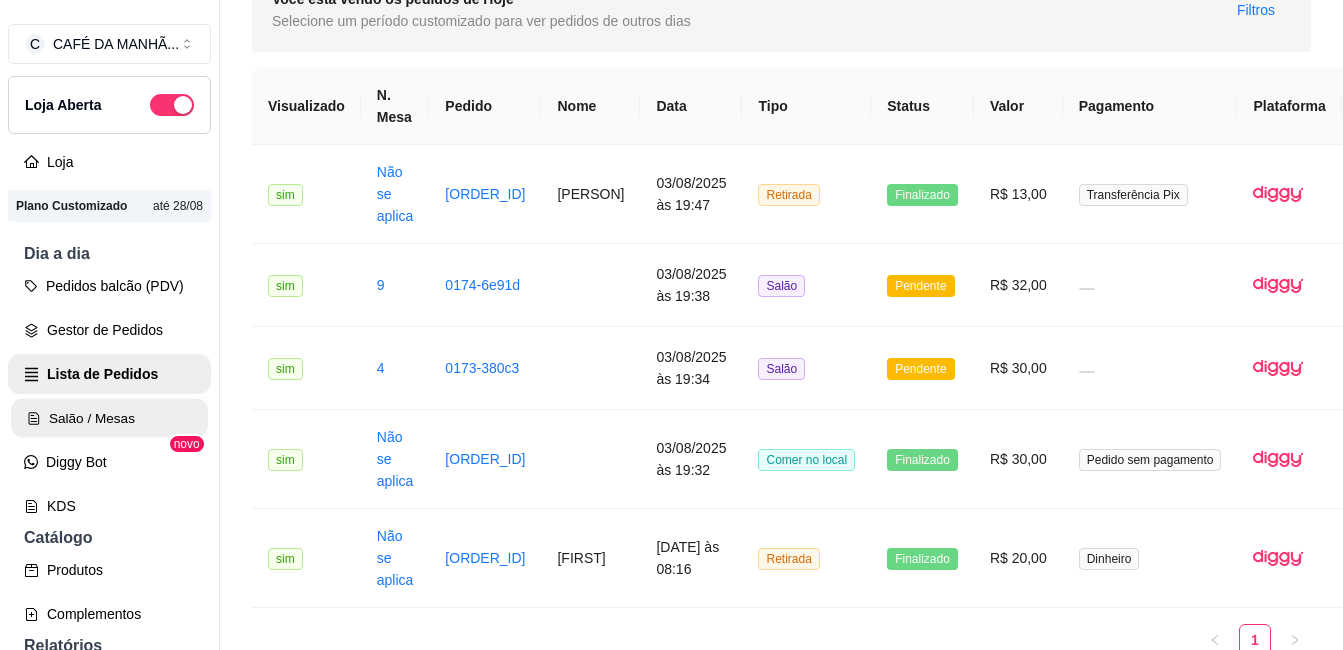 click on "Salão / Mesas" at bounding box center (109, 418) 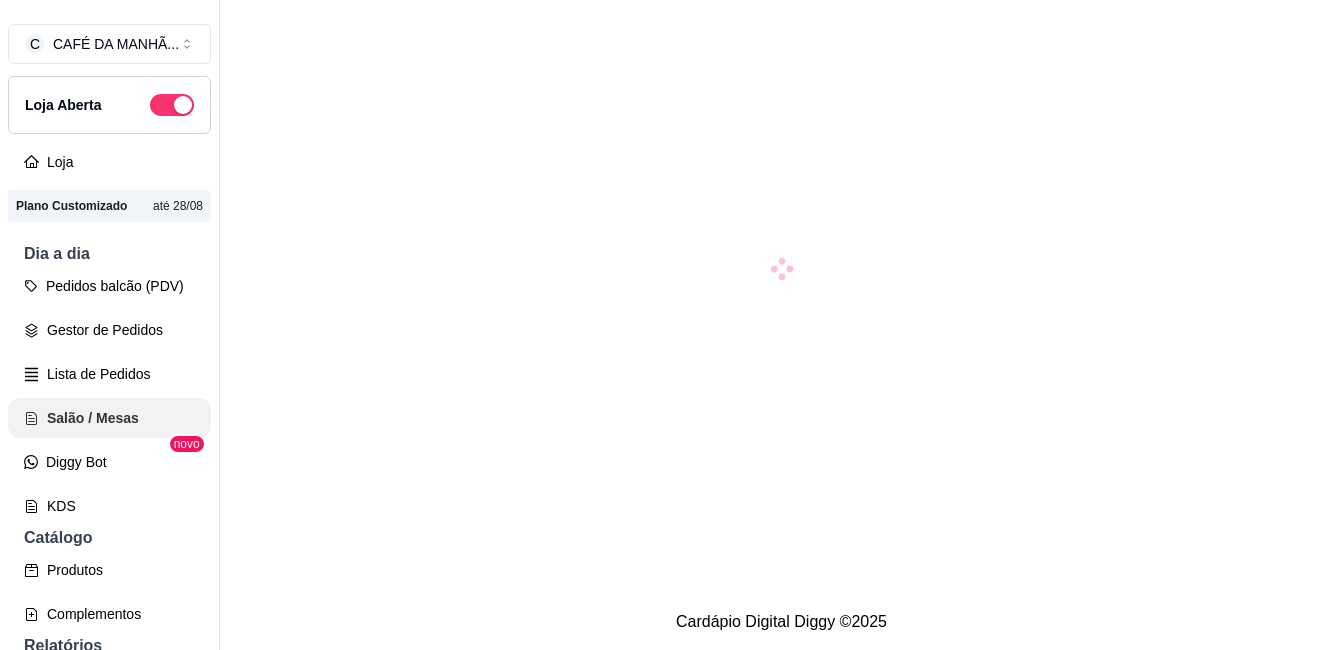 scroll, scrollTop: 0, scrollLeft: 0, axis: both 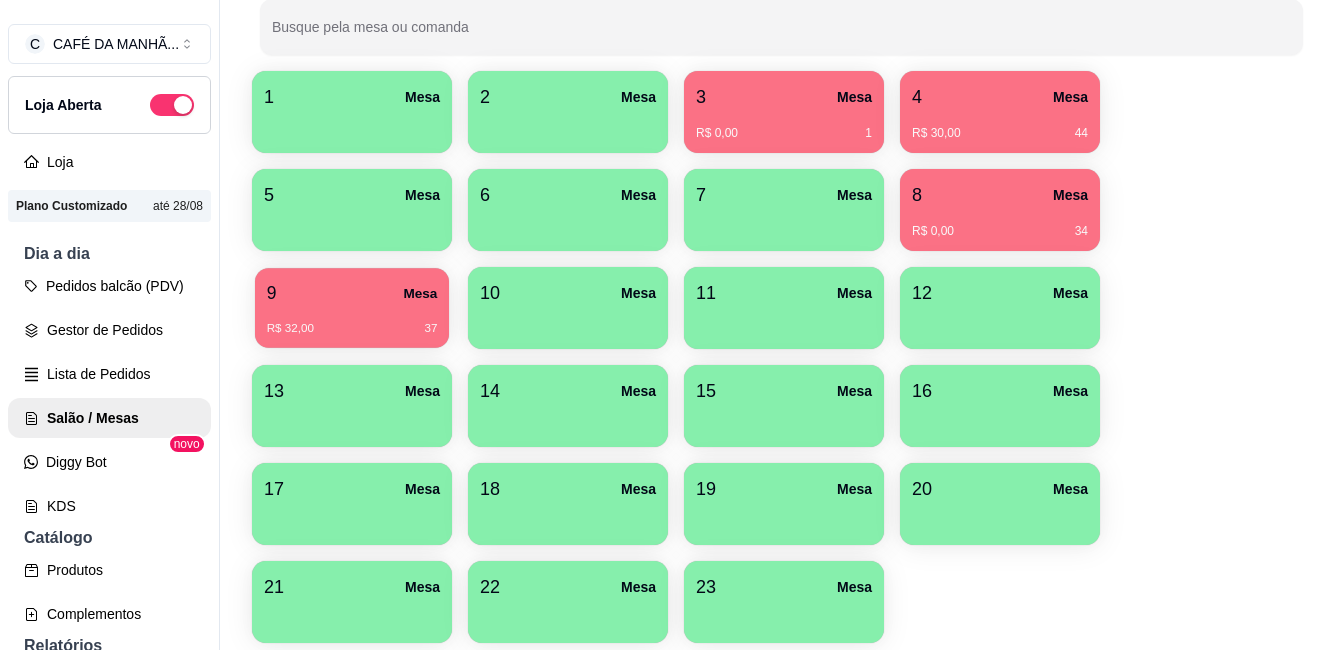 click on "R$ 32,00 37" at bounding box center (352, 321) 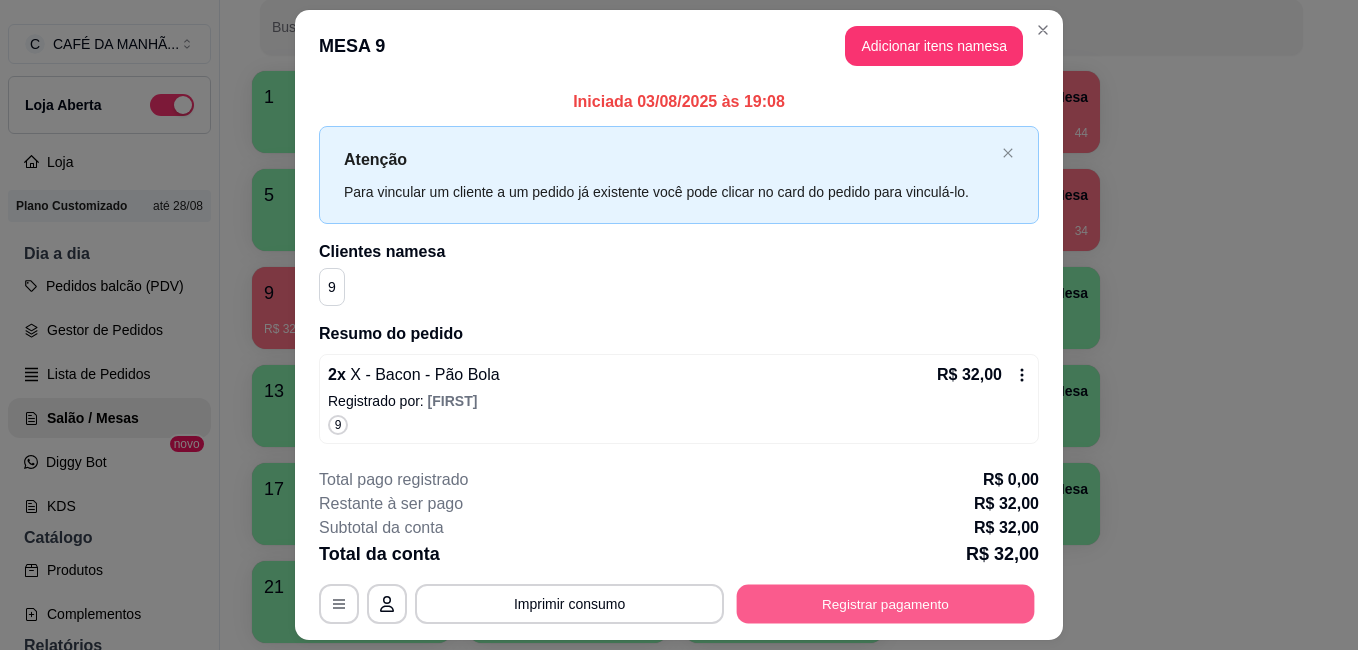 click on "Registrar pagamento" at bounding box center [886, 603] 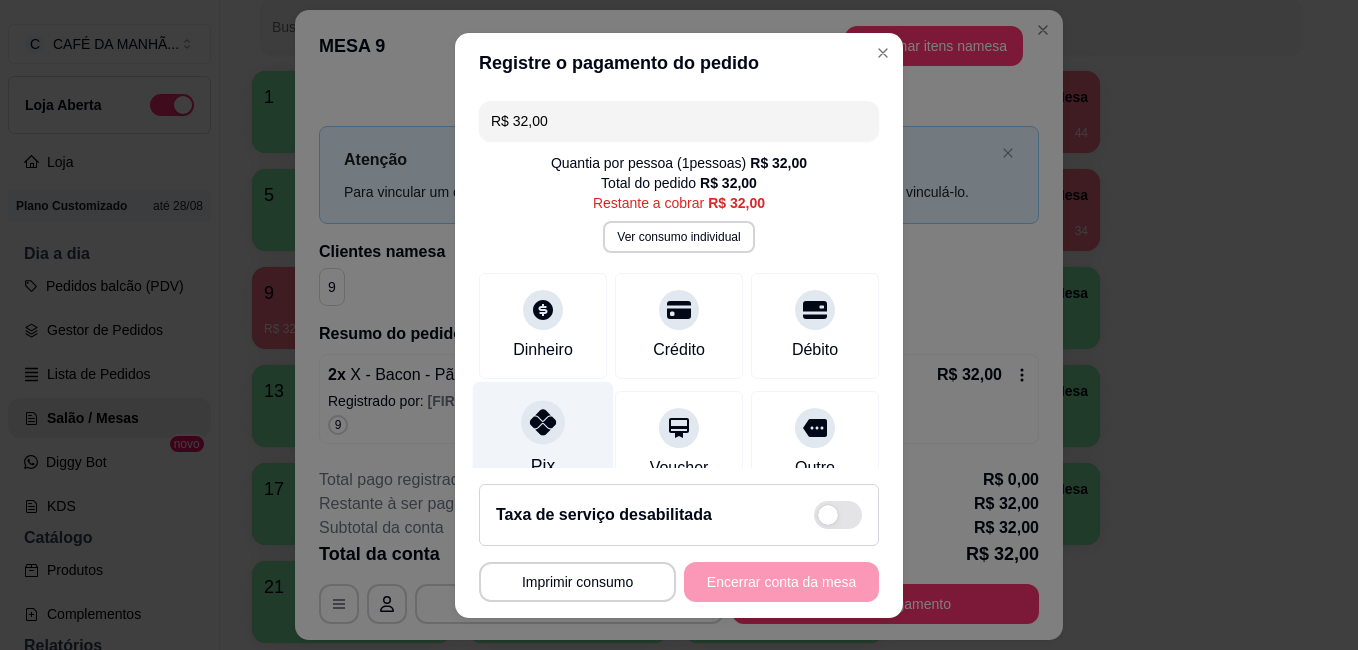click on "Pix" at bounding box center (543, 439) 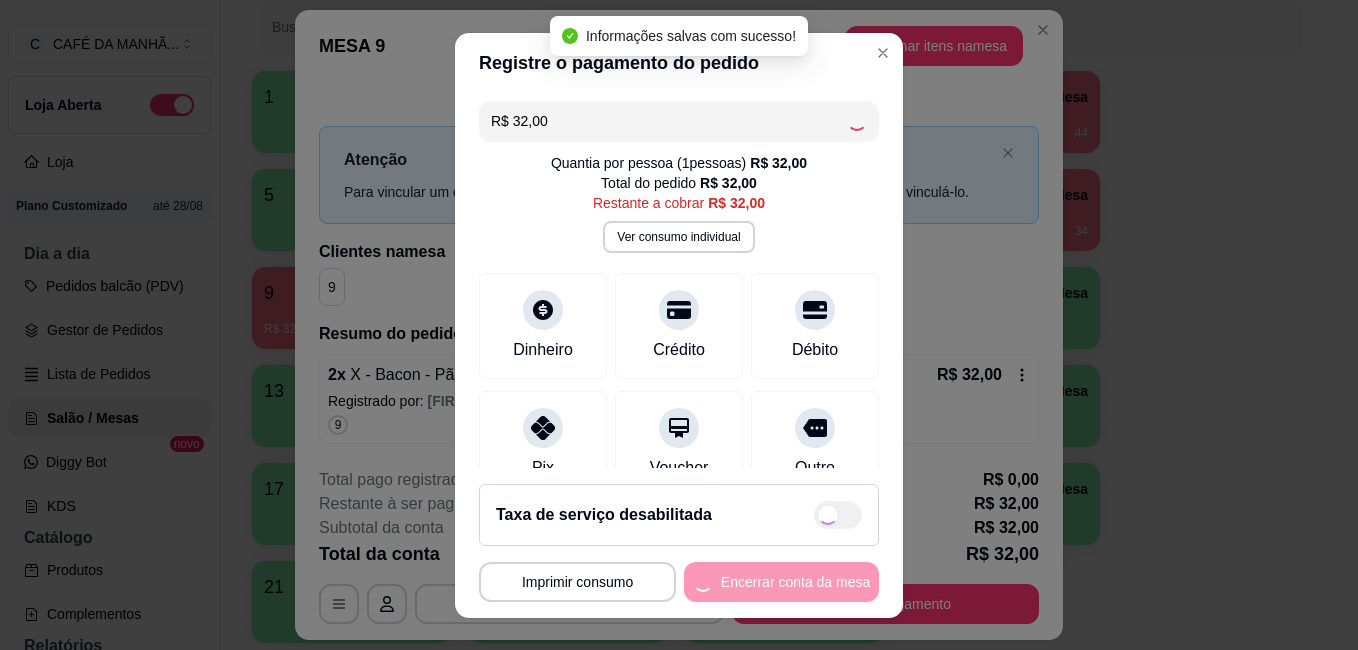 type on "R$ 0,00" 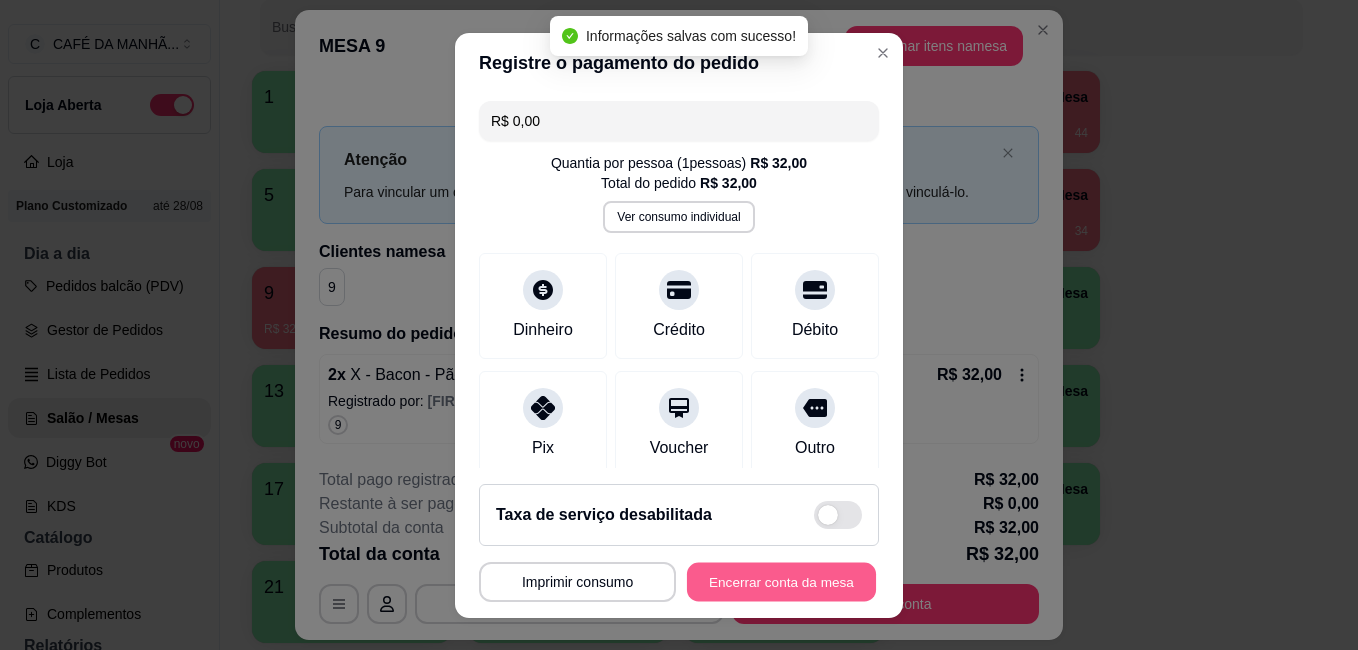 click on "Encerrar conta da mesa" at bounding box center (781, 581) 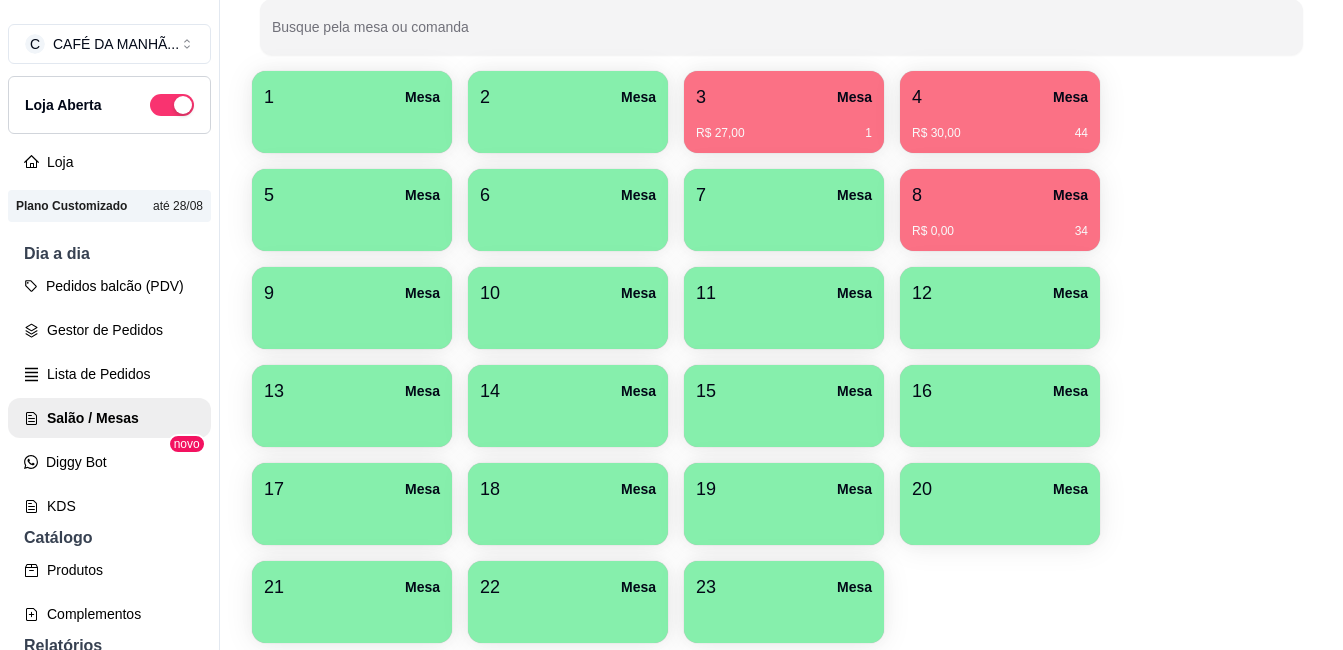 click on "R$ 27,00 1" at bounding box center [784, 133] 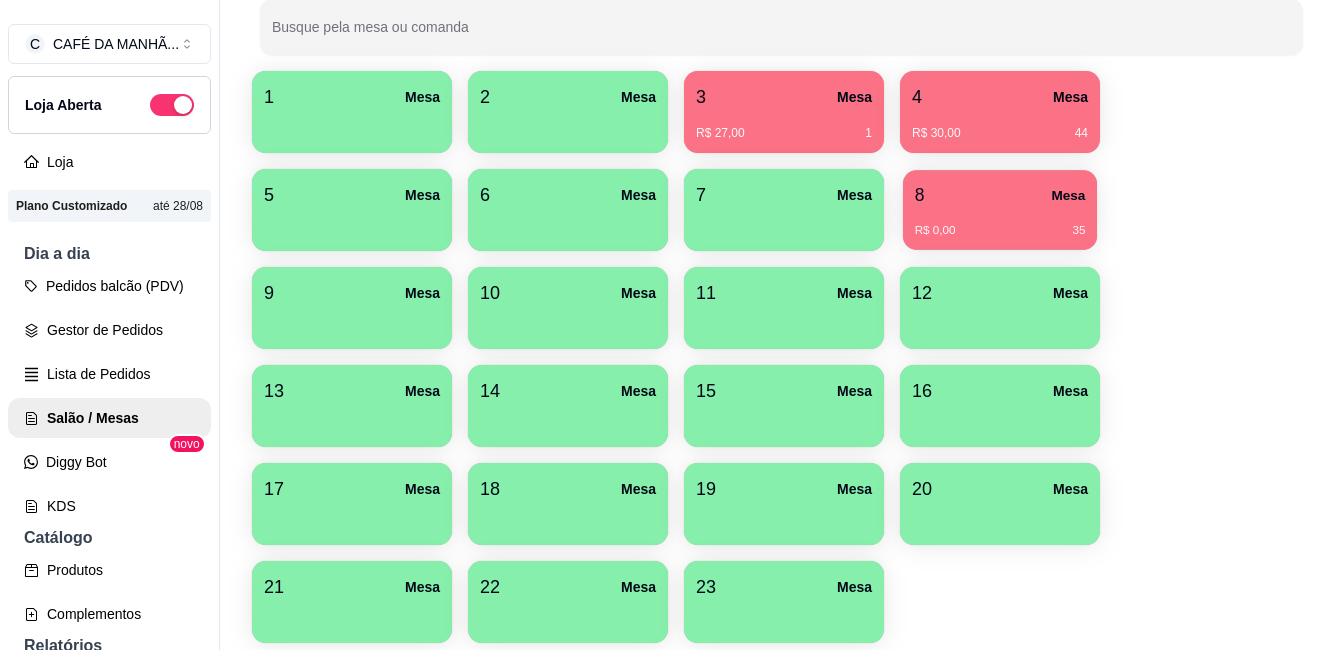 click on "8 Mesa" at bounding box center (1000, 195) 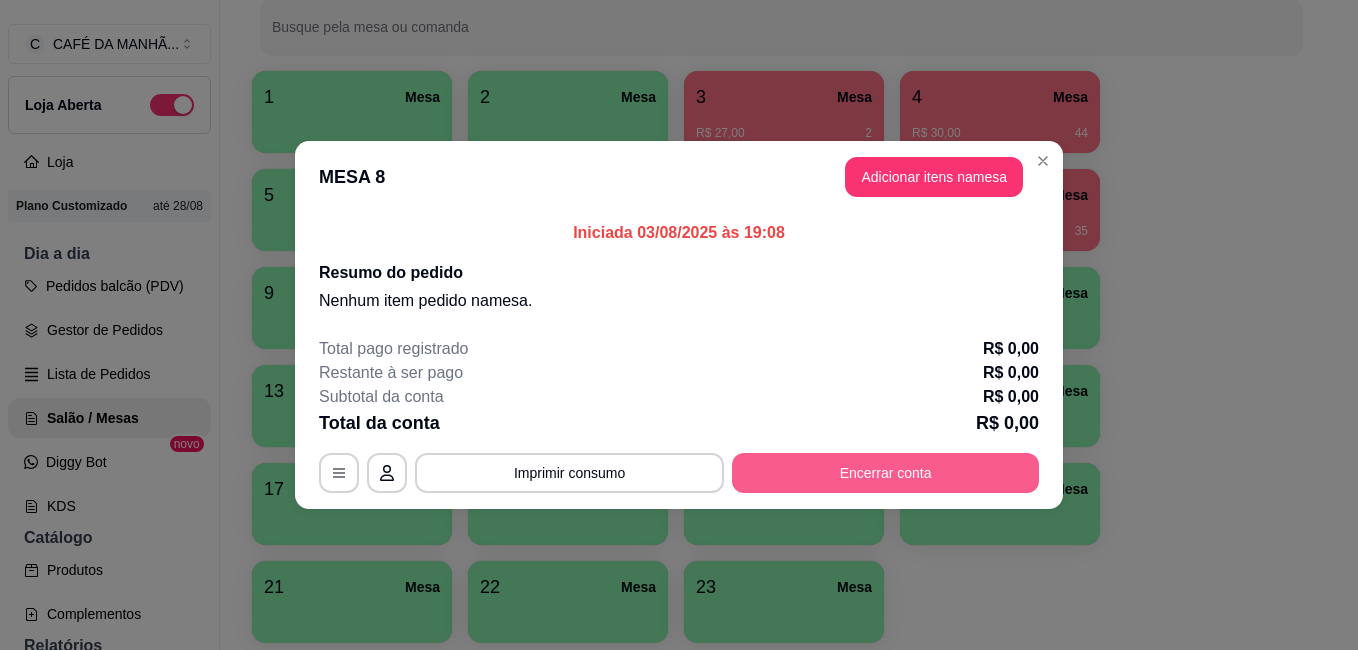 click on "Encerrar conta" at bounding box center [885, 473] 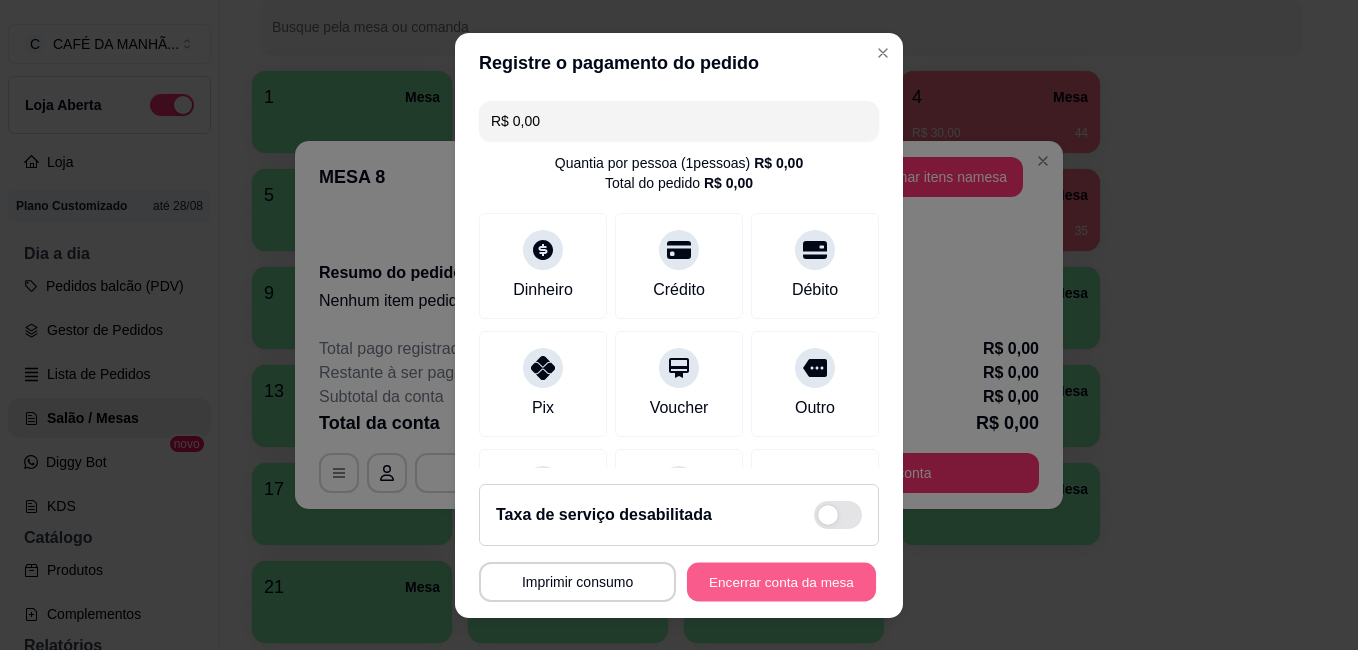 click on "Encerrar conta da mesa" at bounding box center [781, 581] 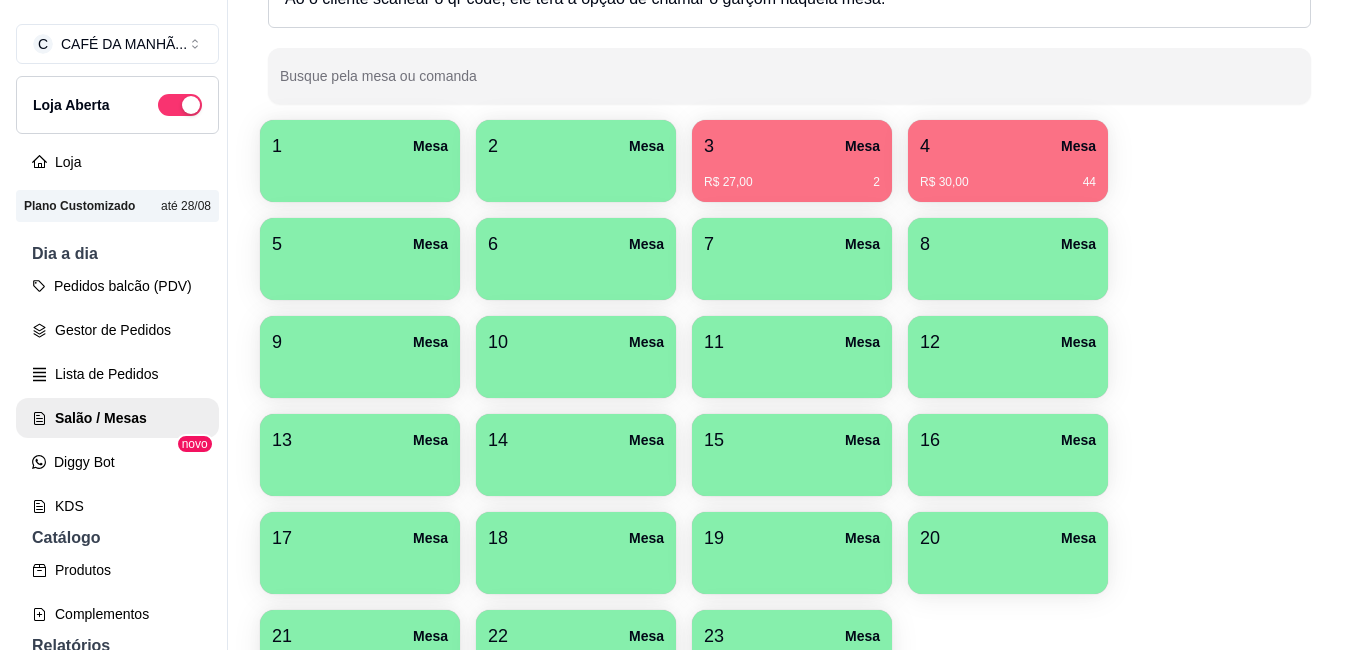scroll, scrollTop: 243, scrollLeft: 0, axis: vertical 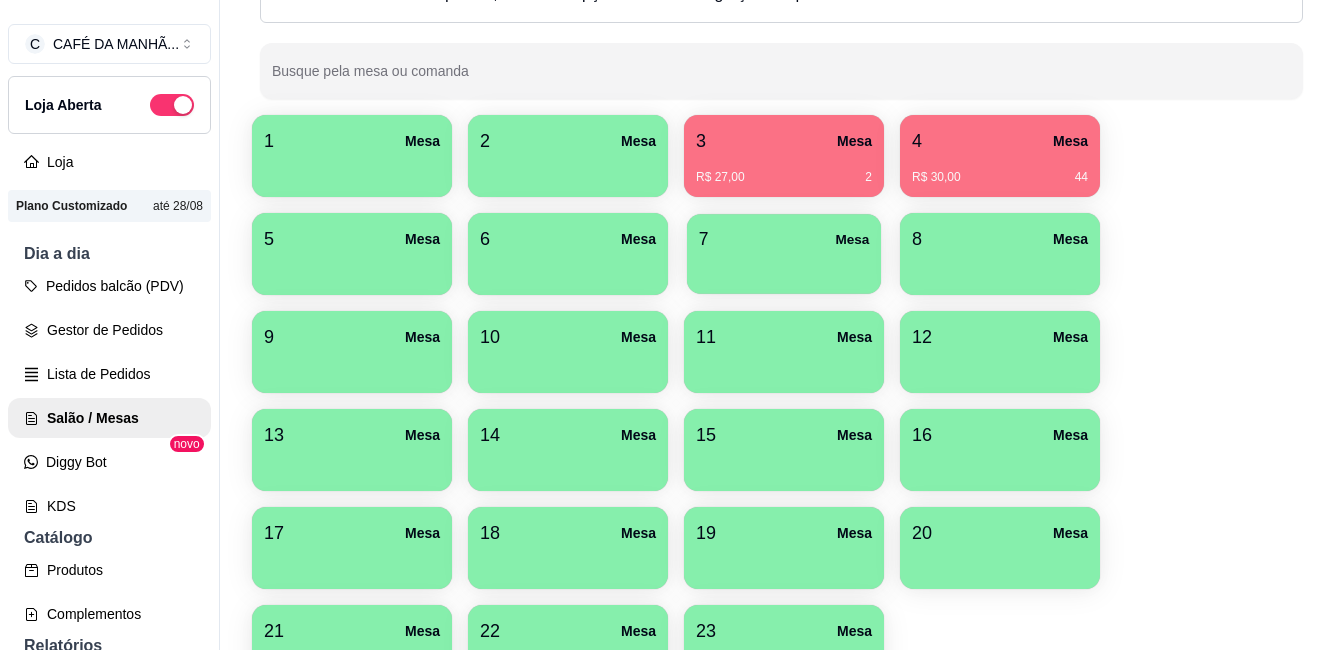 click on "7 Mesa" at bounding box center (784, 239) 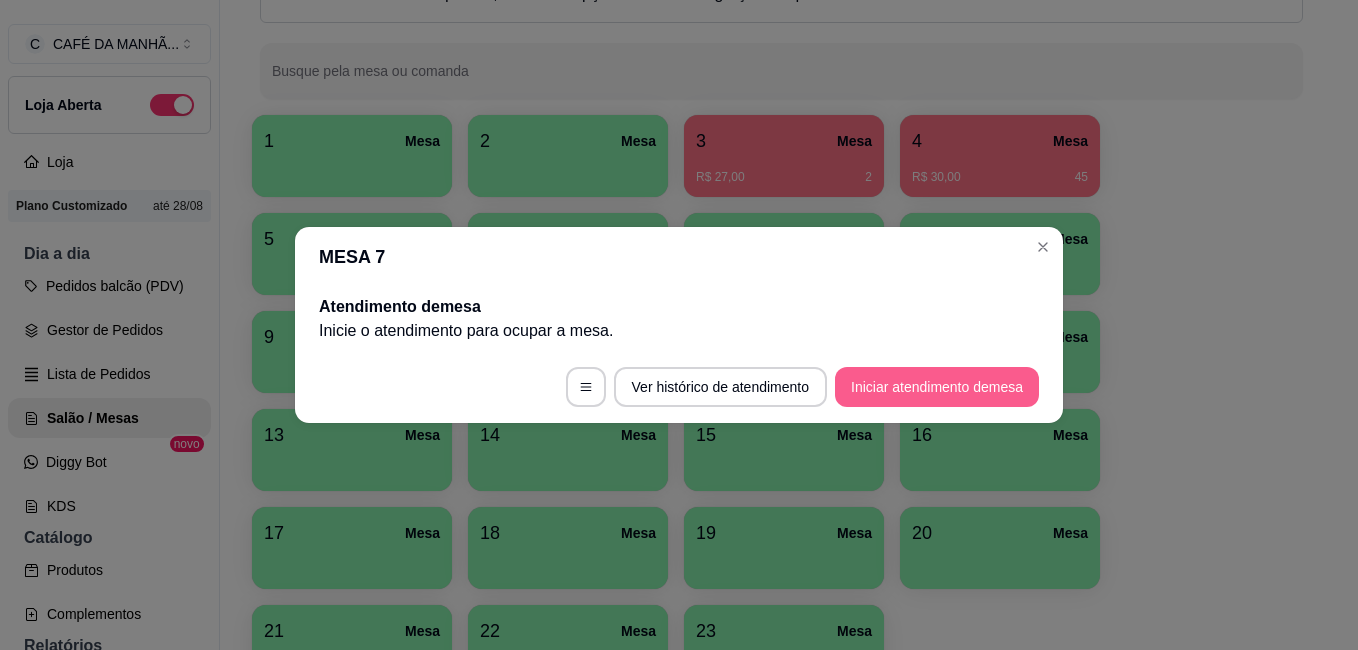 click on "Iniciar atendimento de  mesa" at bounding box center (937, 387) 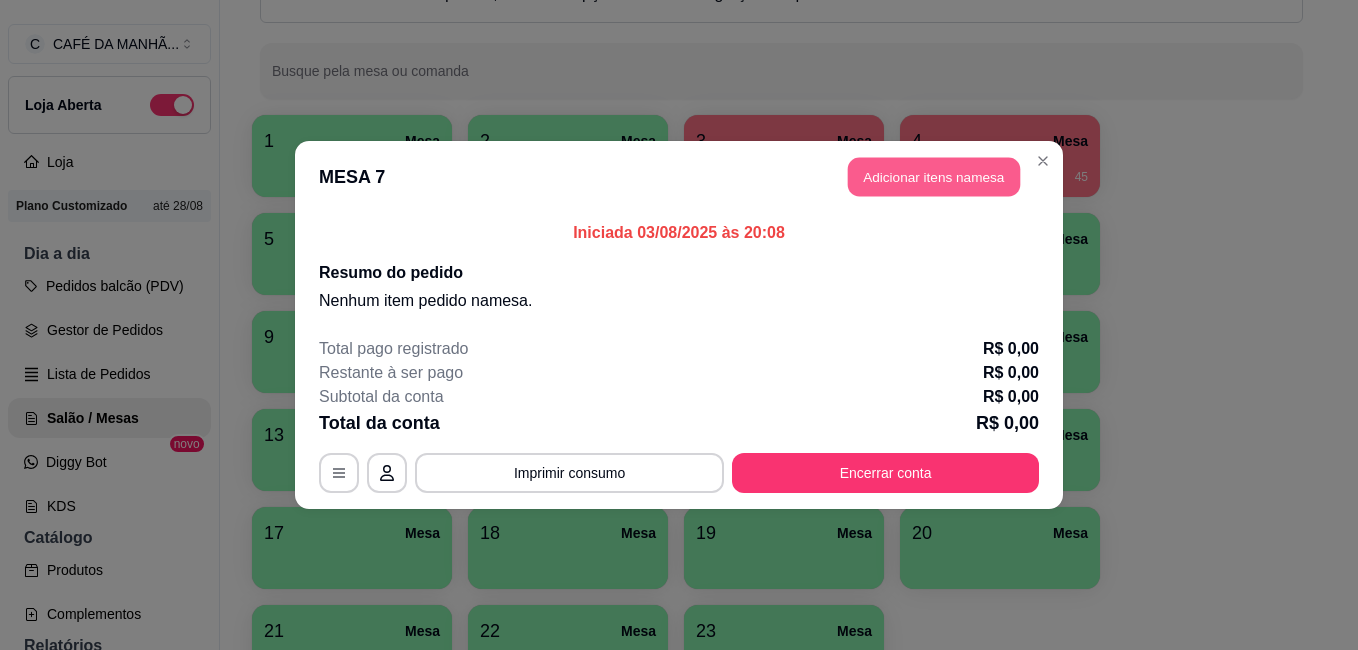 click on "Adicionar itens na  mesa" at bounding box center [934, 177] 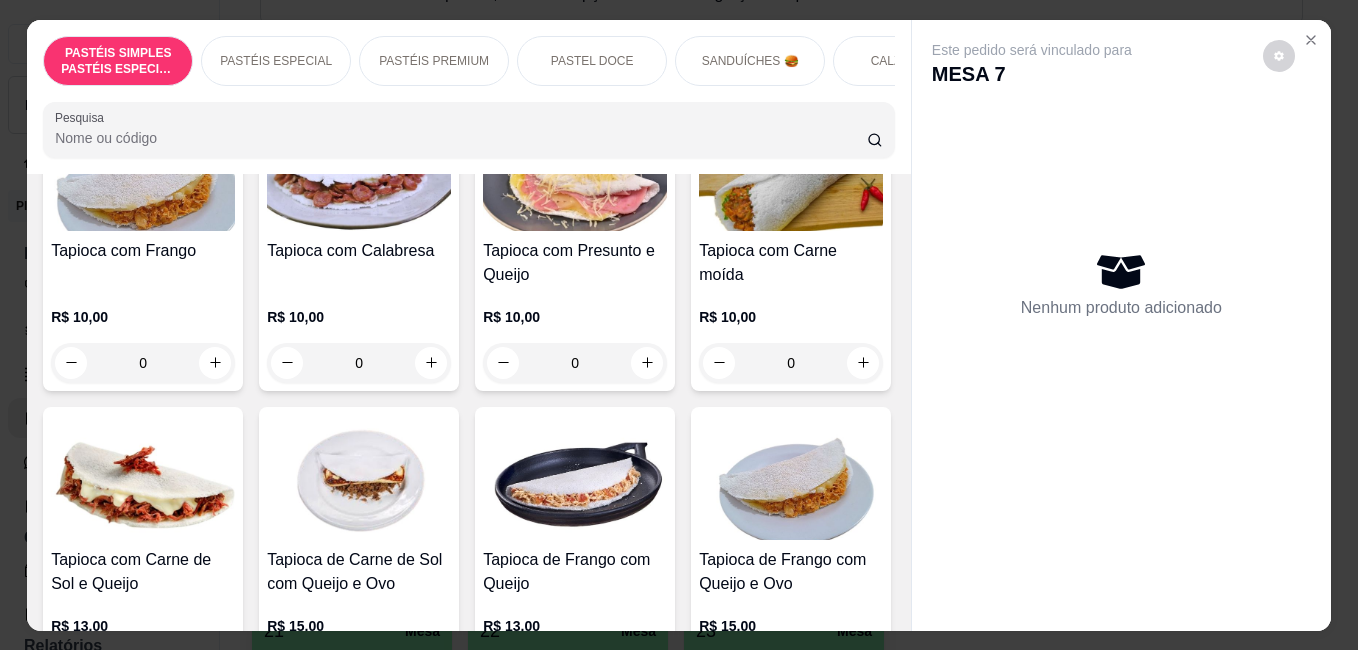 scroll, scrollTop: 5122, scrollLeft: 0, axis: vertical 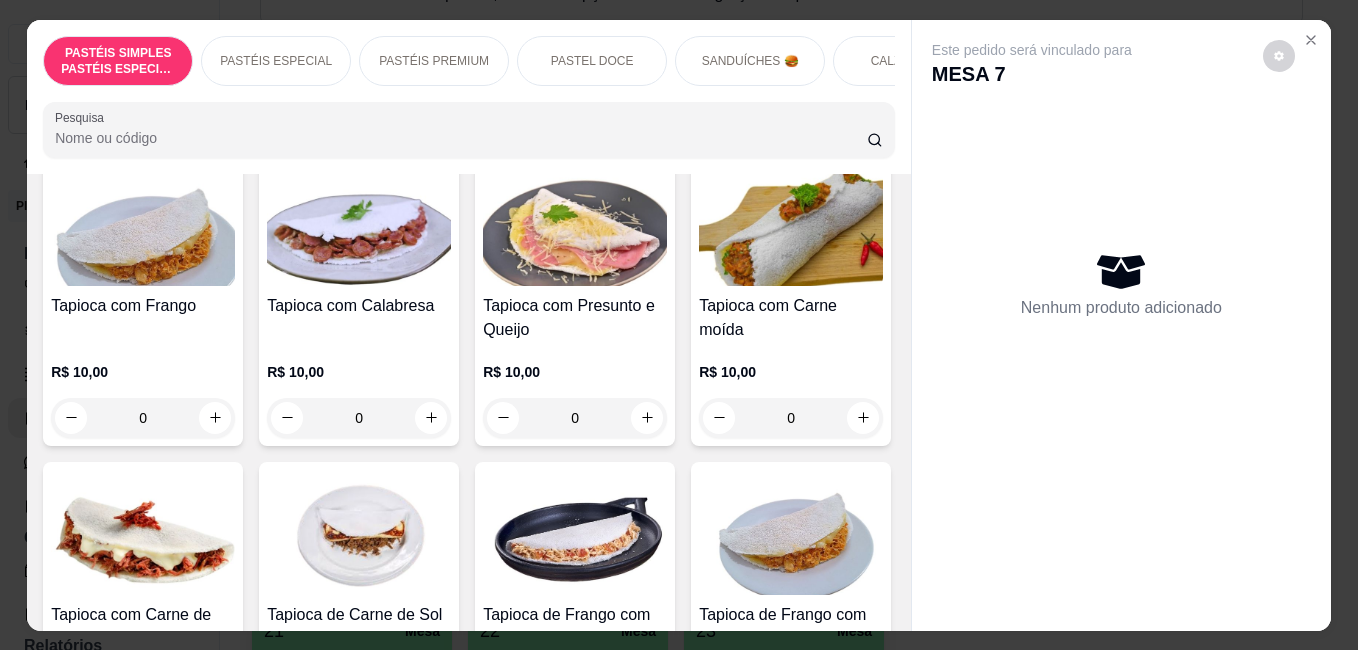 click on "R$ 37,00" at bounding box center (791, -880) 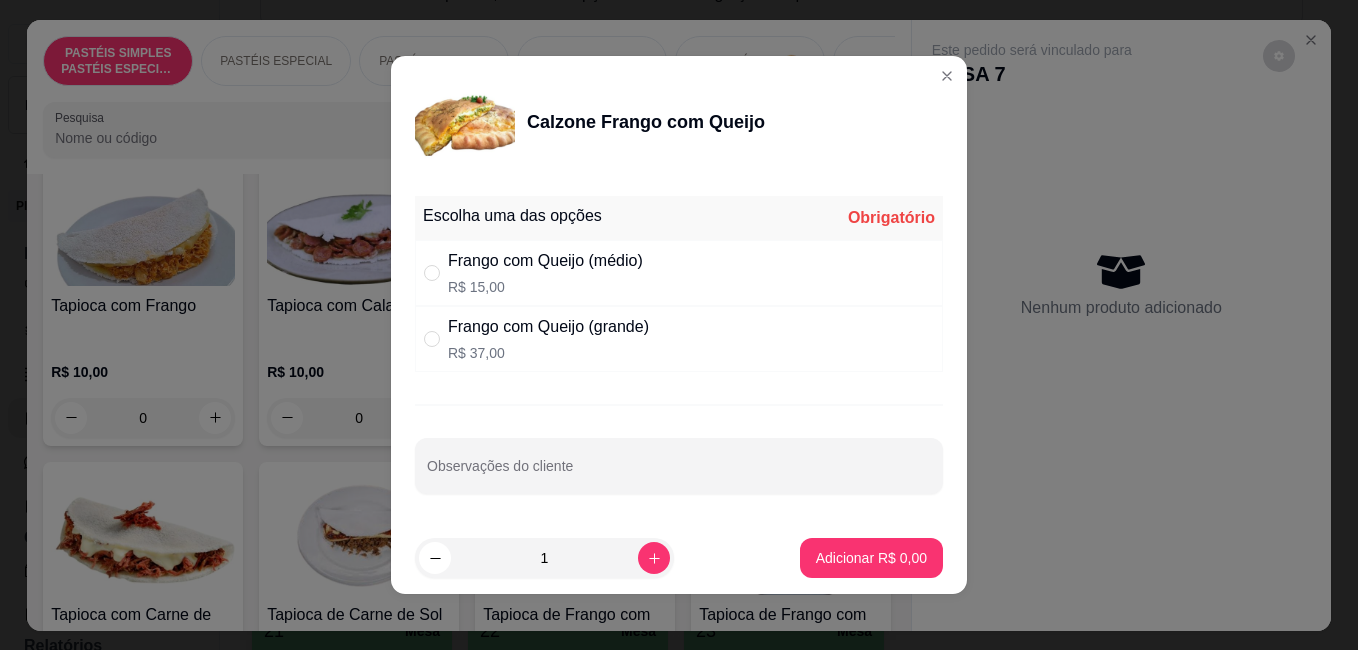 click on "Frango com Queijo (grande) R$ 37,00" at bounding box center [679, 339] 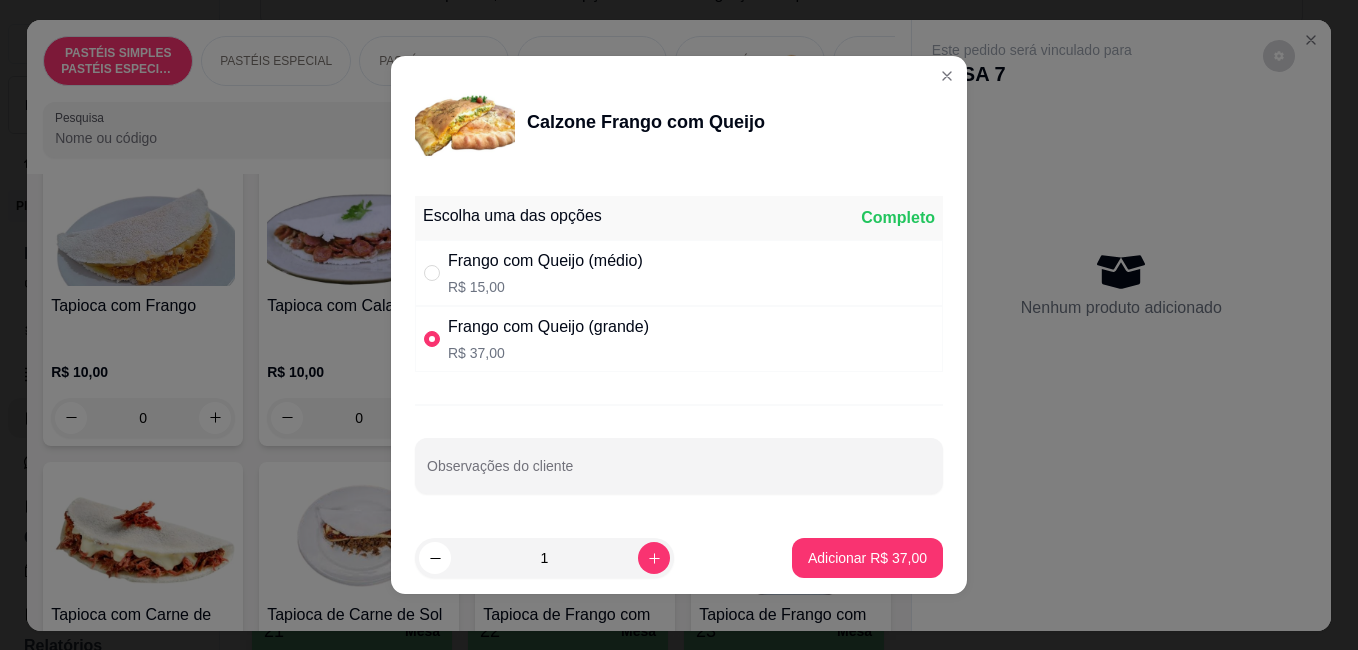 radio on "true" 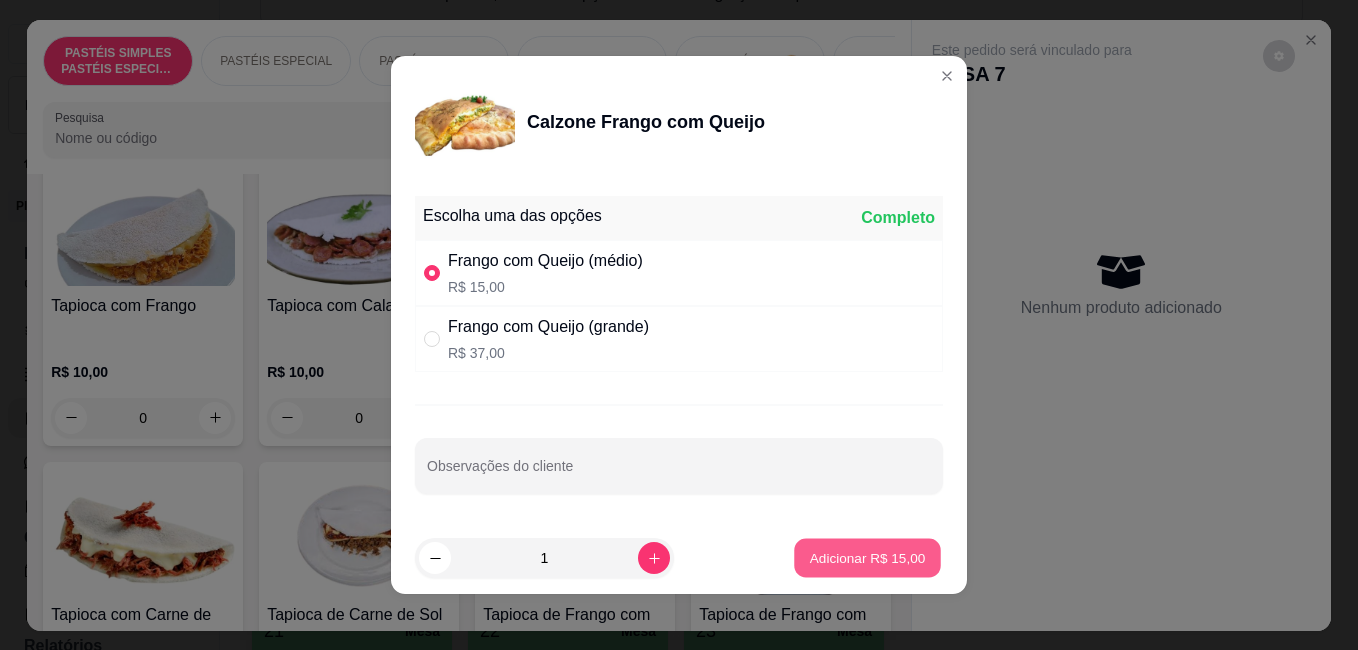 click on "Adicionar   R$ 15,00" at bounding box center (867, 558) 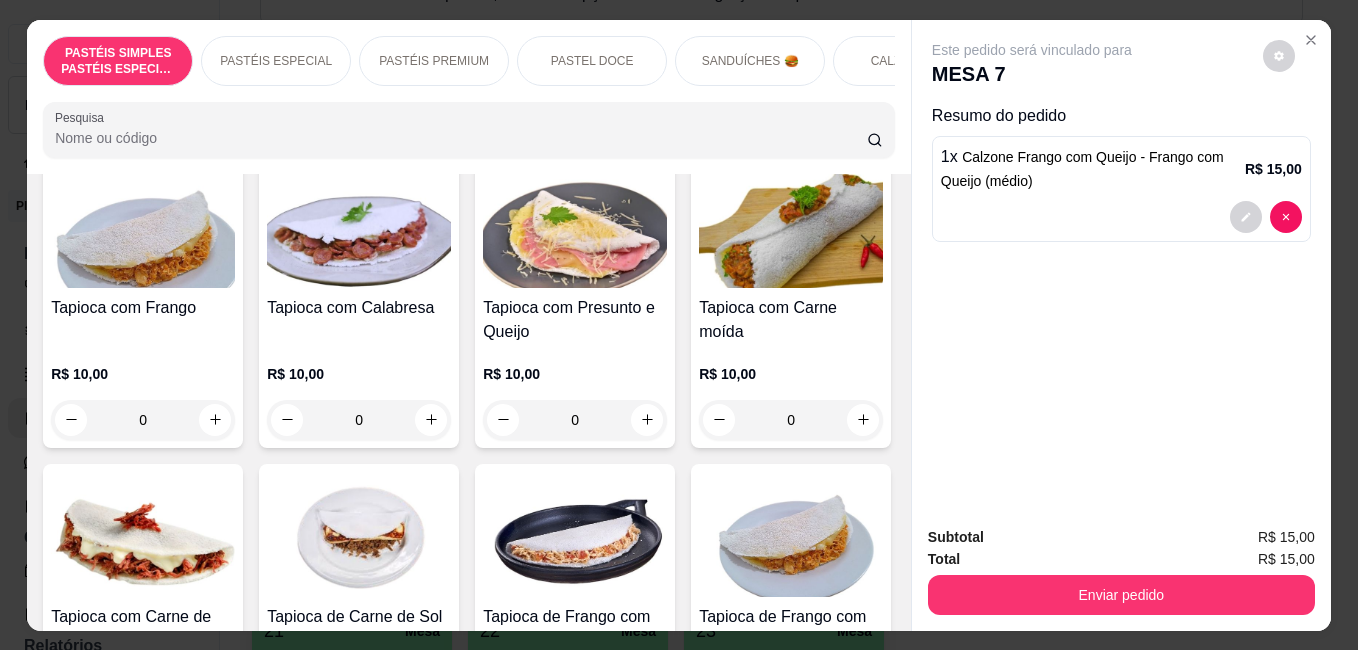 scroll, scrollTop: 5123, scrollLeft: 0, axis: vertical 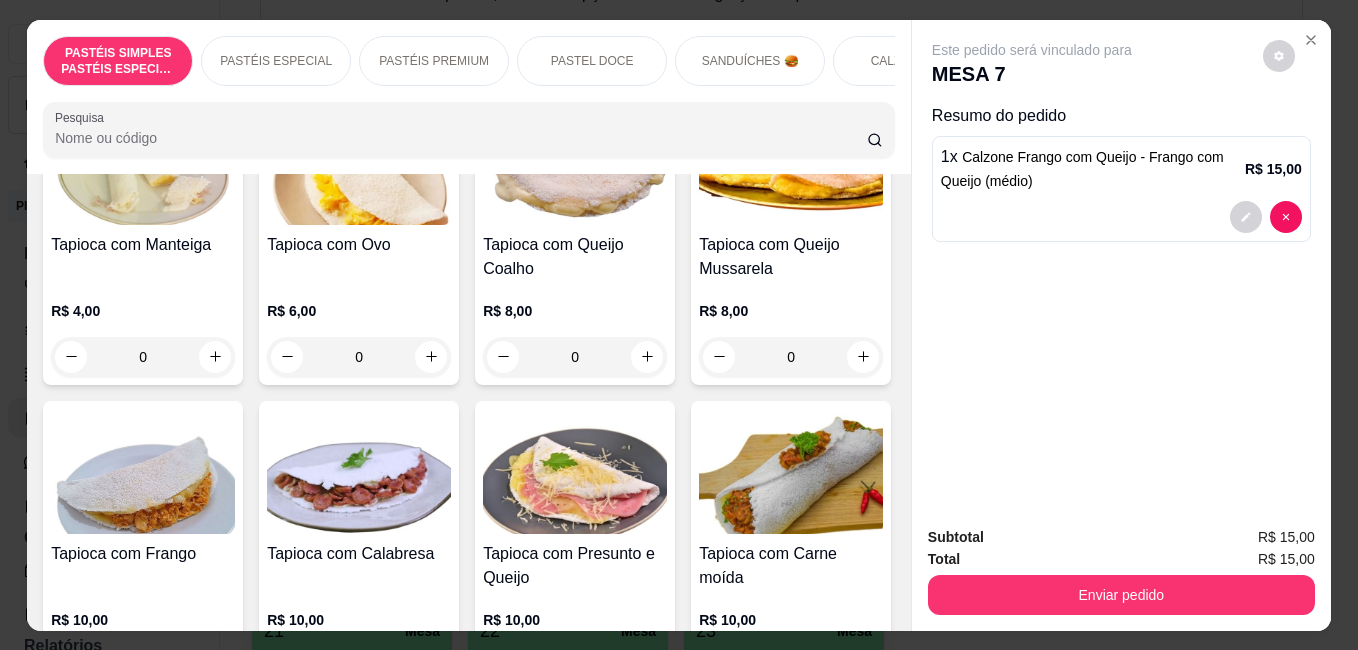 click on "Calzone Quatro Queijos" at bounding box center [359, -700] 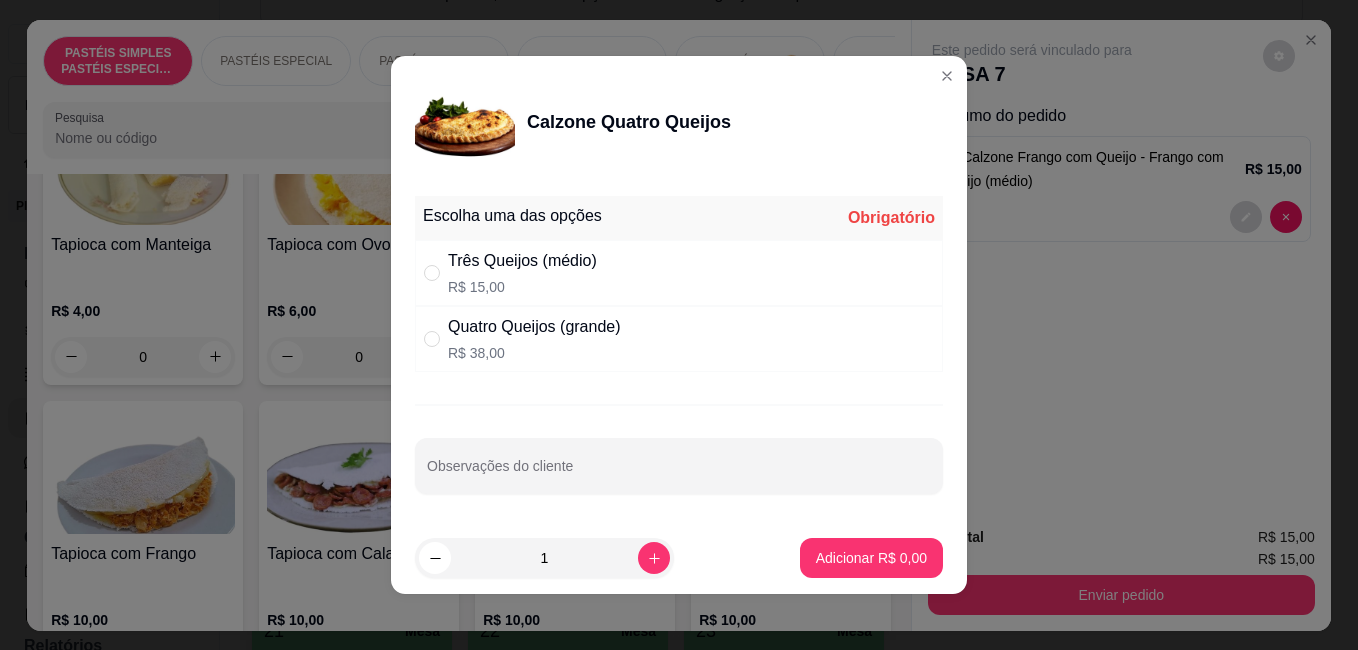 click on "Três Queijos (médio)" at bounding box center (522, 261) 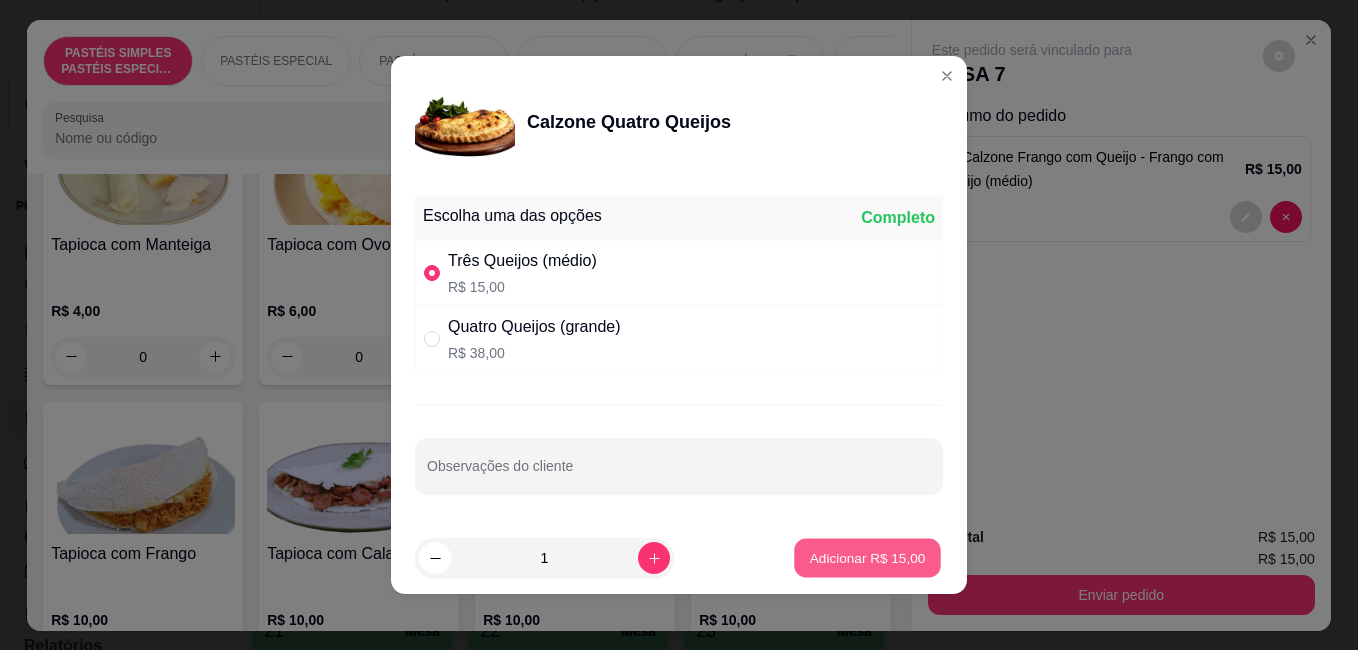 click on "Adicionar   R$ 15,00" at bounding box center [867, 558] 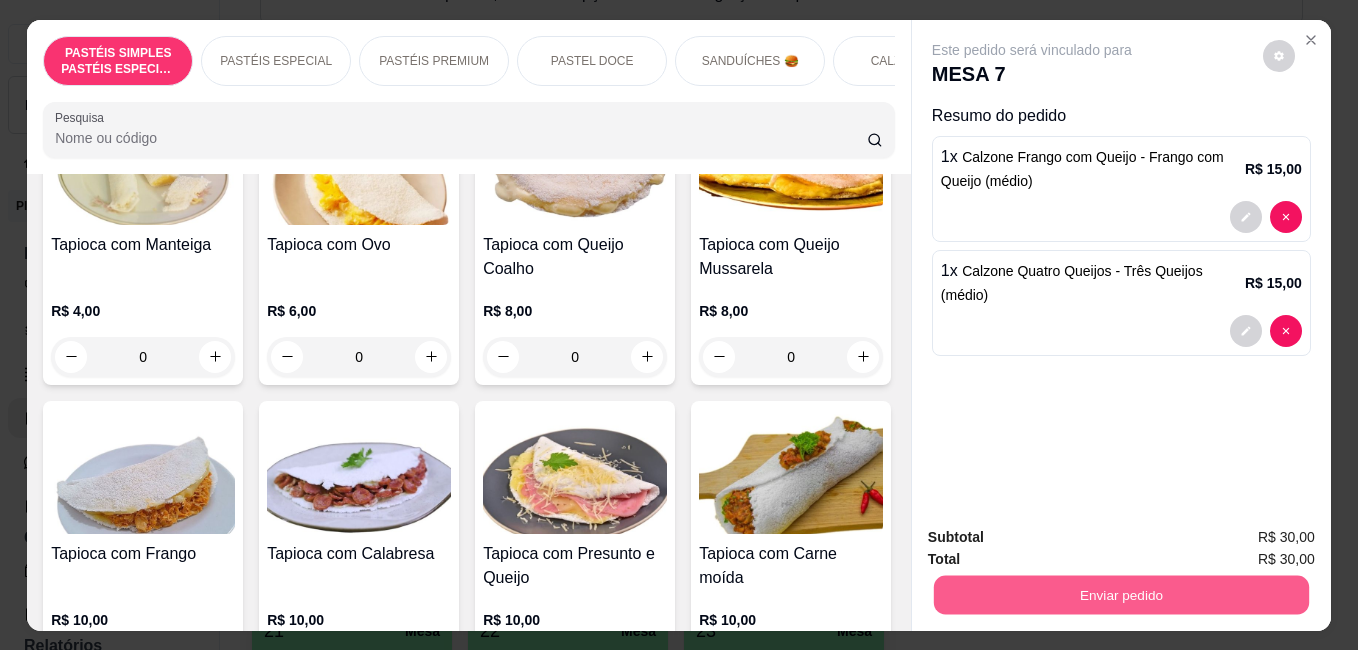 click on "Enviar pedido" at bounding box center (1121, 594) 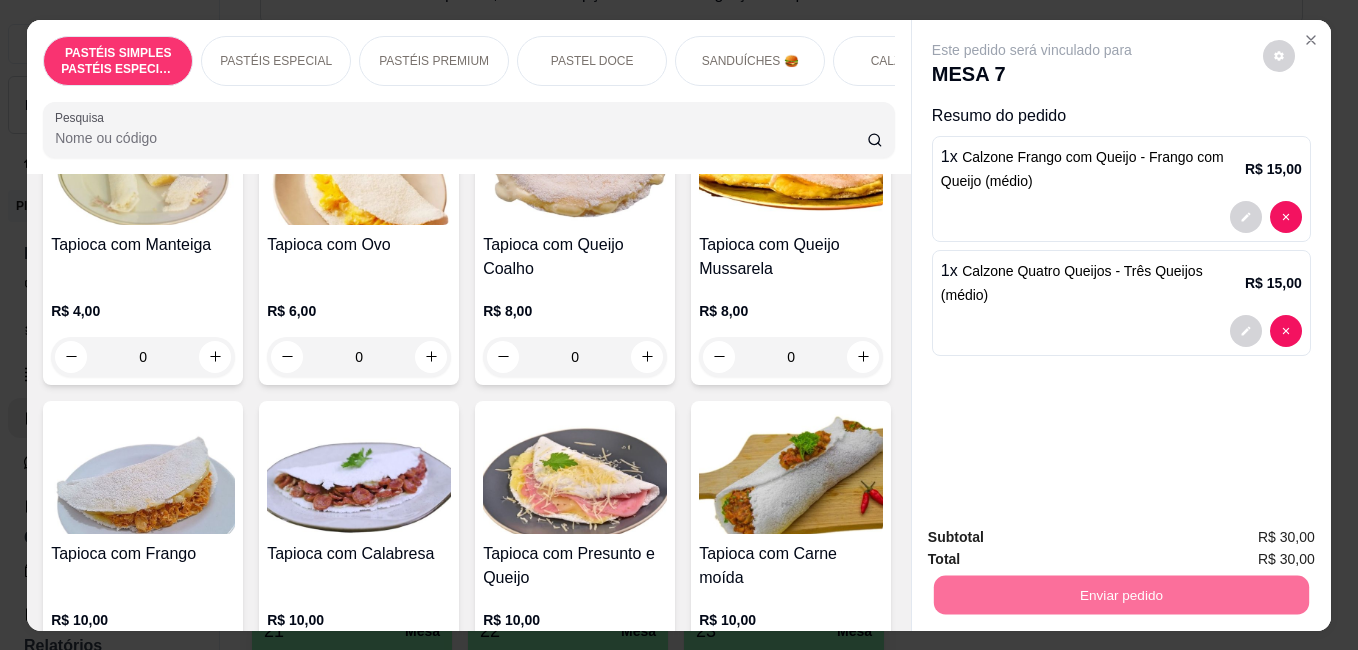 click on "Não registrar e enviar pedido" at bounding box center (1055, 537) 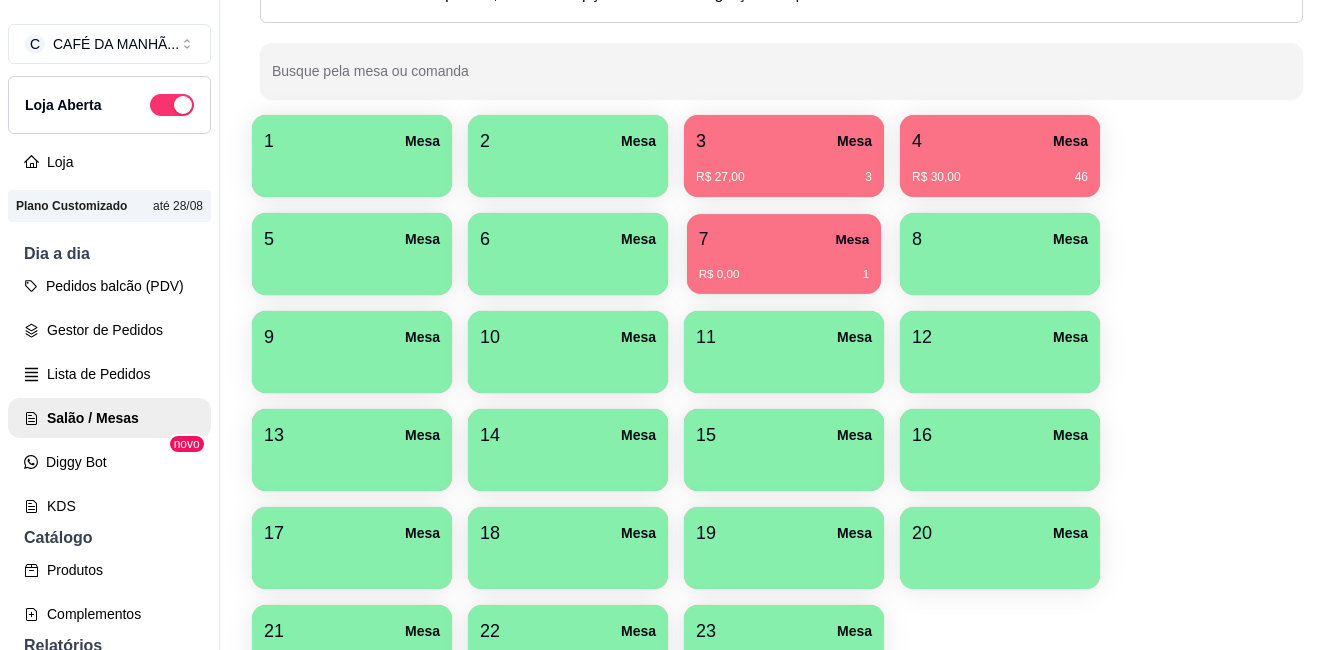 click on "R$ 0,00 1" at bounding box center (784, 267) 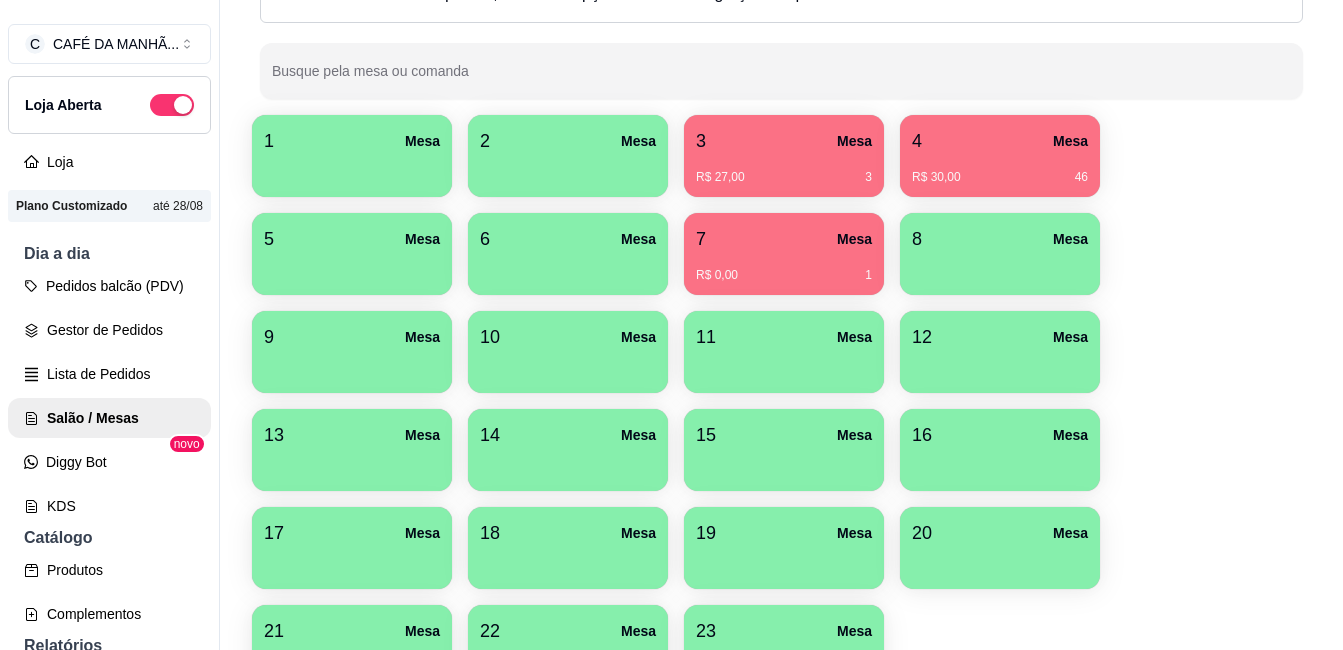 click on "R$ 30,00 46" at bounding box center (1000, 170) 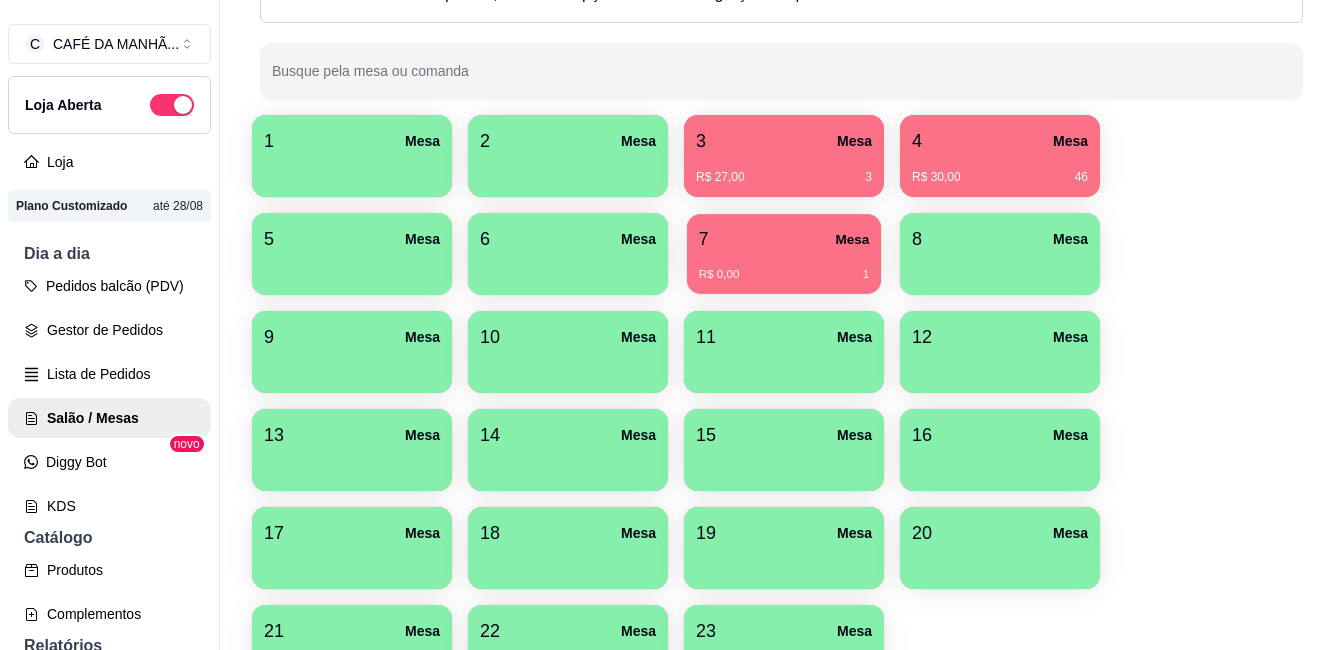 click on "R$ 0,00 1" at bounding box center (784, 267) 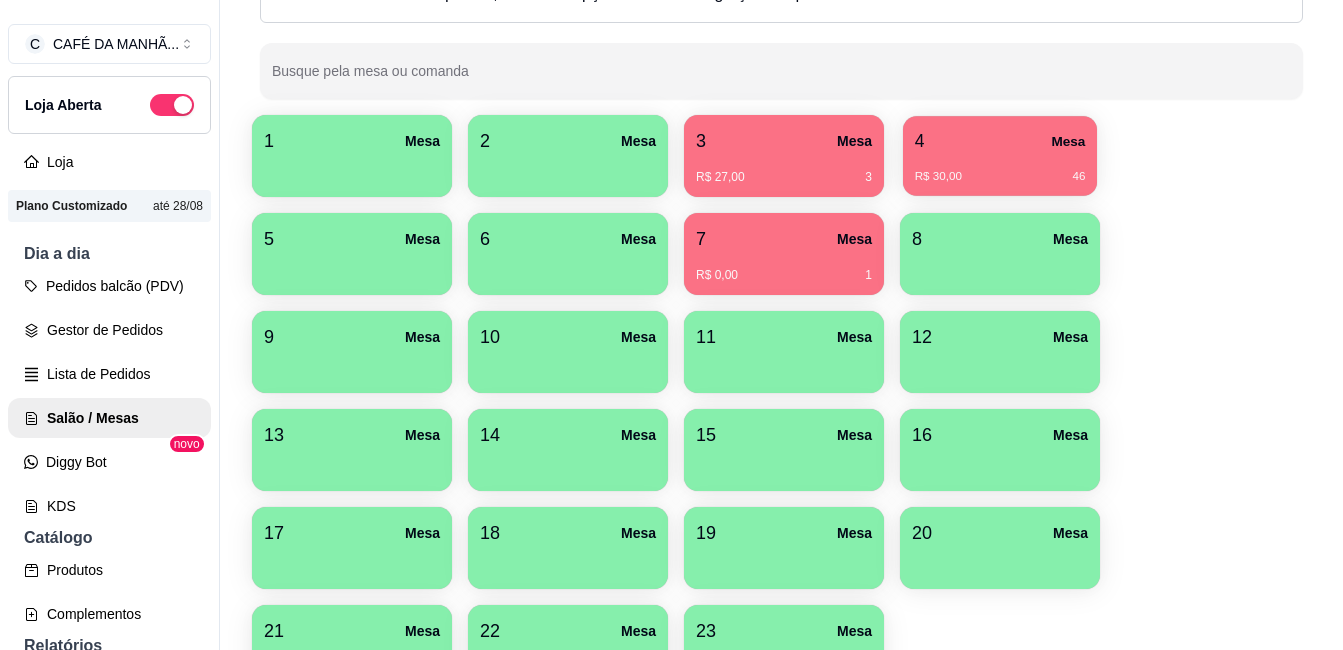 click on "4 Mesa" at bounding box center [1000, 141] 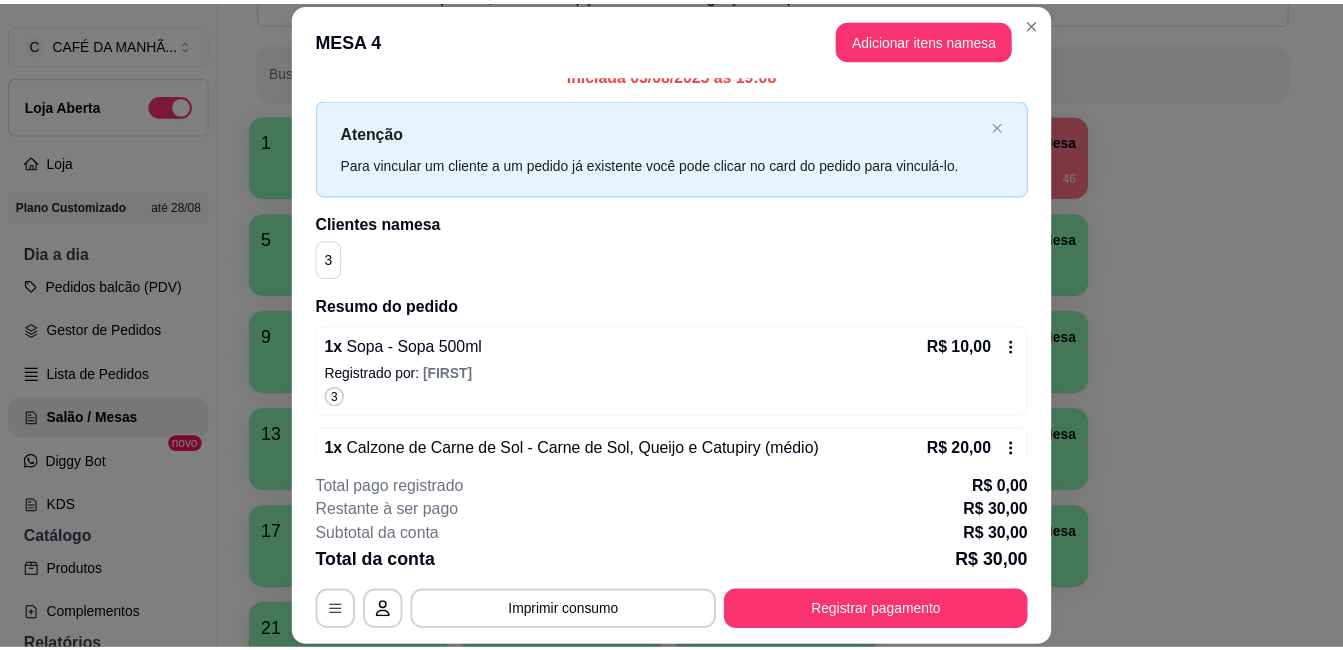 scroll, scrollTop: 0, scrollLeft: 0, axis: both 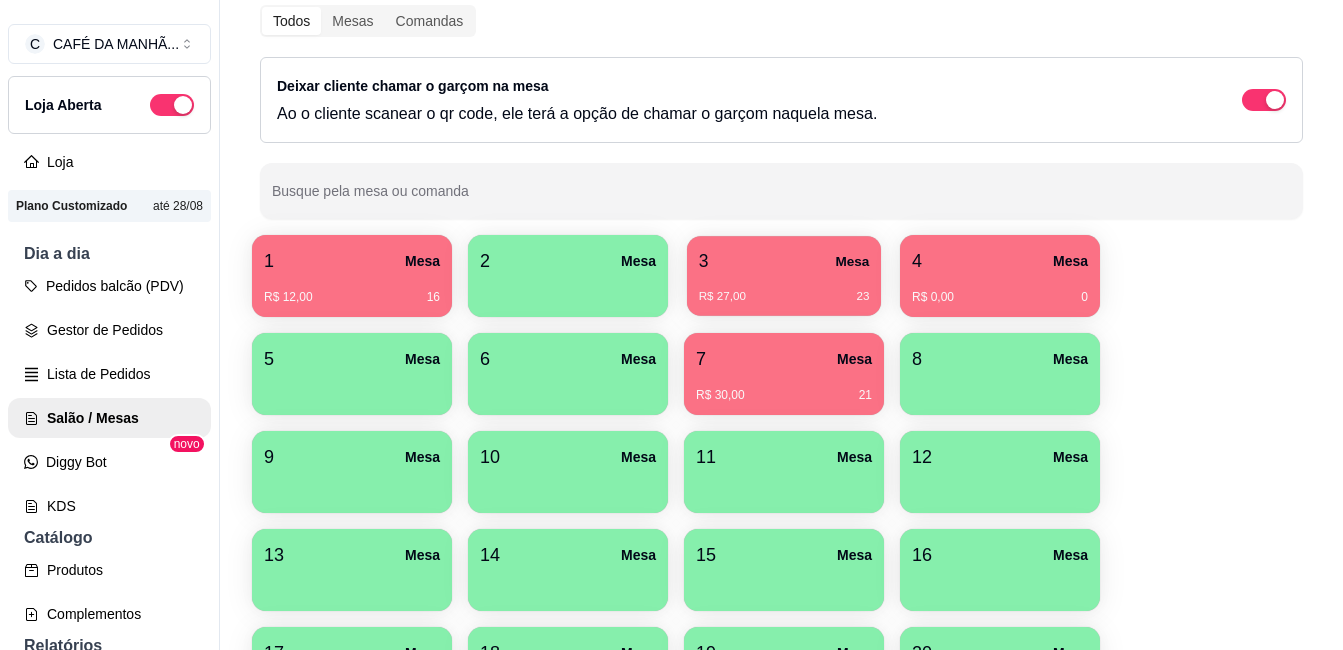 click on "3 Mesa" at bounding box center (784, 261) 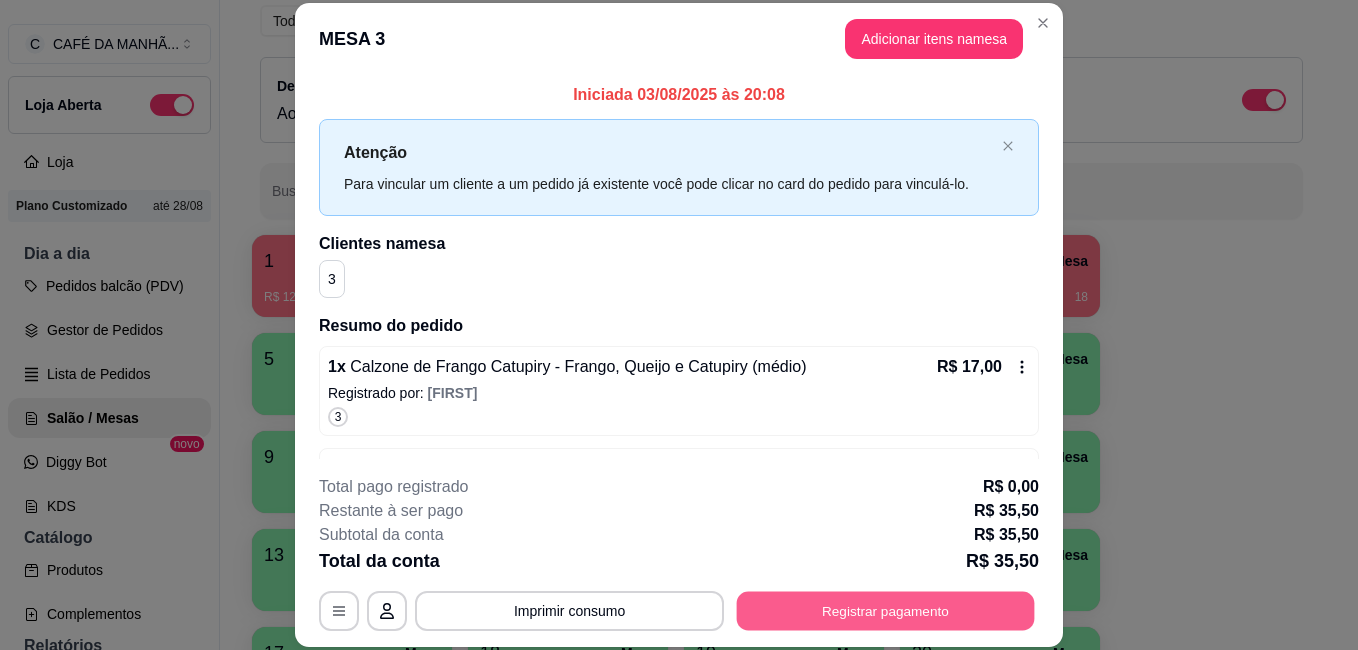 click on "Registrar pagamento" at bounding box center [886, 610] 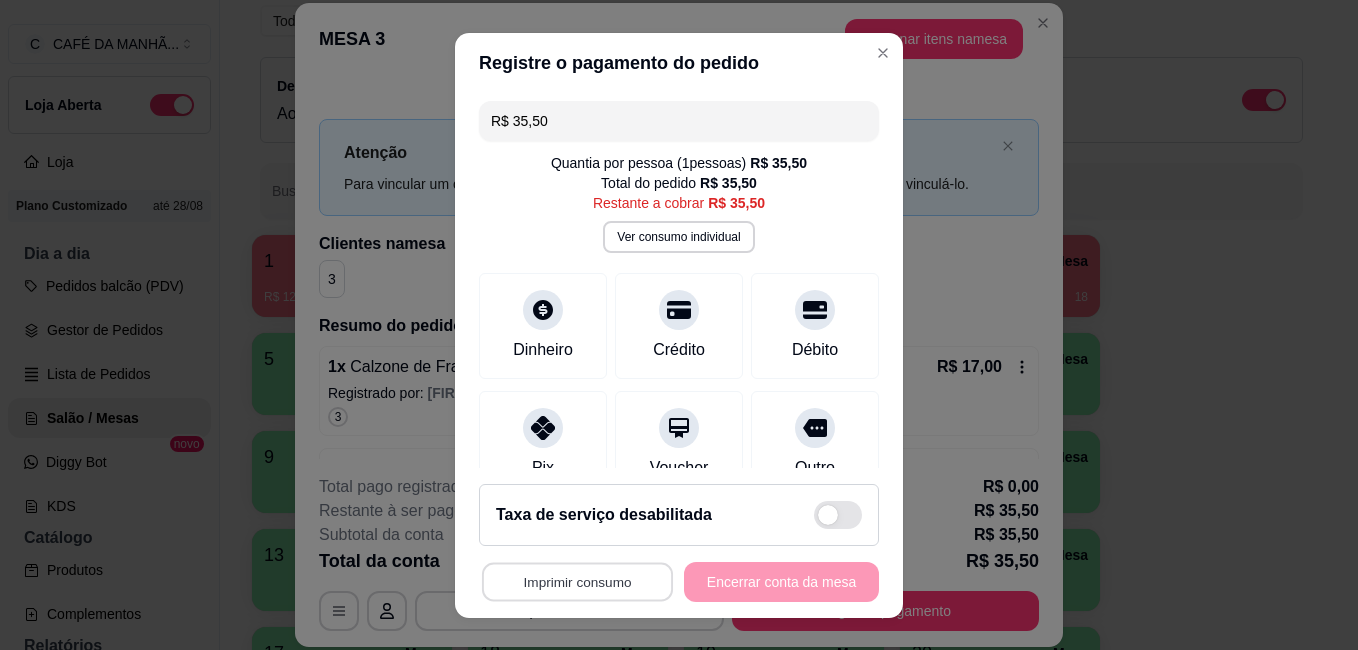 click on "Imprimir consumo" at bounding box center (577, 581) 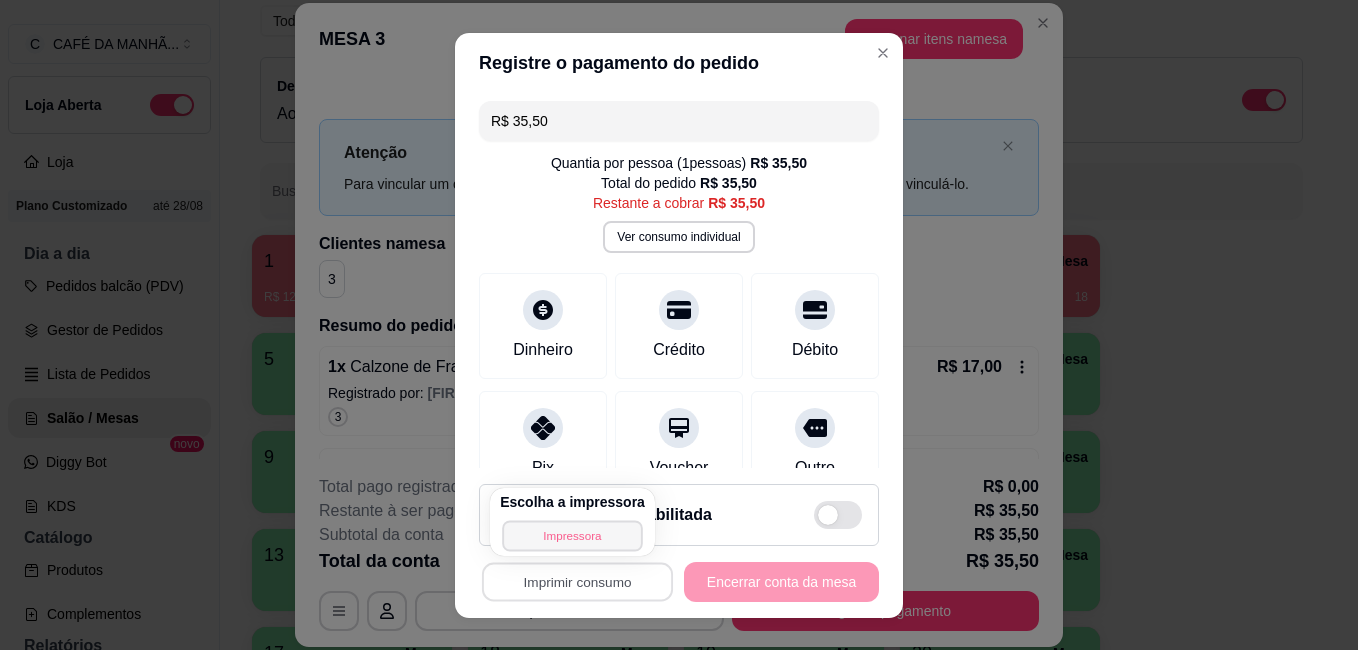 click on "Impressora" at bounding box center [572, 535] 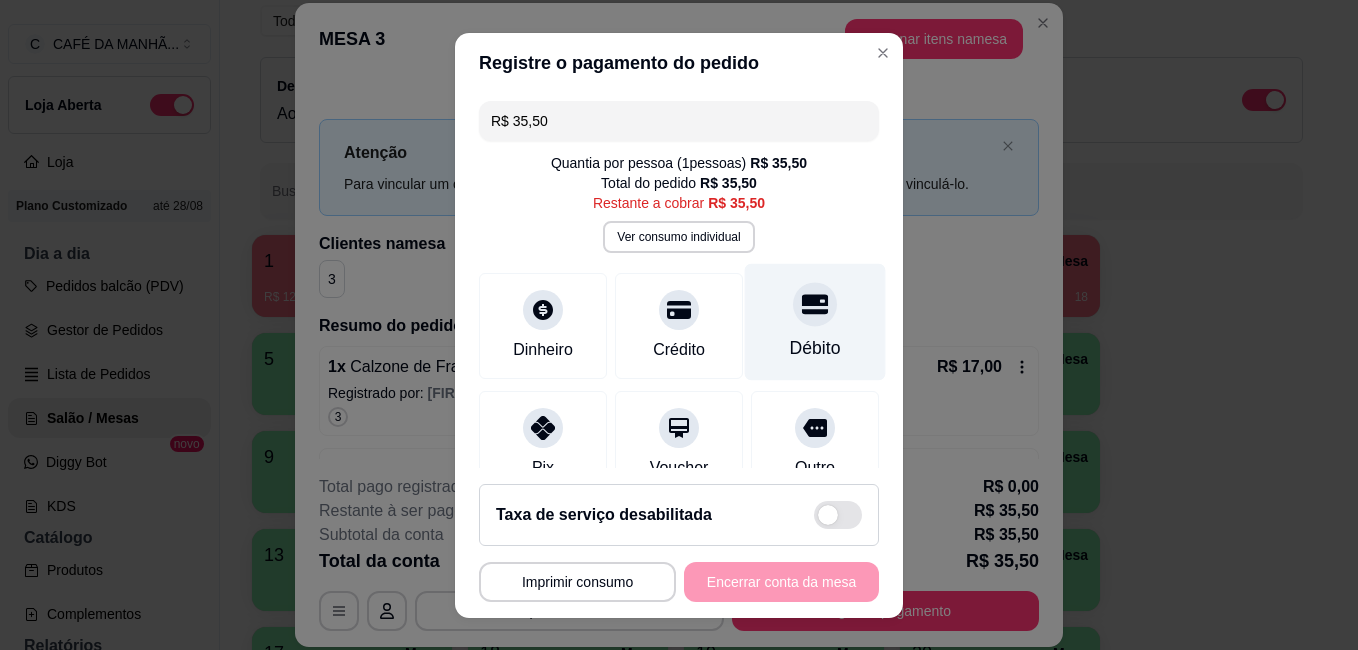 click on "Débito" at bounding box center [815, 321] 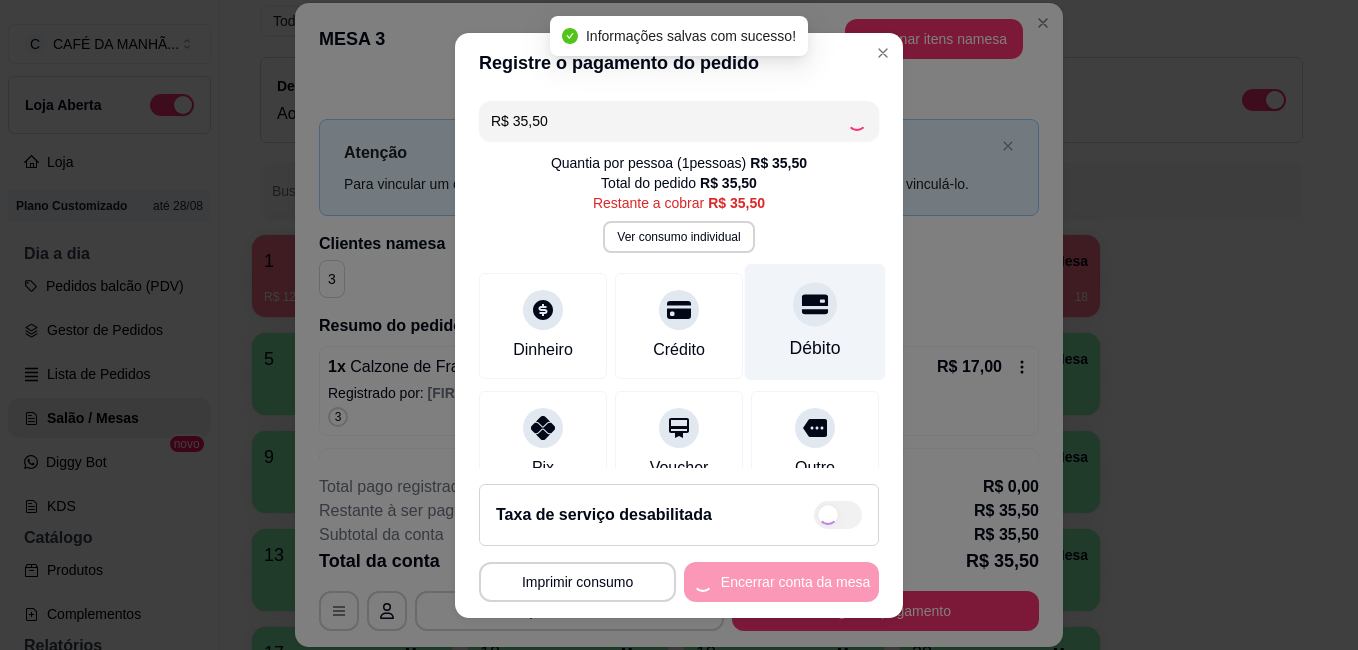 type on "R$ 0,00" 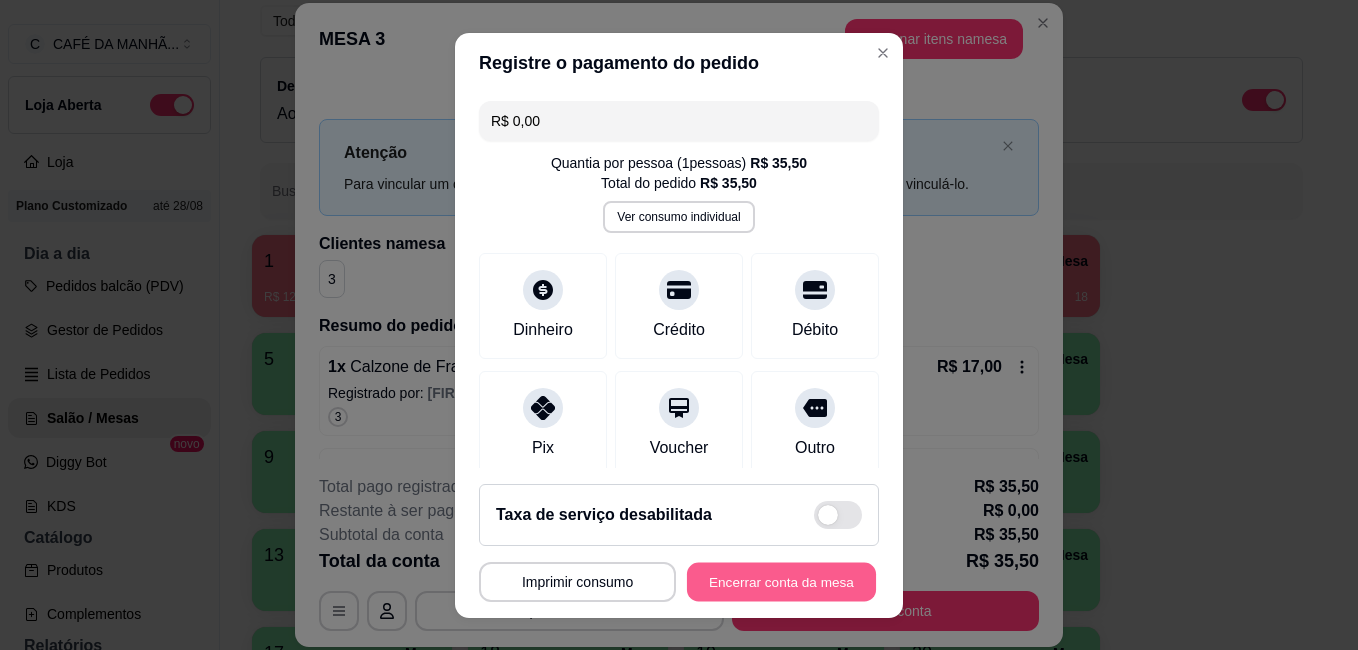 click on "Encerrar conta da mesa" at bounding box center [781, 581] 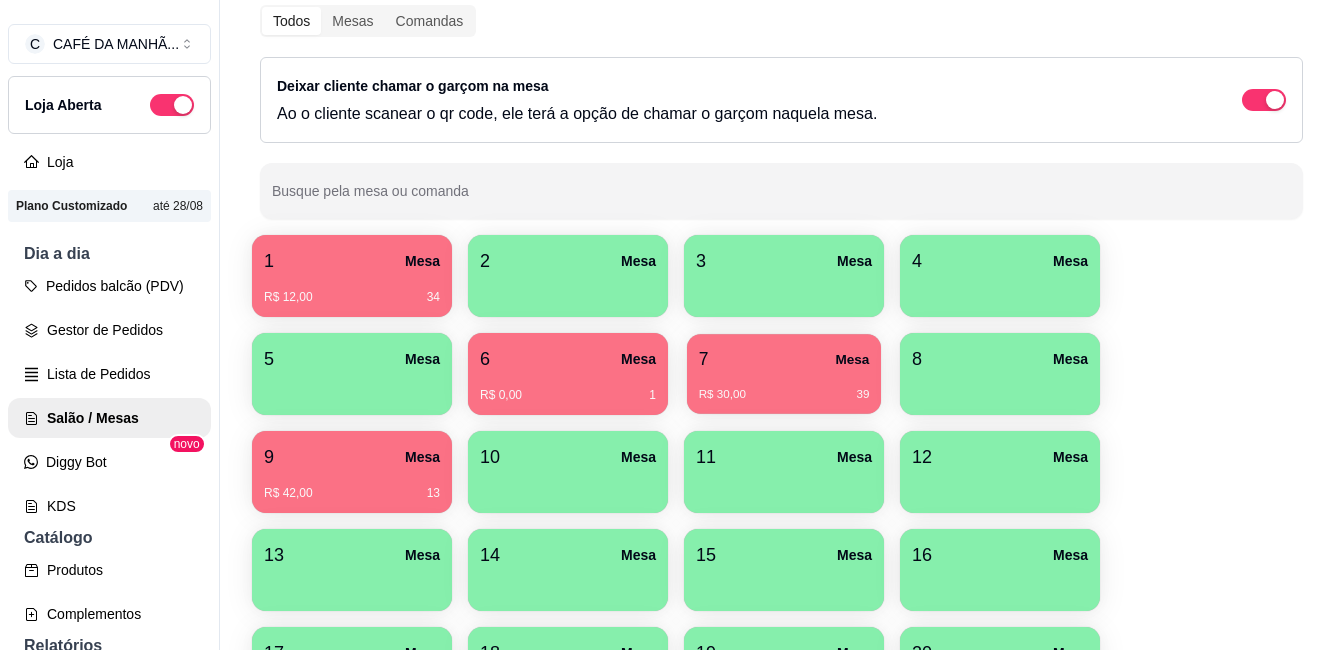 click on "R$ 30,00 39" at bounding box center (784, 395) 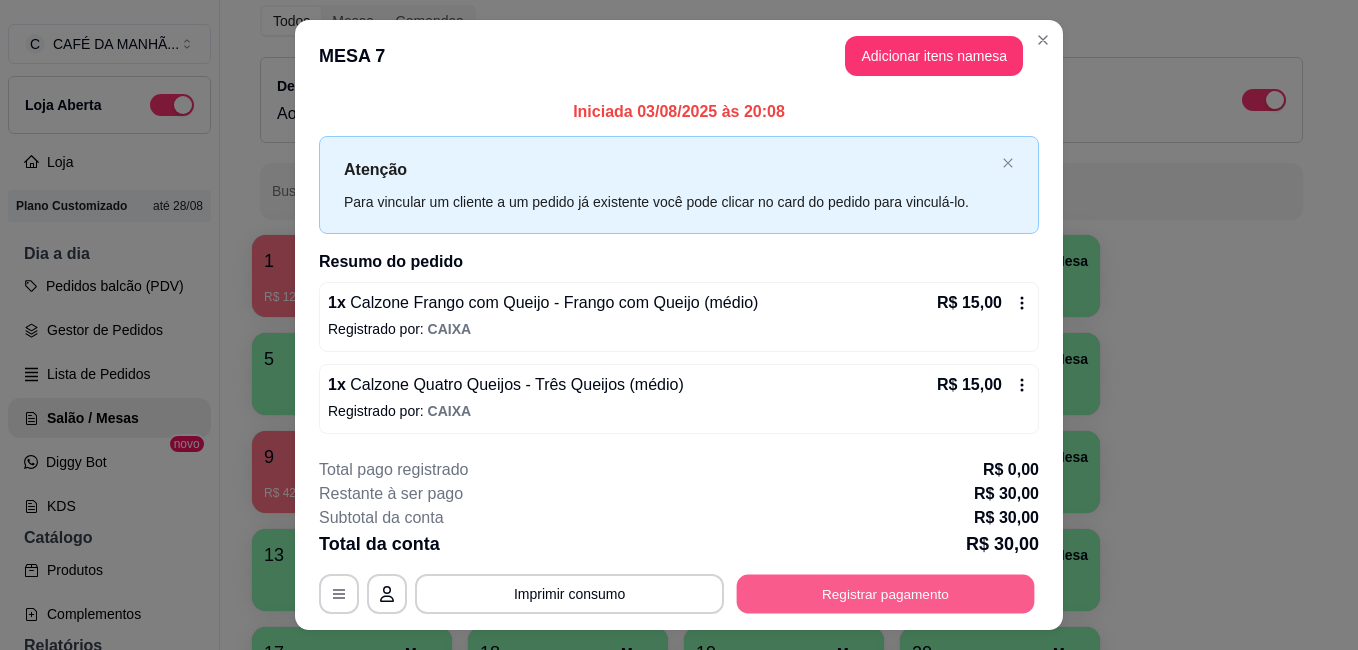 click on "Registrar pagamento" at bounding box center (886, 593) 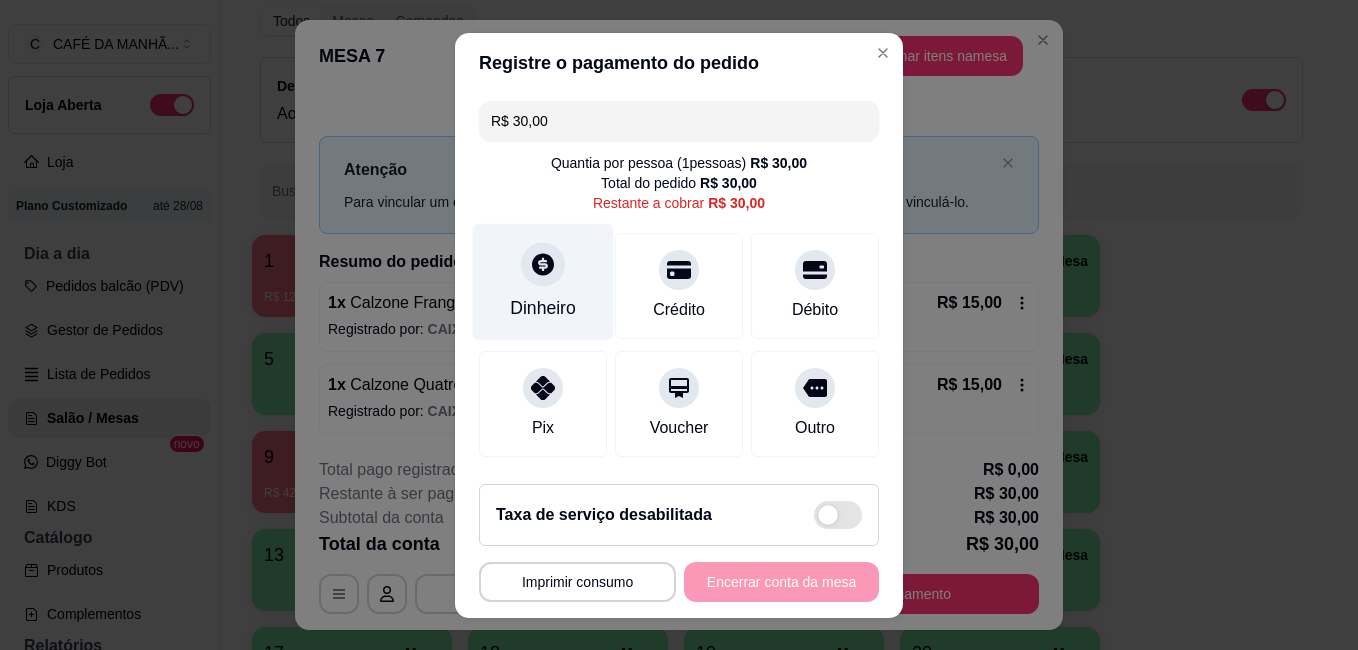 click 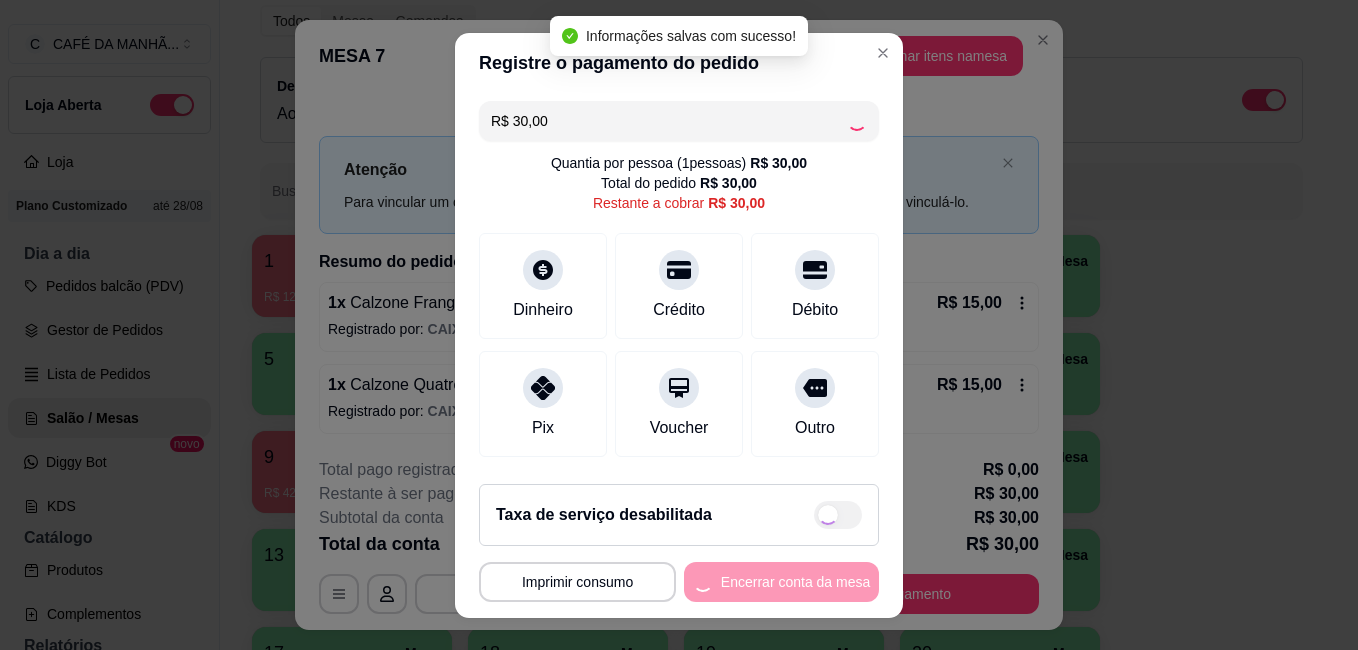 type on "R$ 0,00" 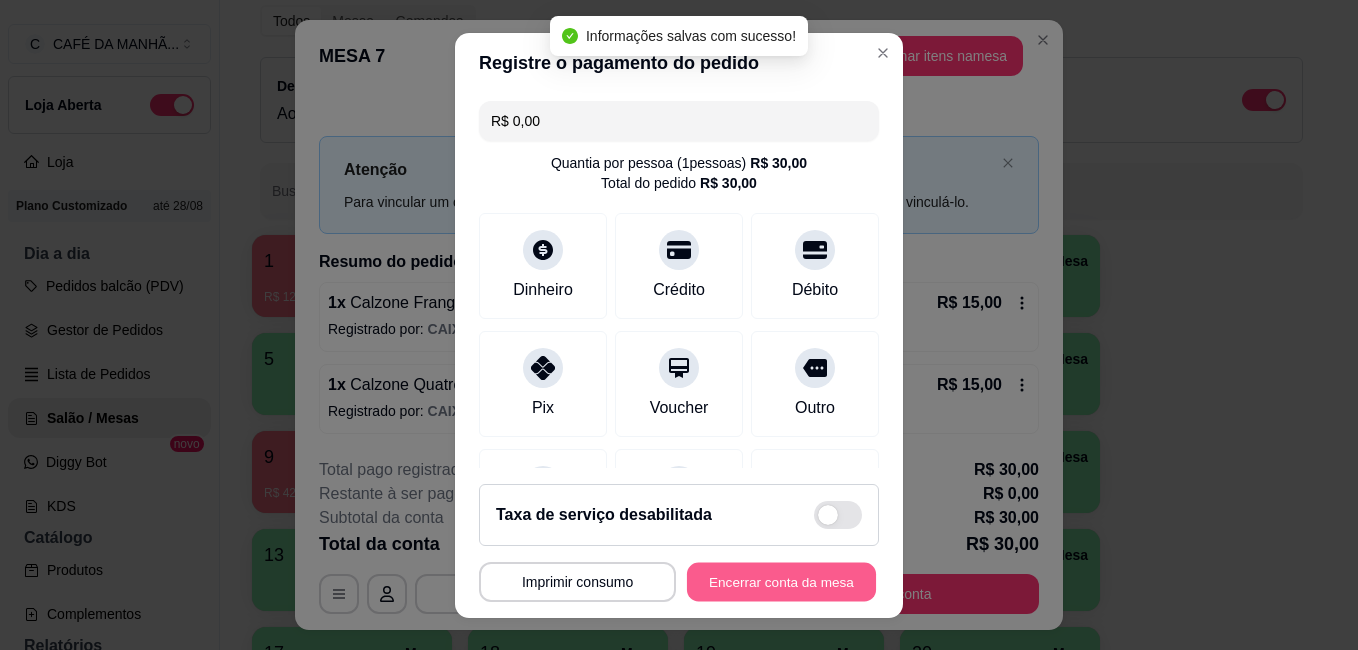 click on "Encerrar conta da mesa" at bounding box center [781, 581] 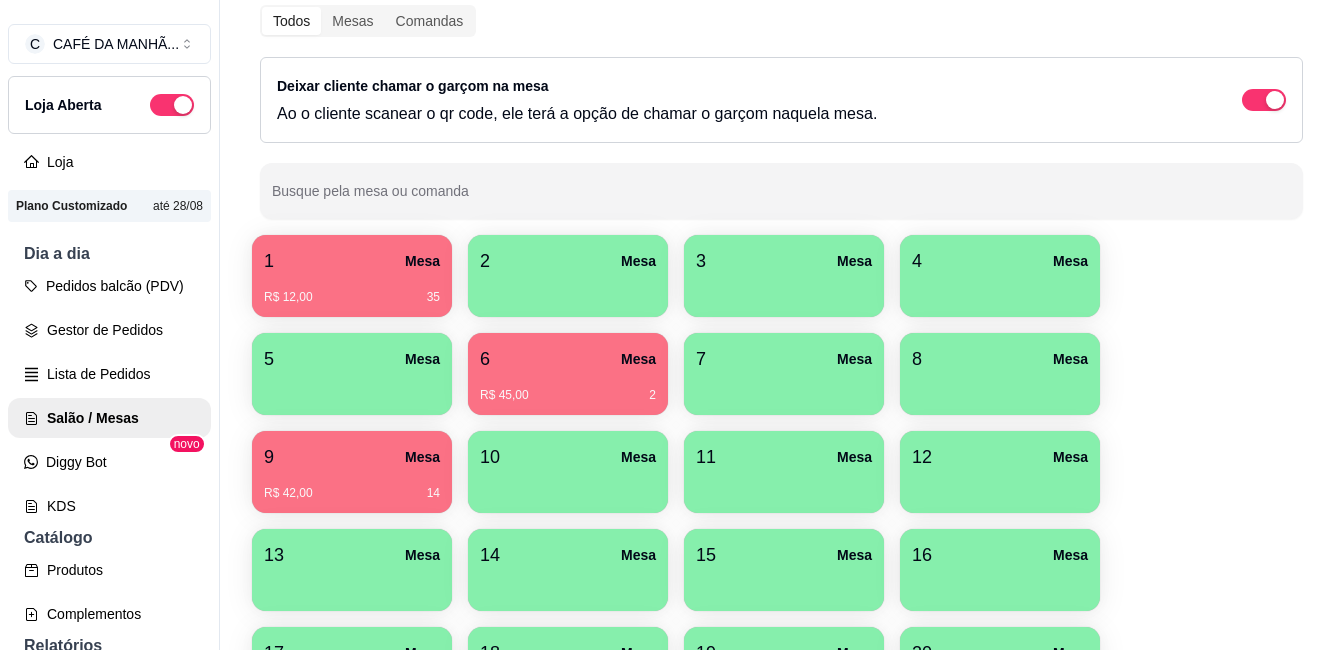 click at bounding box center [784, 388] 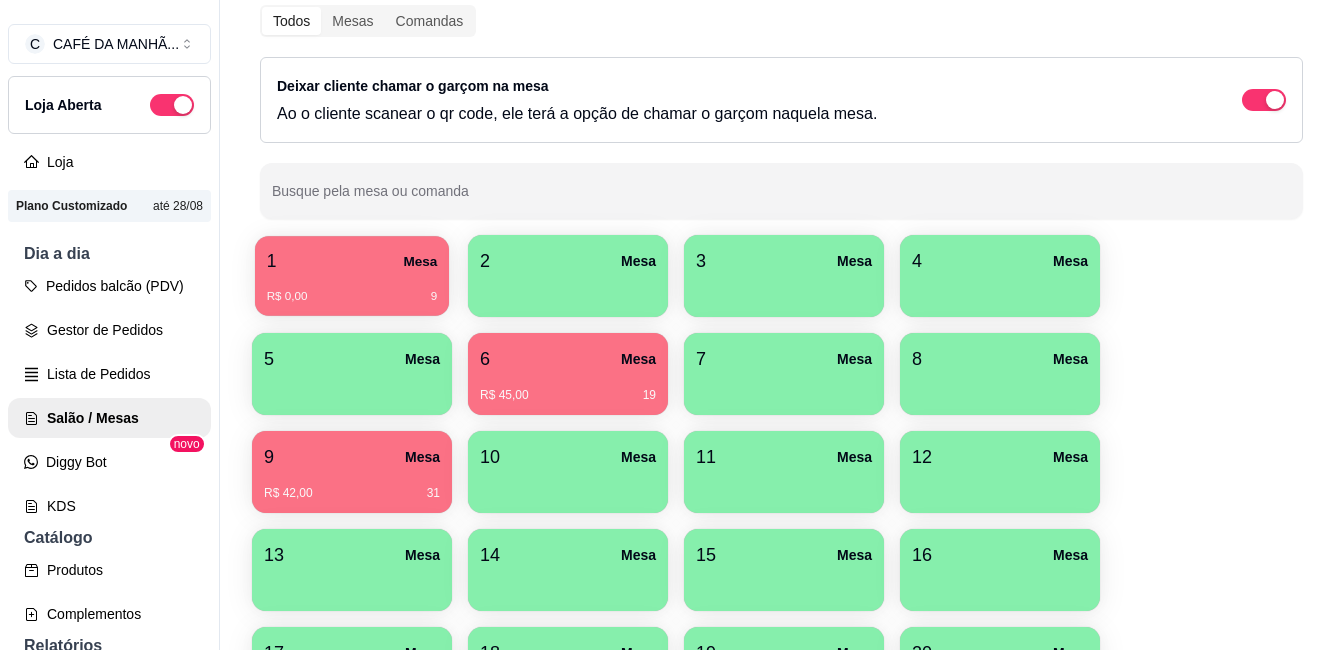 click on "R$ 0,00 9" at bounding box center [352, 289] 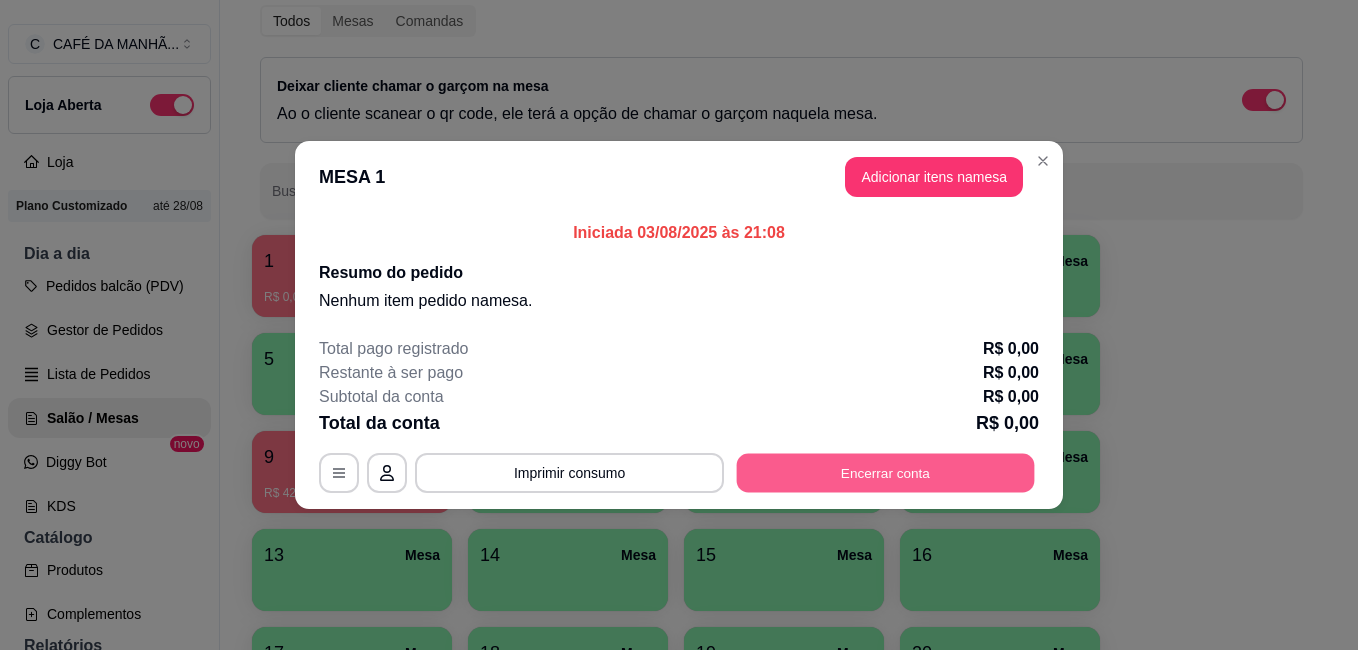 click on "Encerrar conta" at bounding box center [886, 473] 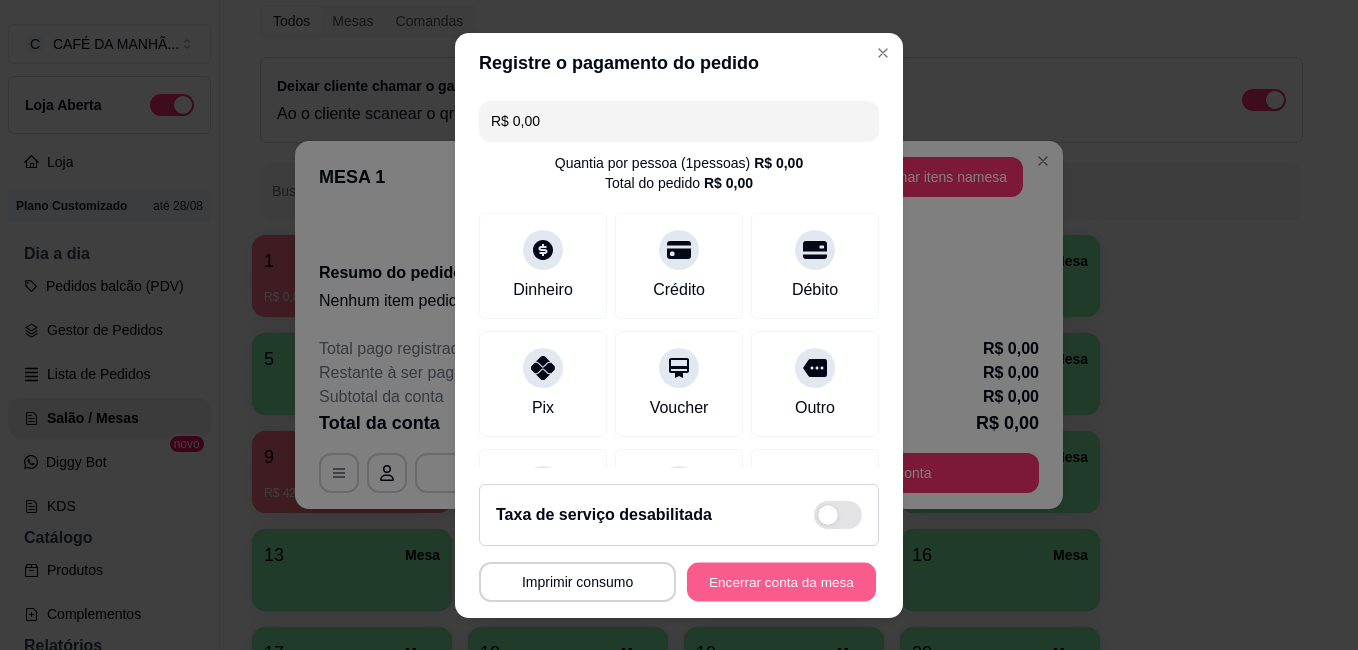 click on "Encerrar conta da mesa" at bounding box center (781, 581) 